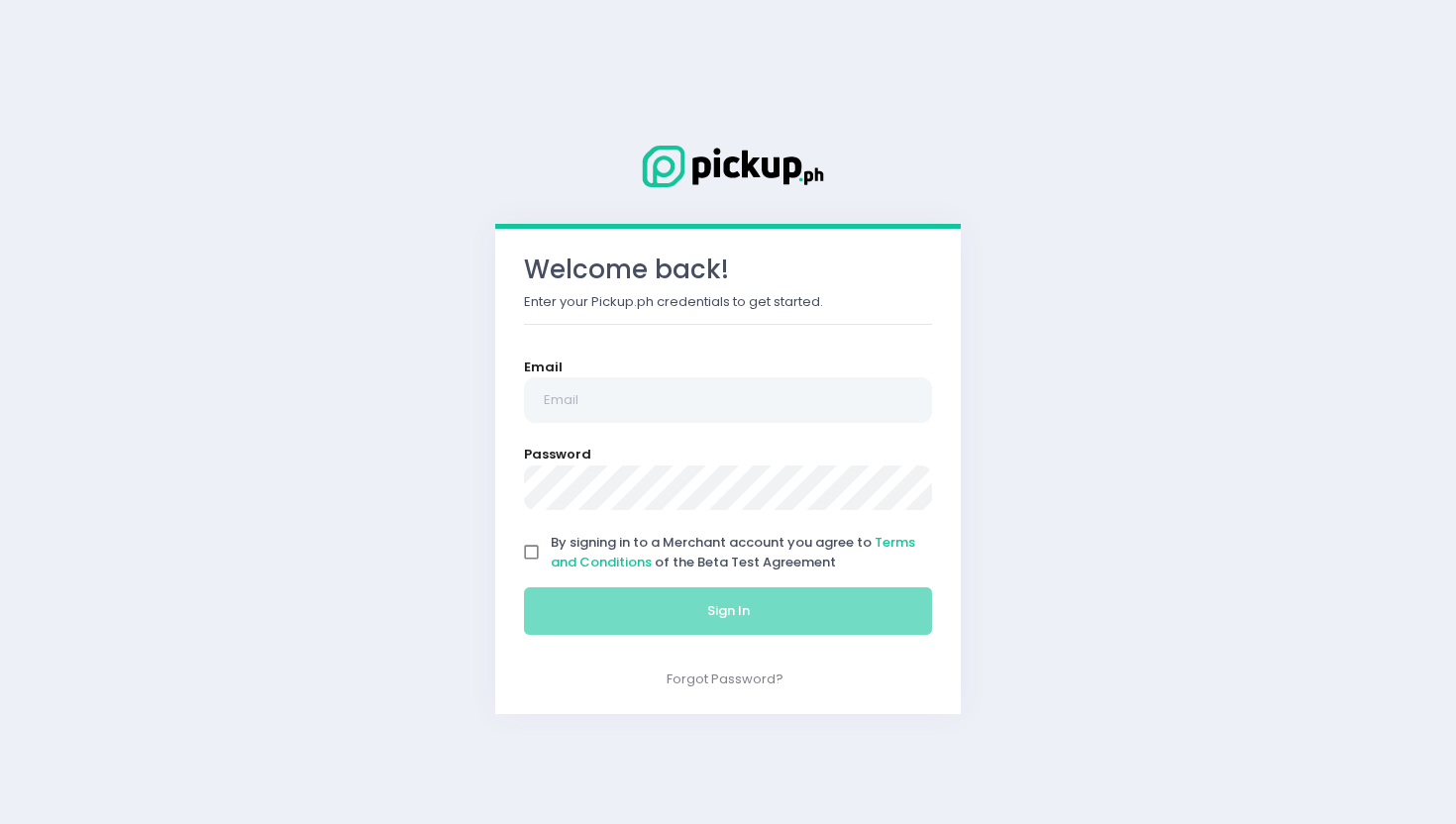 scroll, scrollTop: 0, scrollLeft: 0, axis: both 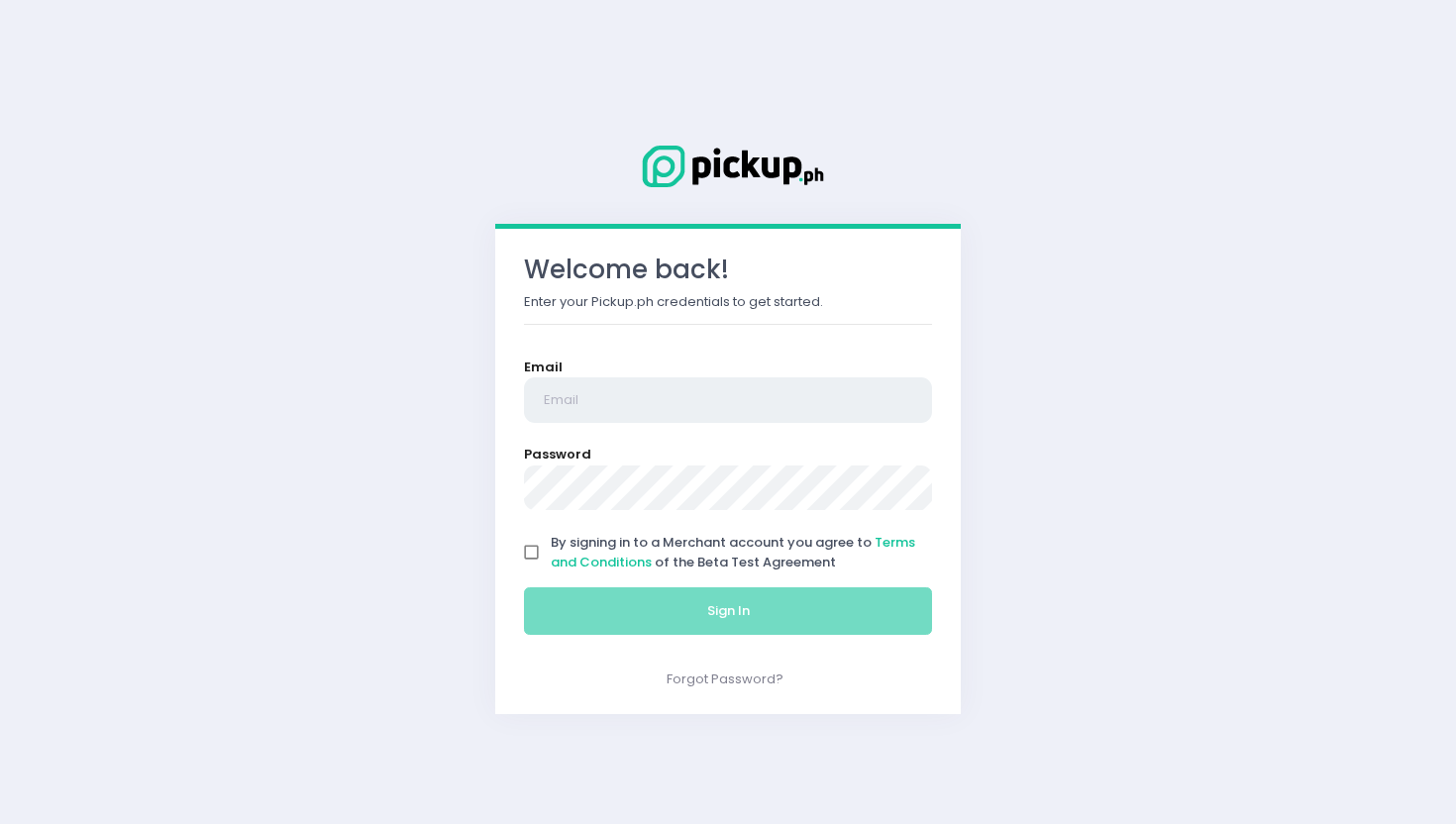 type on "goodfoodcrewph@[EXAMPLE_DOMAIN]" 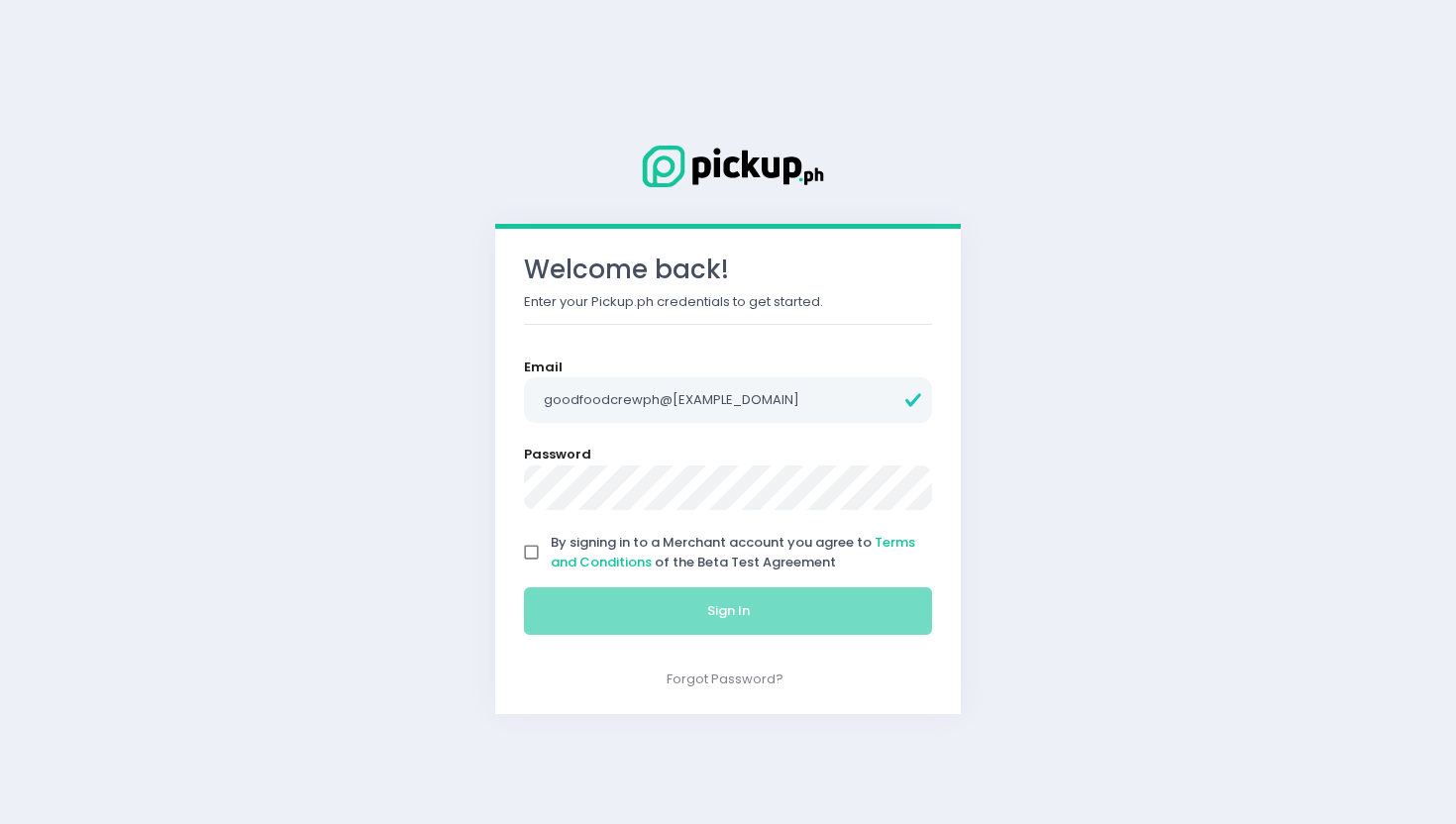 click on "By signing in to a Merchant account you agree to   Terms and Conditions   of the Beta Test Agreement" at bounding box center (532, 553) 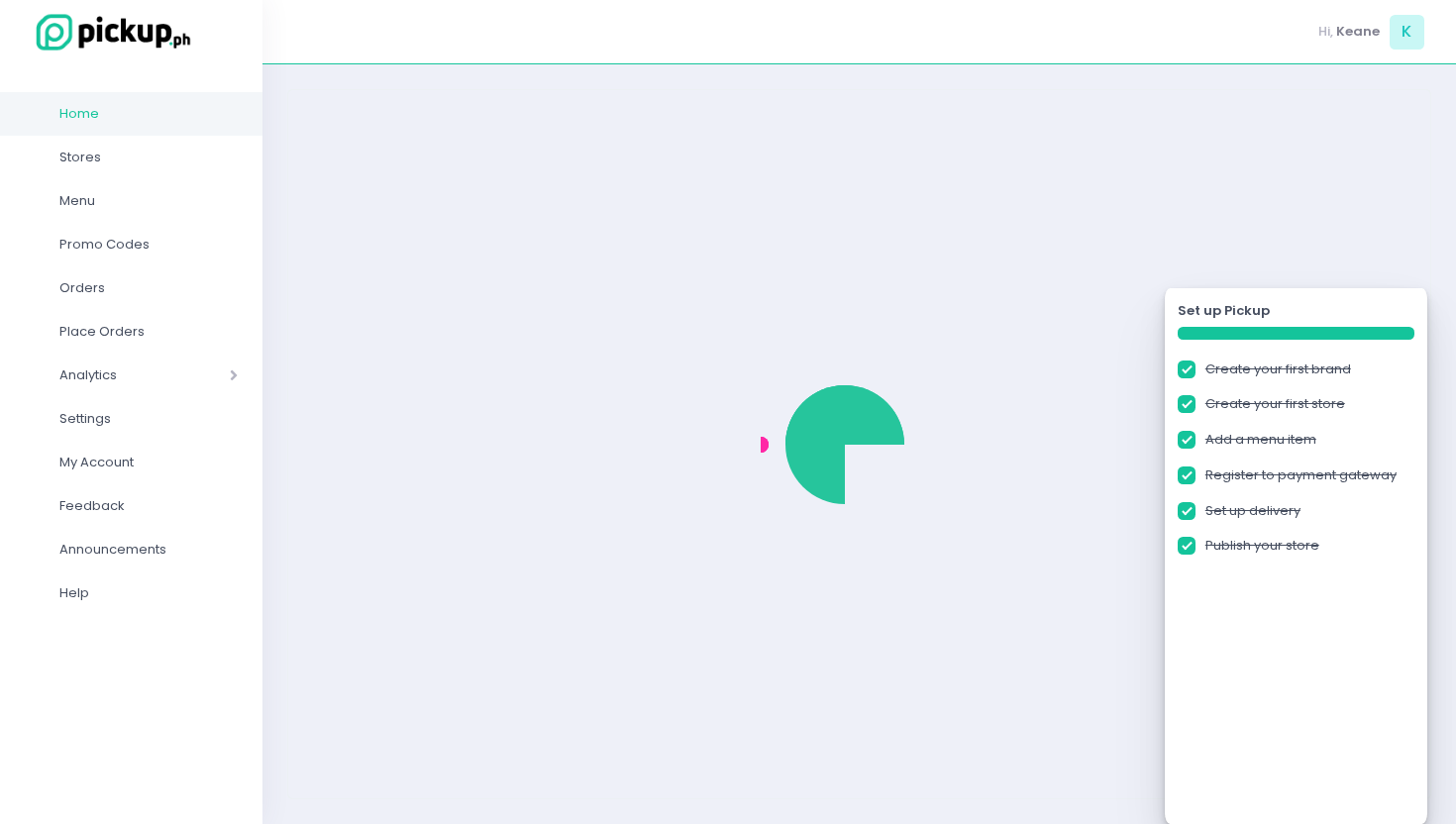 checkbox on "true" 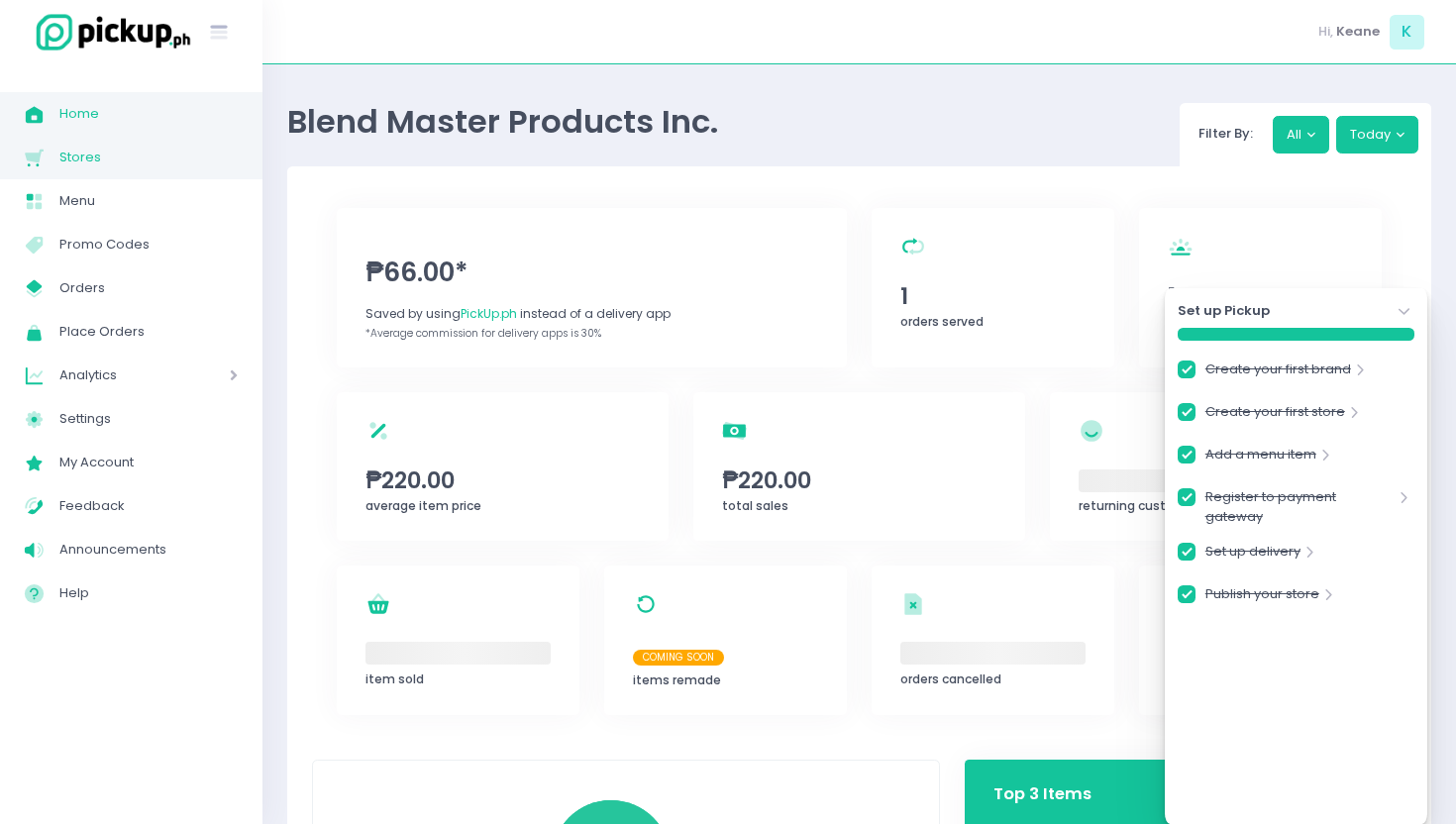 click on "Stores Created with Sketch. Stores" at bounding box center (131, 157) 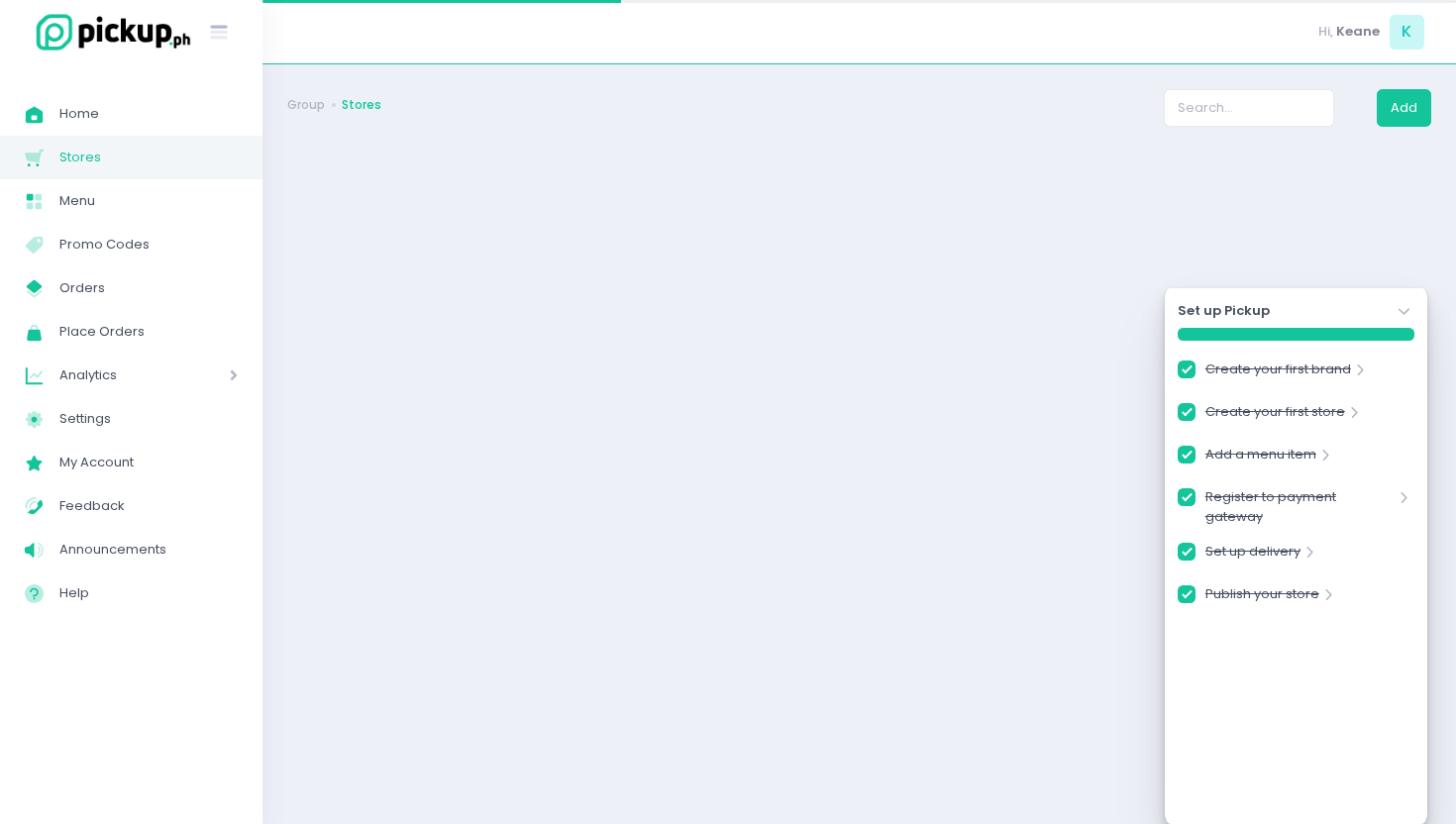 checkbox on "true" 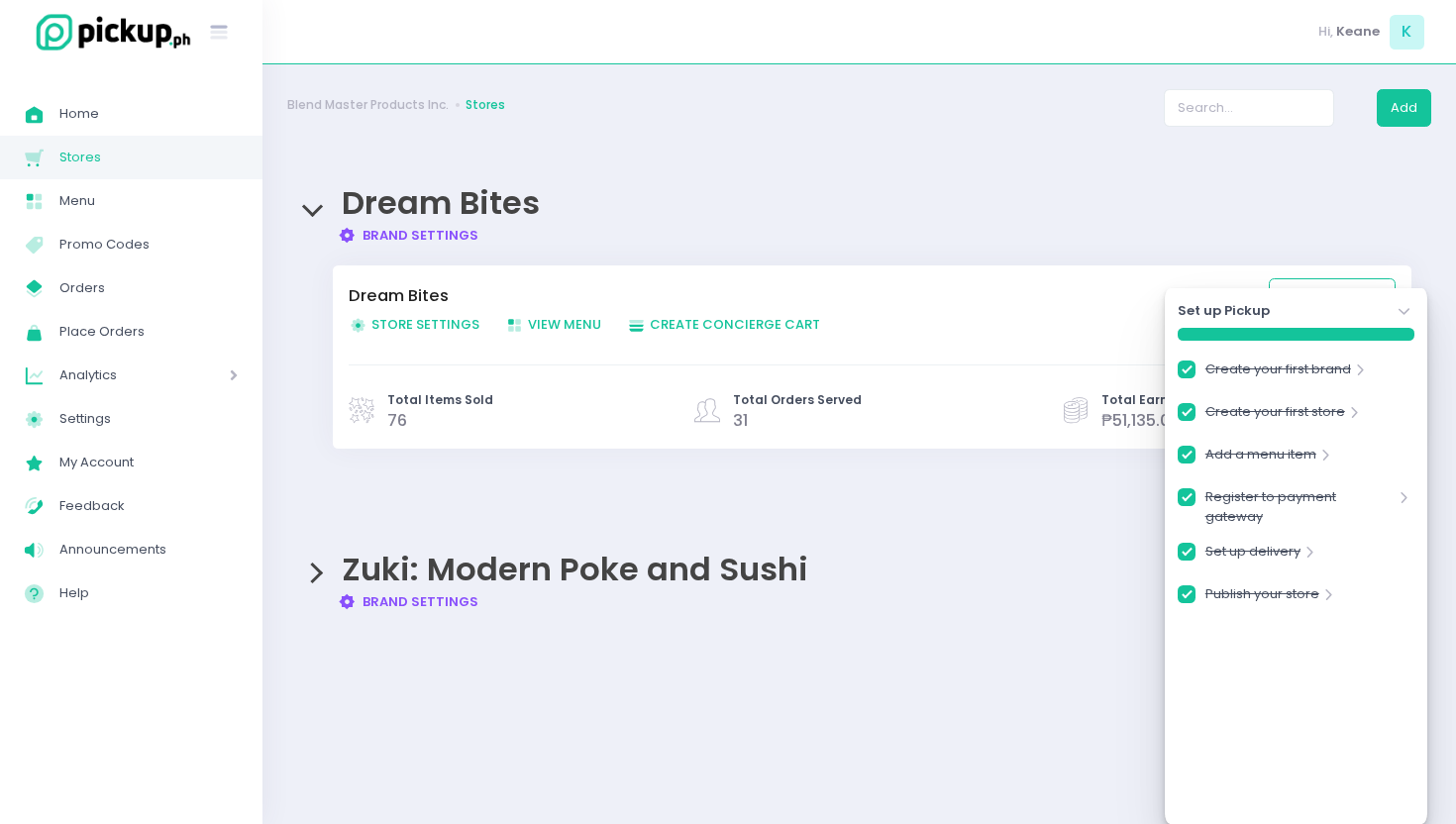 click on "Blend Master Products Inc. Stores Add Dream Bites Brand Settings Created with Sketch. Brand Settings Duplicate store Created with Sketch. Create a copy Dream Bites Store Settings Created with Sketch. Store Settings View Menu Created with Sketch. View Menu Create Order Created with Sketch. Create Concierge Cart Total Items Sold 1939 Total Orders Served 746 Total Earnings ₱800,713.00 Zuki: Modern Poke and Sushi Brand Settings Created with Sketch. Brand Settings Duplicate store Created with Sketch. Create a copy Zuki: Modern Poke and Sushi - Scout Chuatoco Store Settings Created with Sketch. Store Settings View Menu Created with Sketch. View Menu Create Order Created with Sketch. Create Concierge Cart Total Items Sold 1939 Total Orders Served 746 Total Earnings ₱800,713.00 Set up Pickup Stockholm-icons / Navigation / Angle-down Created with Sketch. Create your first brand Stockholm-icons / Navigation / Angle-right Created with Sketch. Create your first store Stockholm-icons / Navigation / Angle-right" at bounding box center [859, 444] 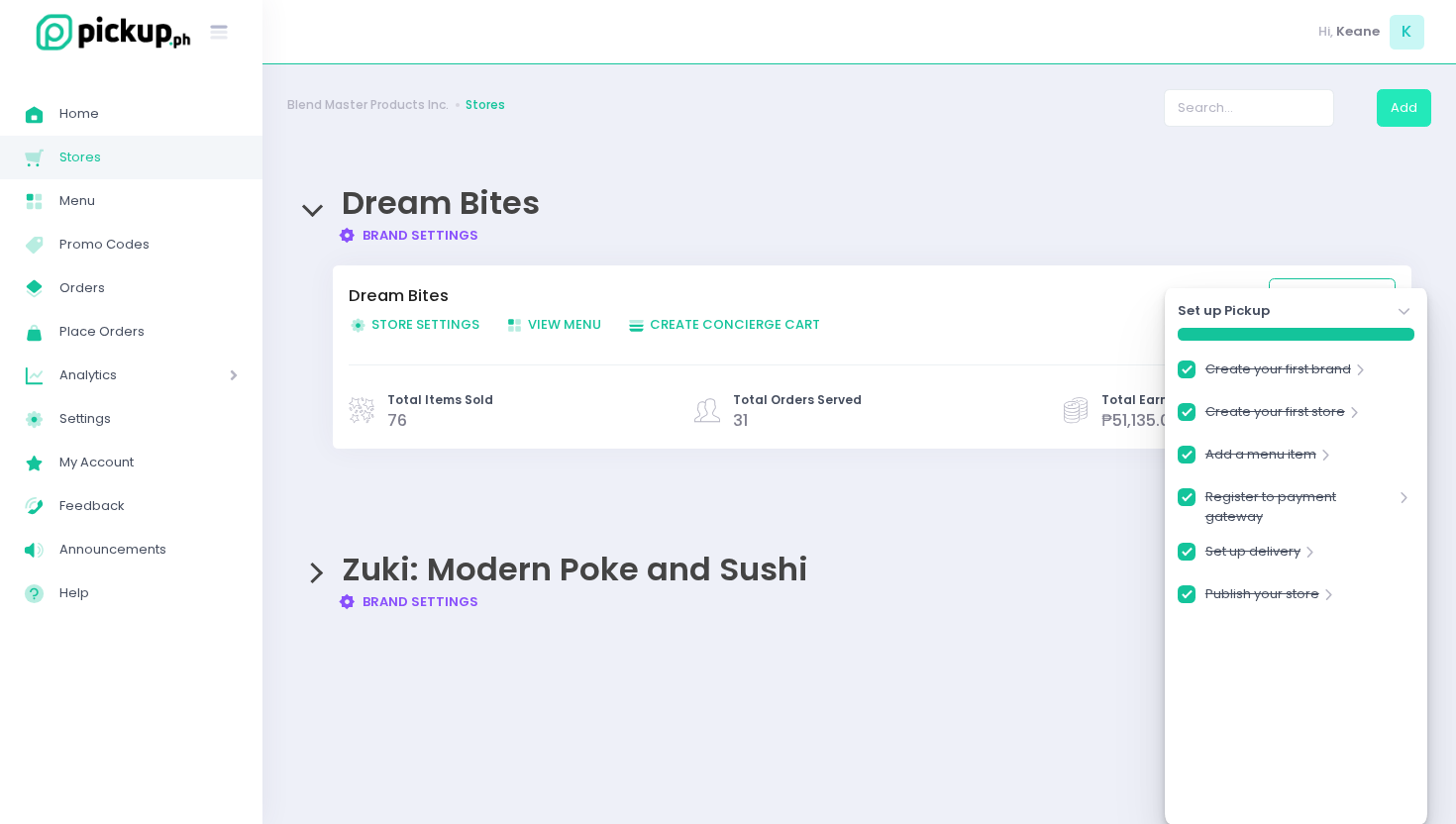click on "Add" at bounding box center [1404, 108] 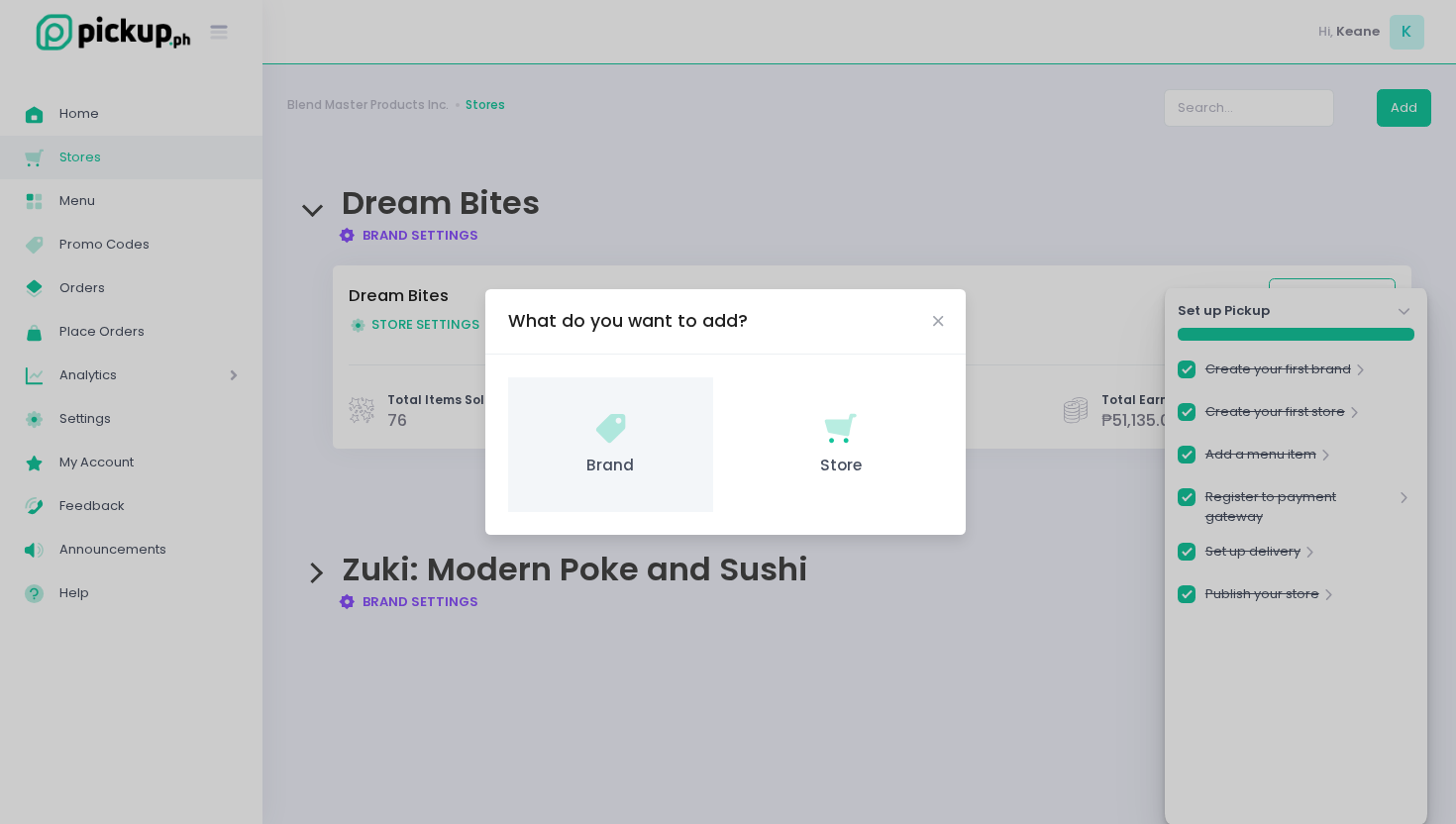 click on "Brand" at bounding box center [610, 465] 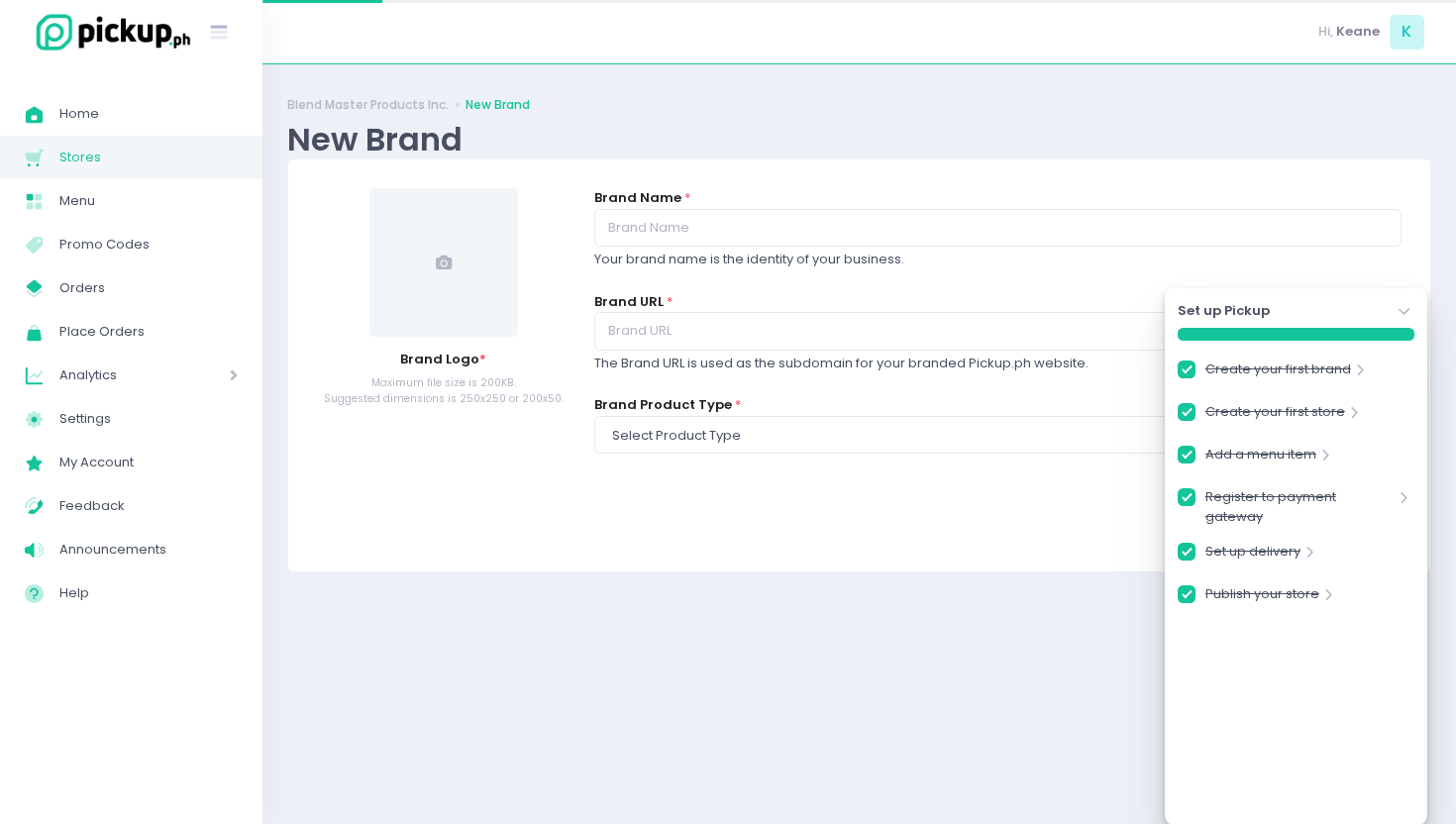 checkbox on "true" 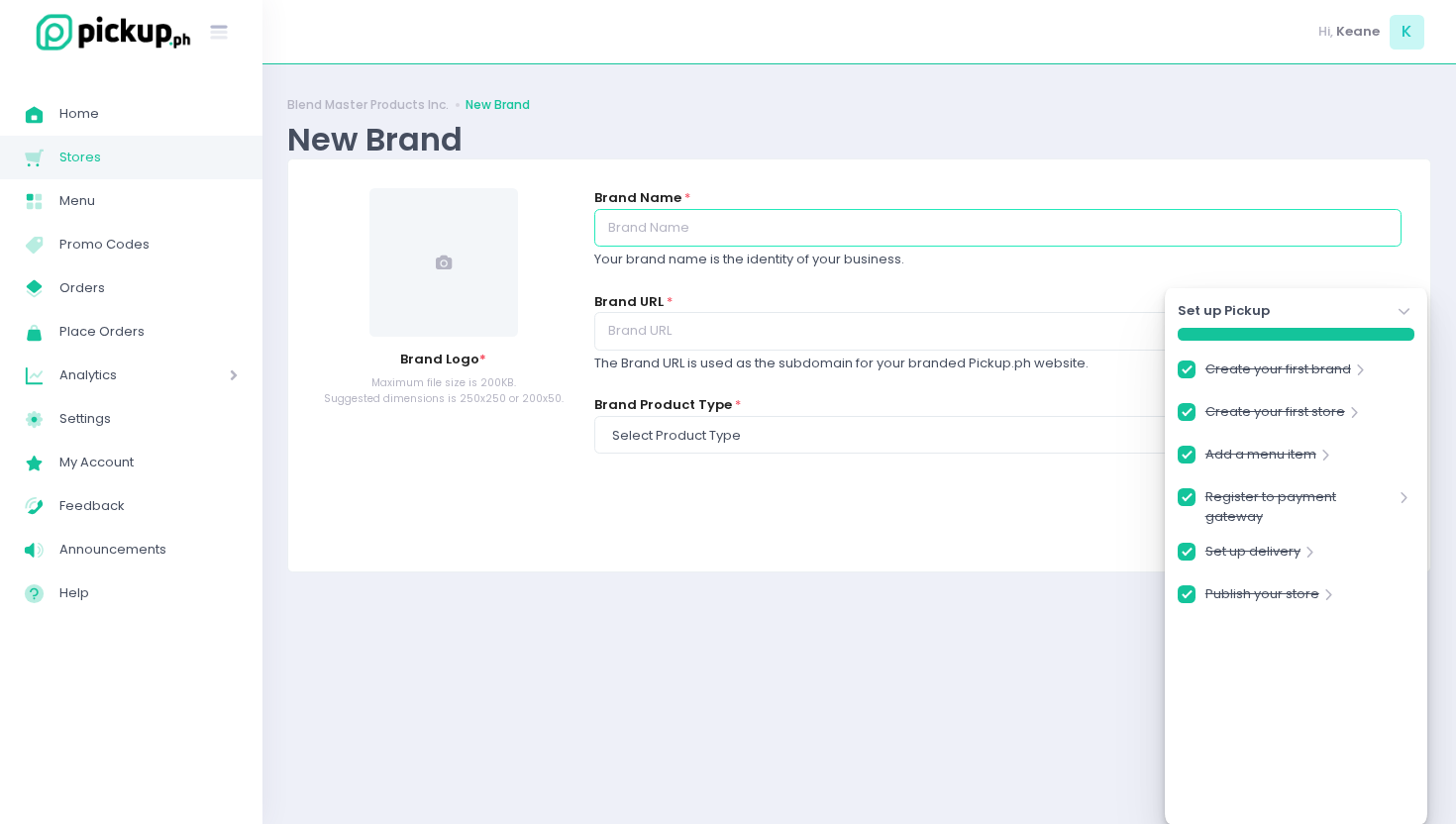 click at bounding box center (997, 228) 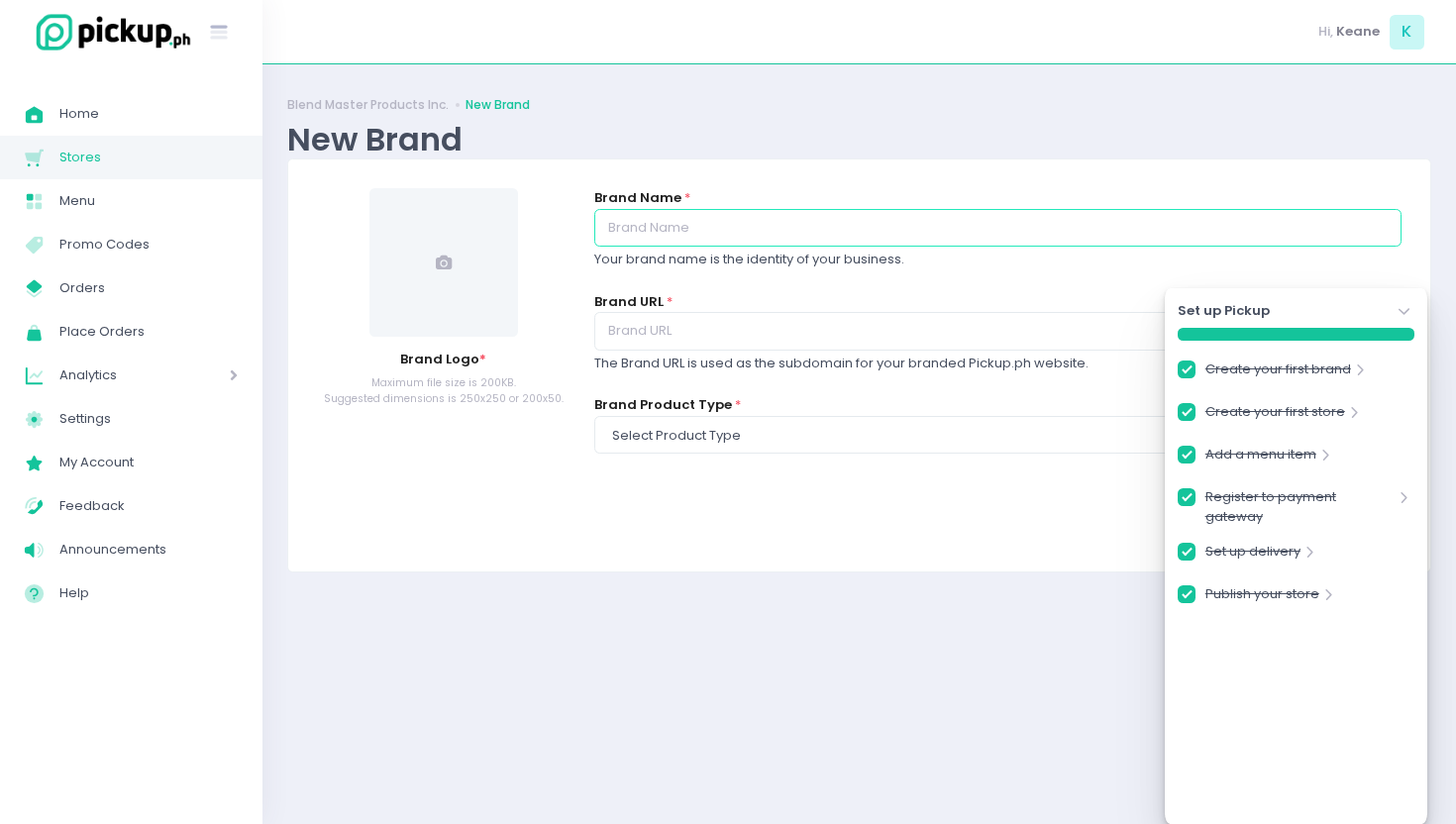 type on "O" 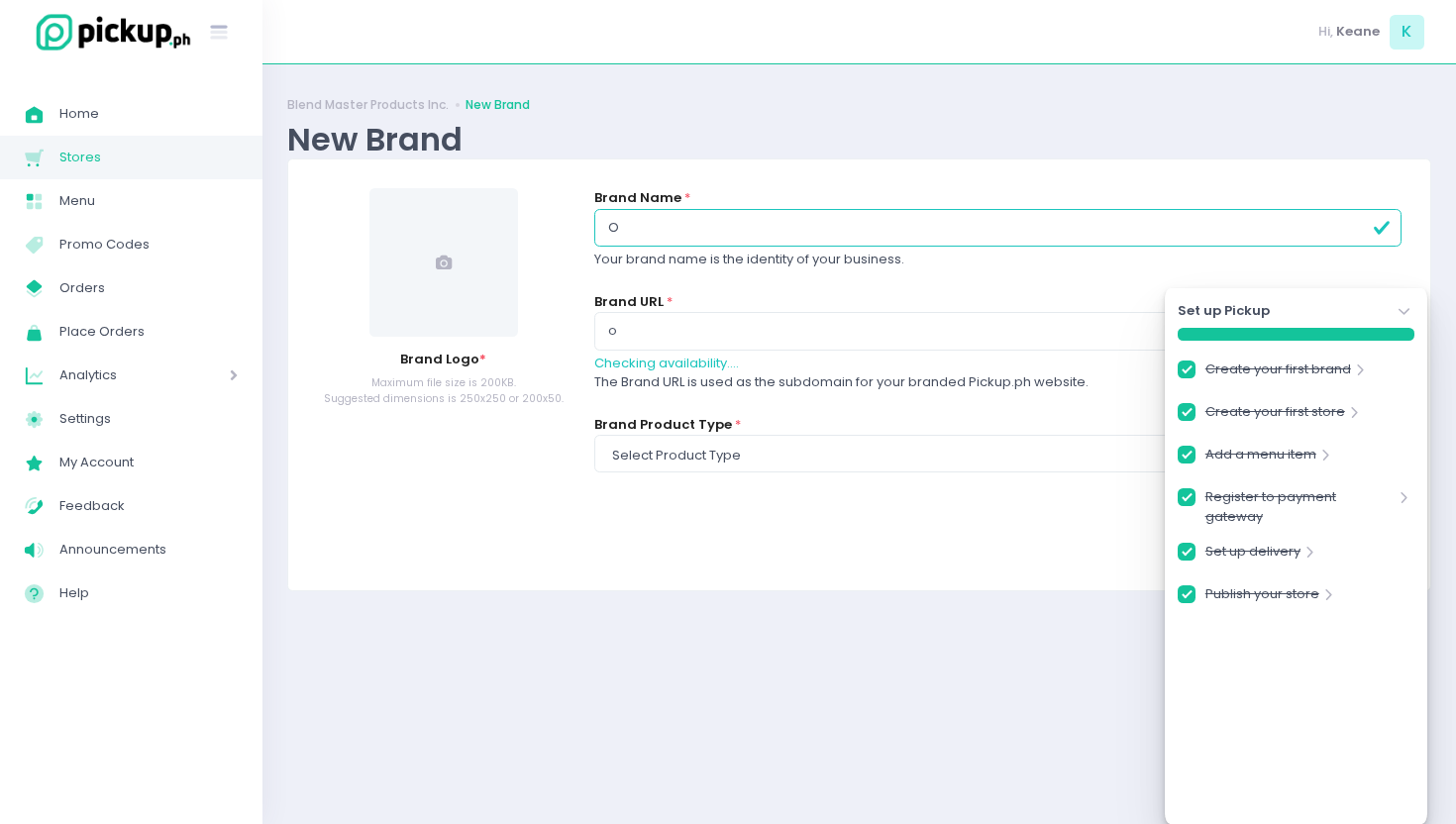 type on "Ov" 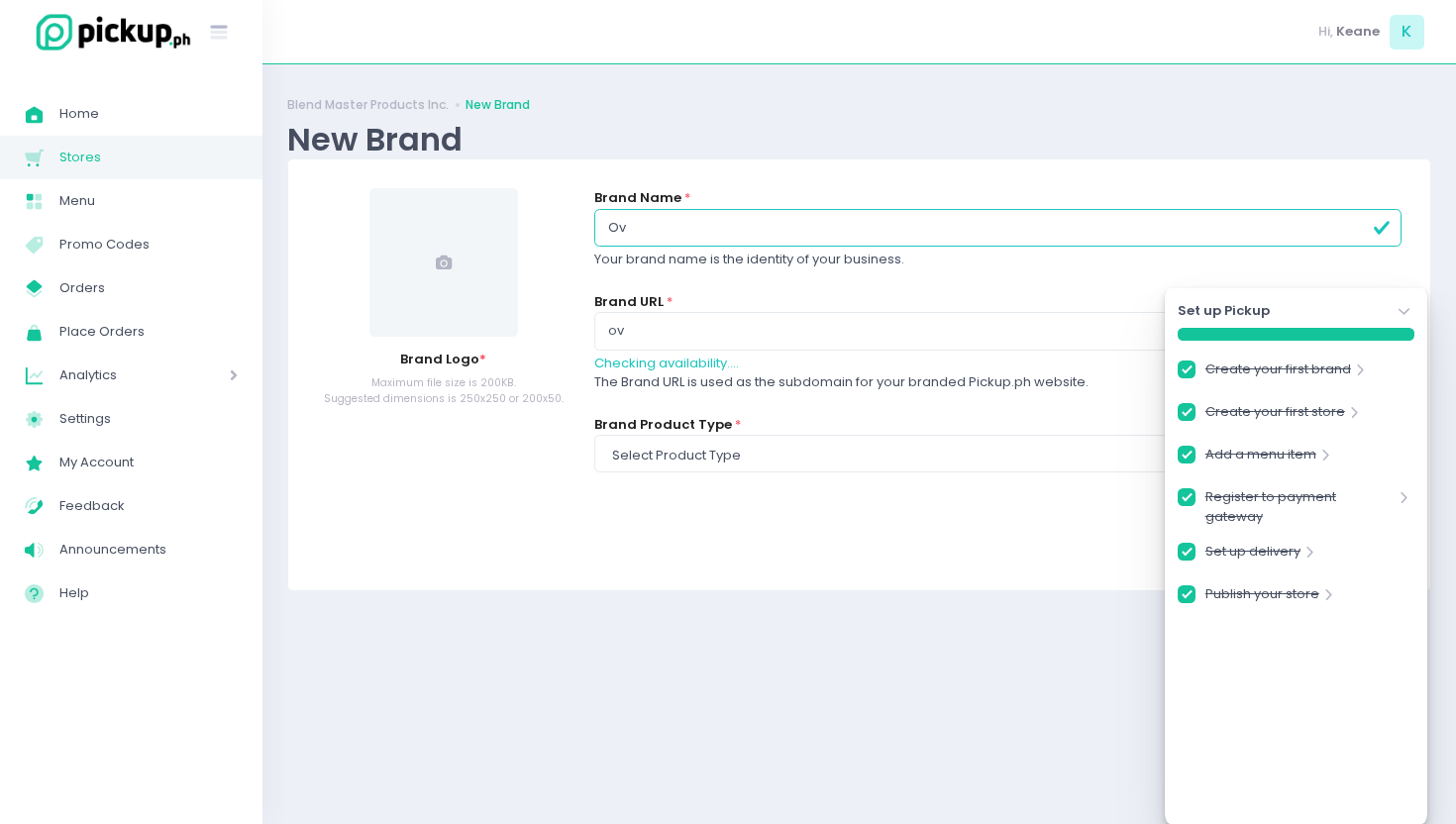 type on "Ove" 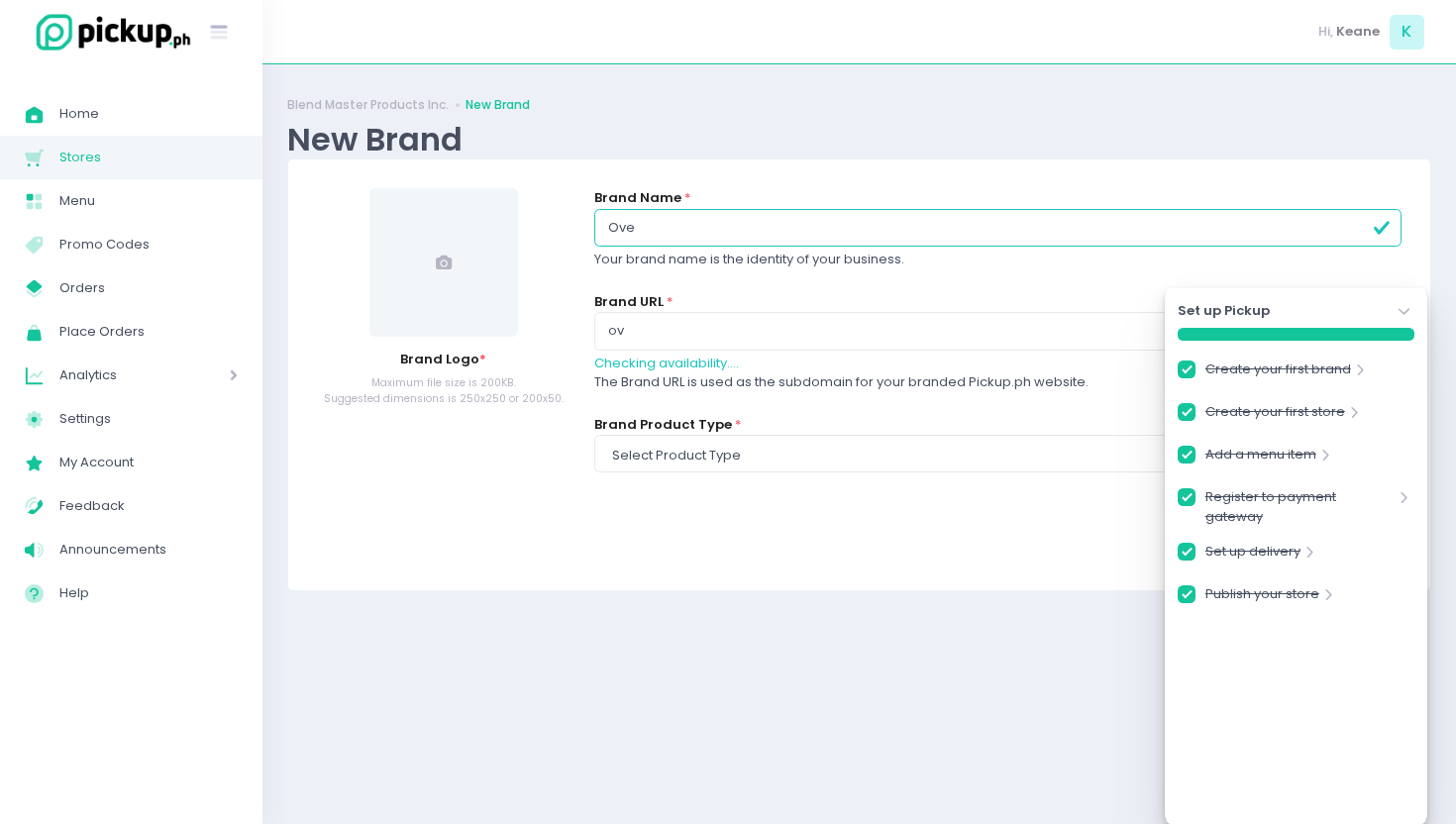 type on "ove" 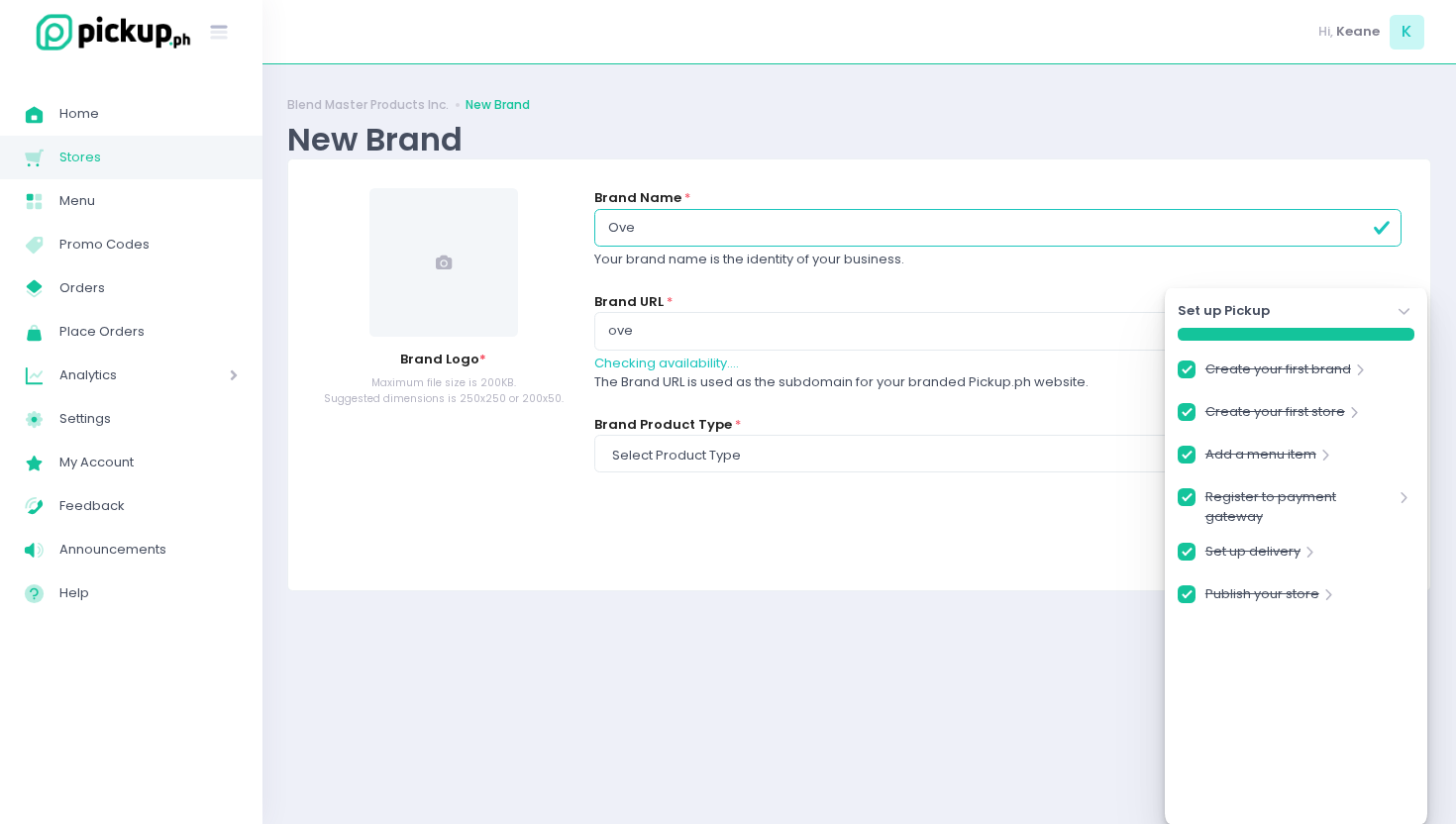 type on "Oven" 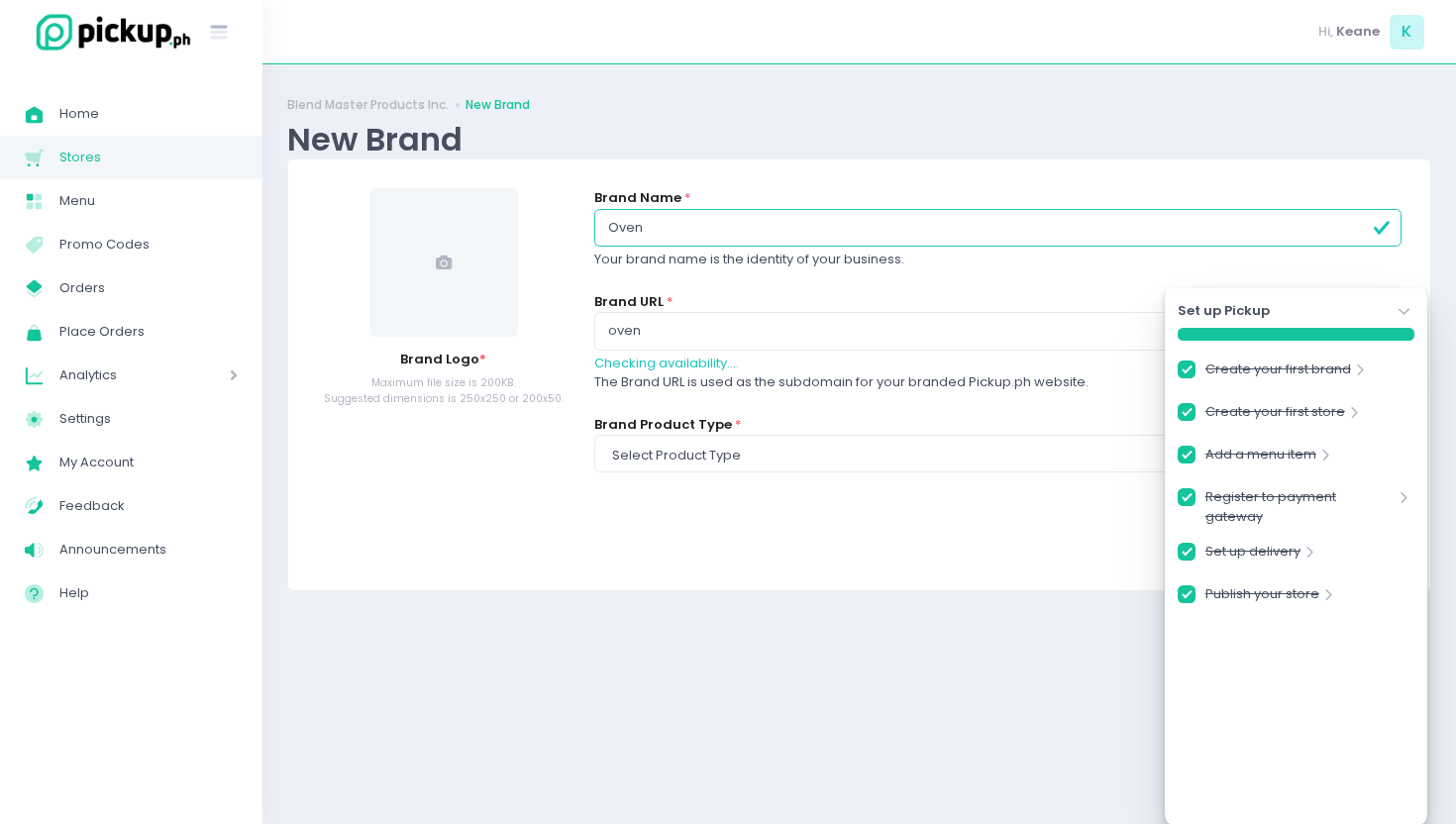 type on "Ovenh" 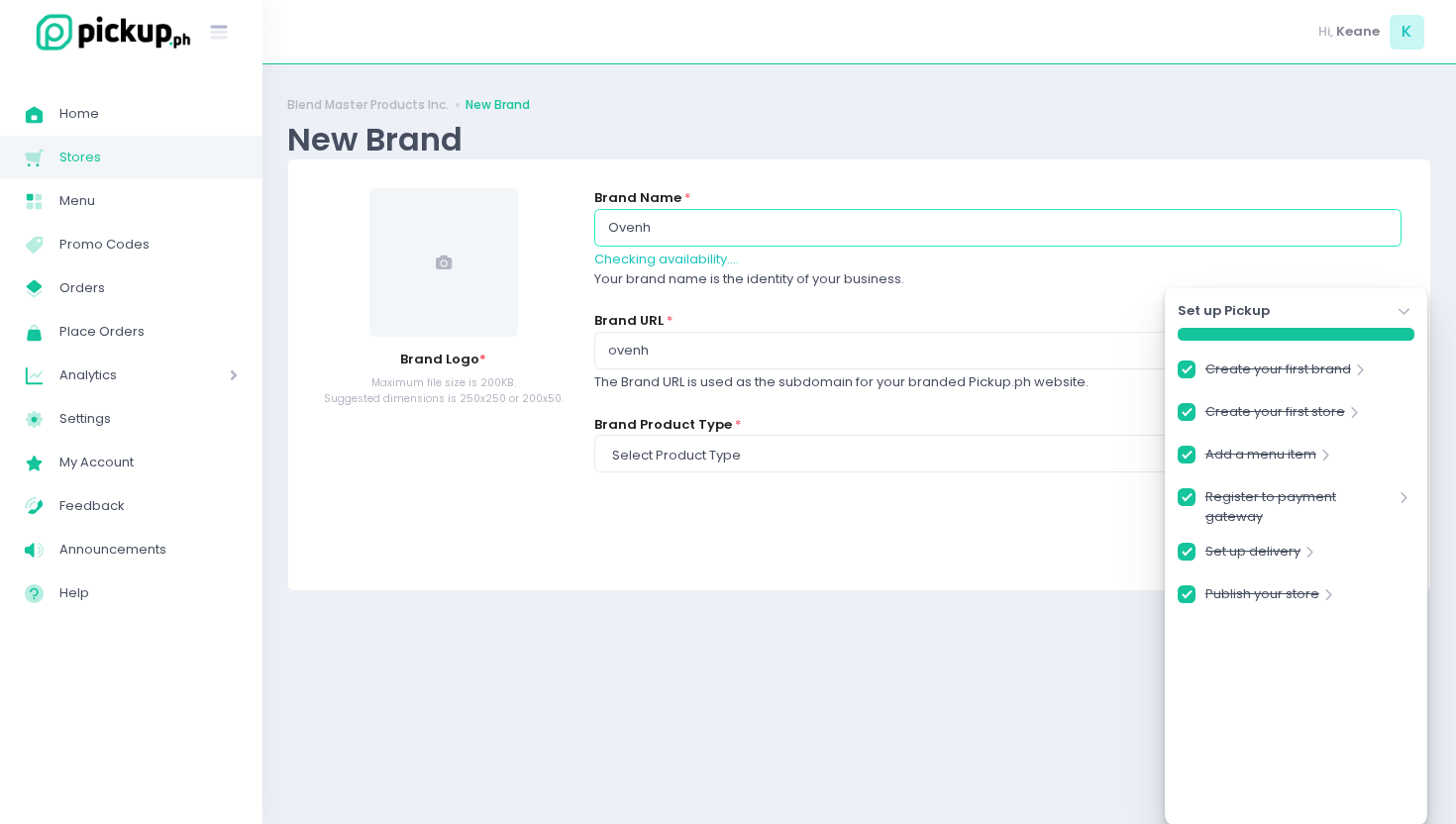 type on "Ovenhe" 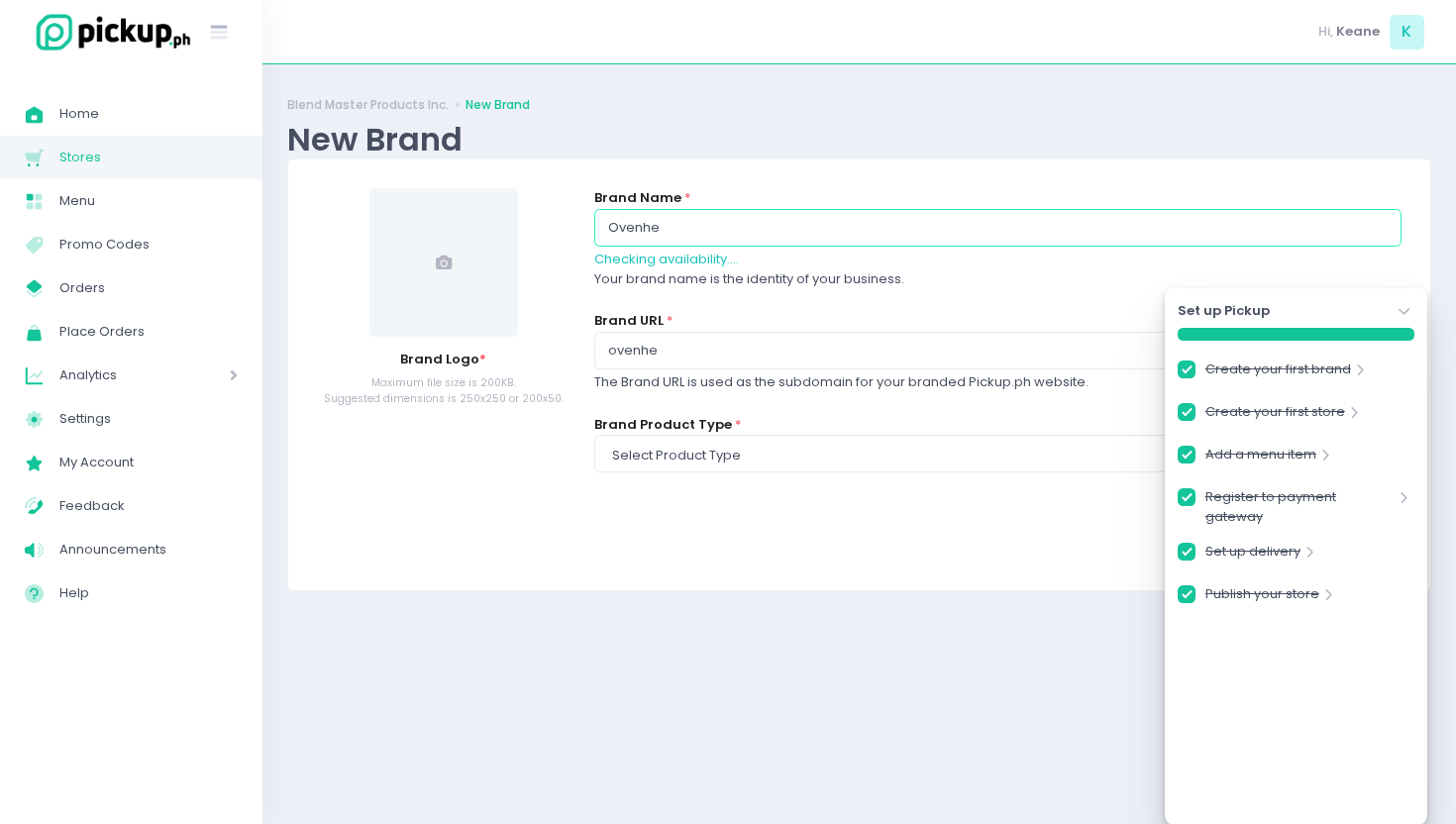 type on "Ovenhea" 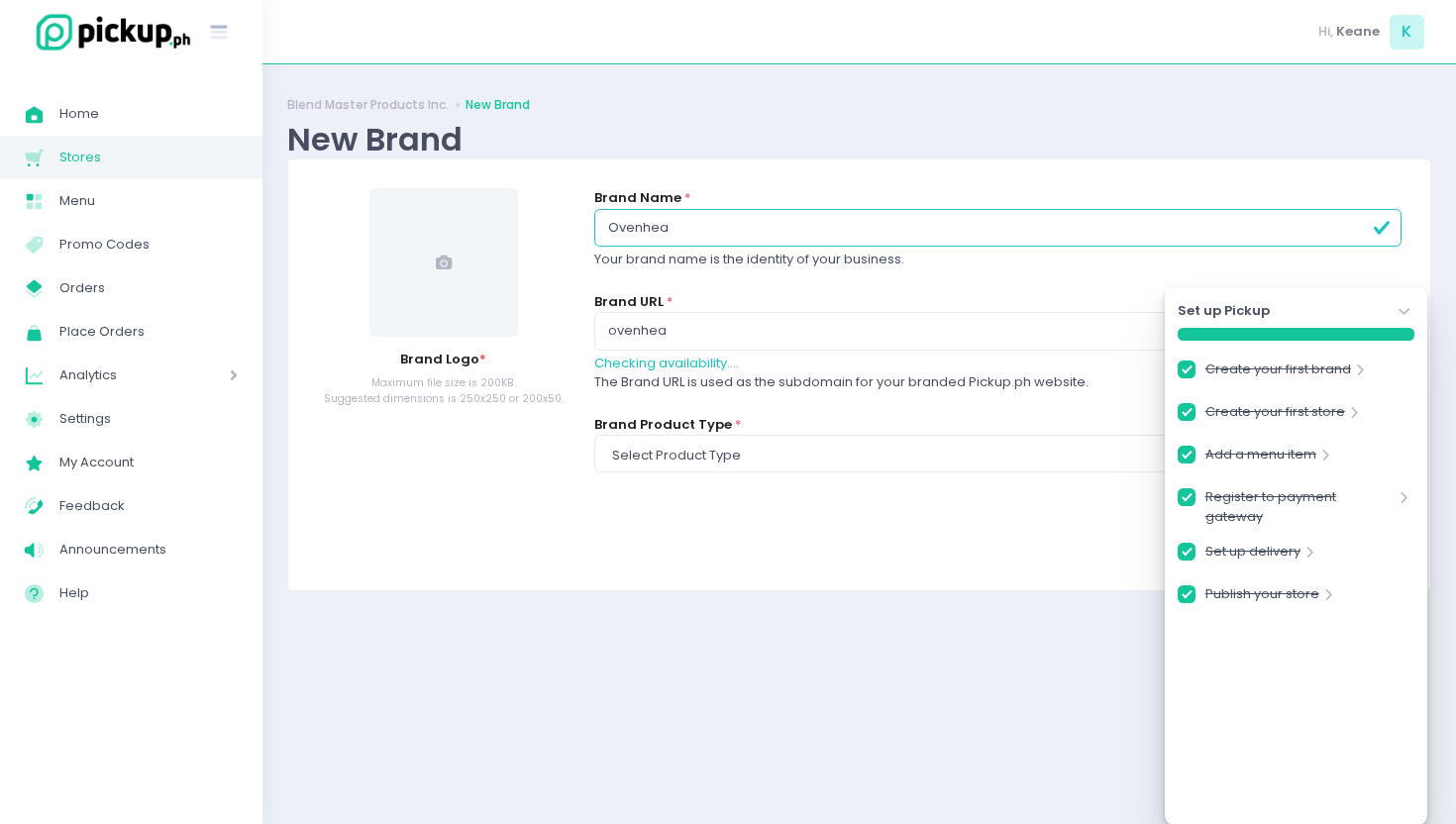 type on "Ovenhead" 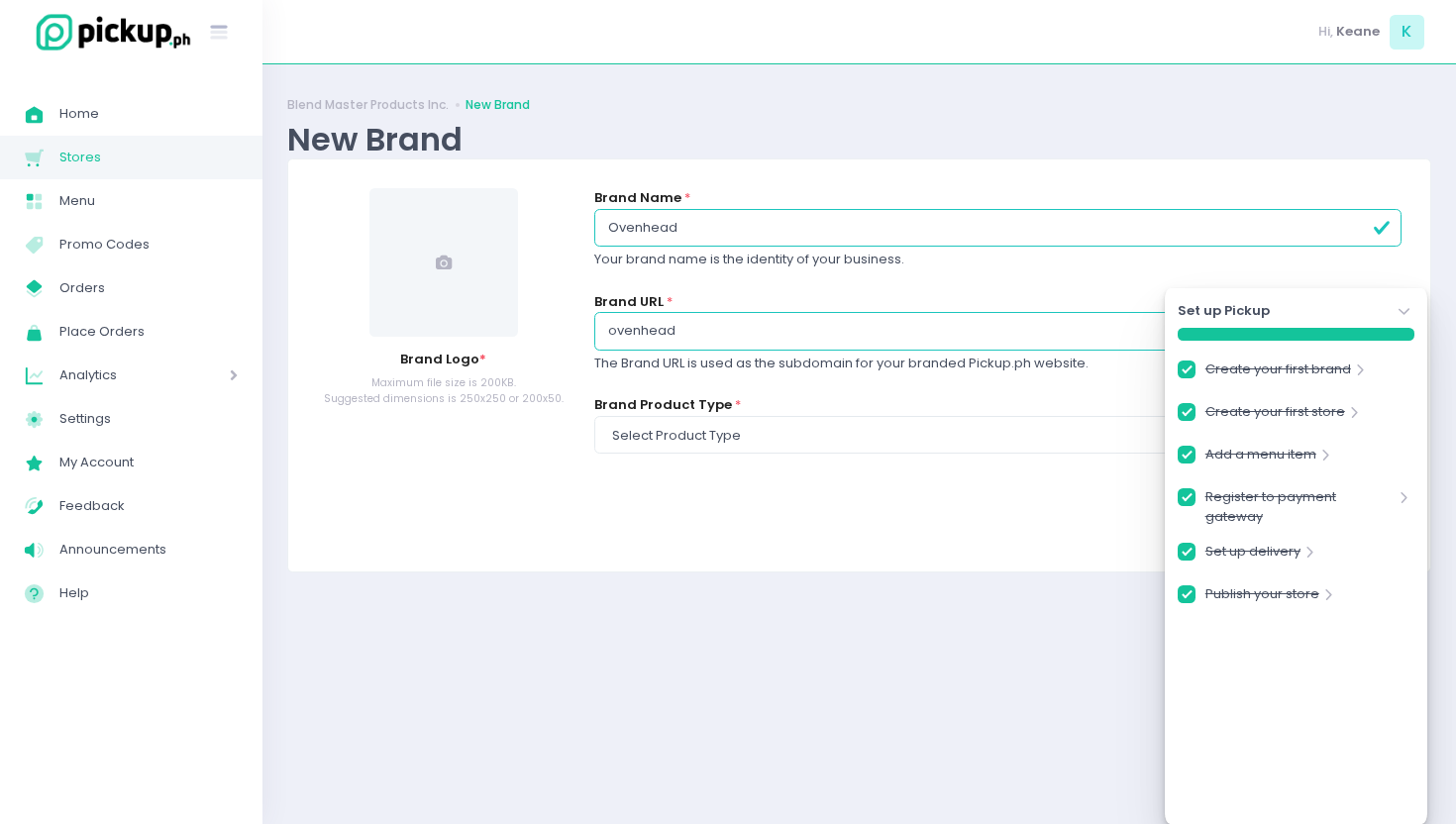click on "Stockholm-icons / Navigation / Angle-down Created with Sketch." 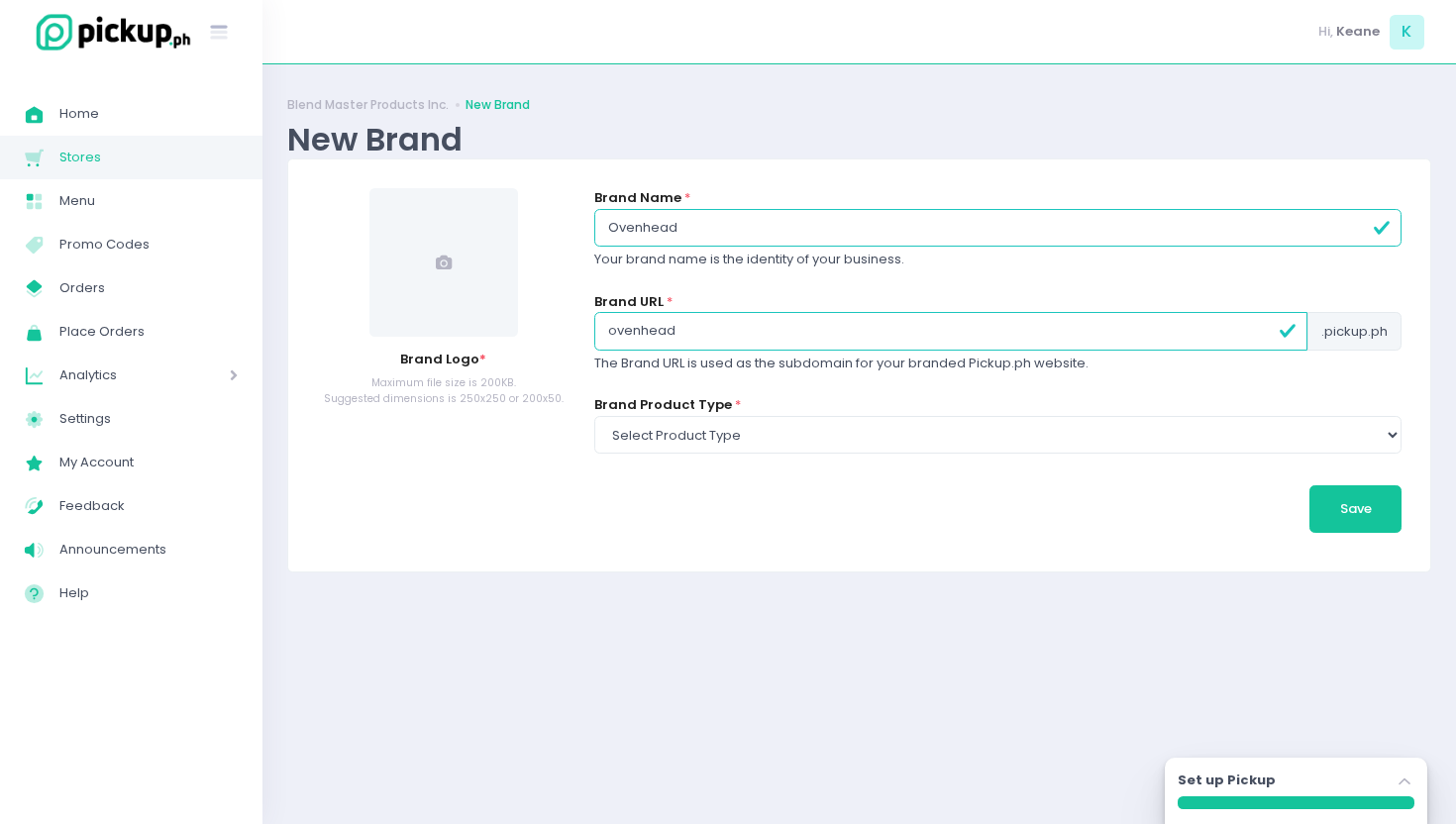 click on "Ovenhead" at bounding box center (997, 228) 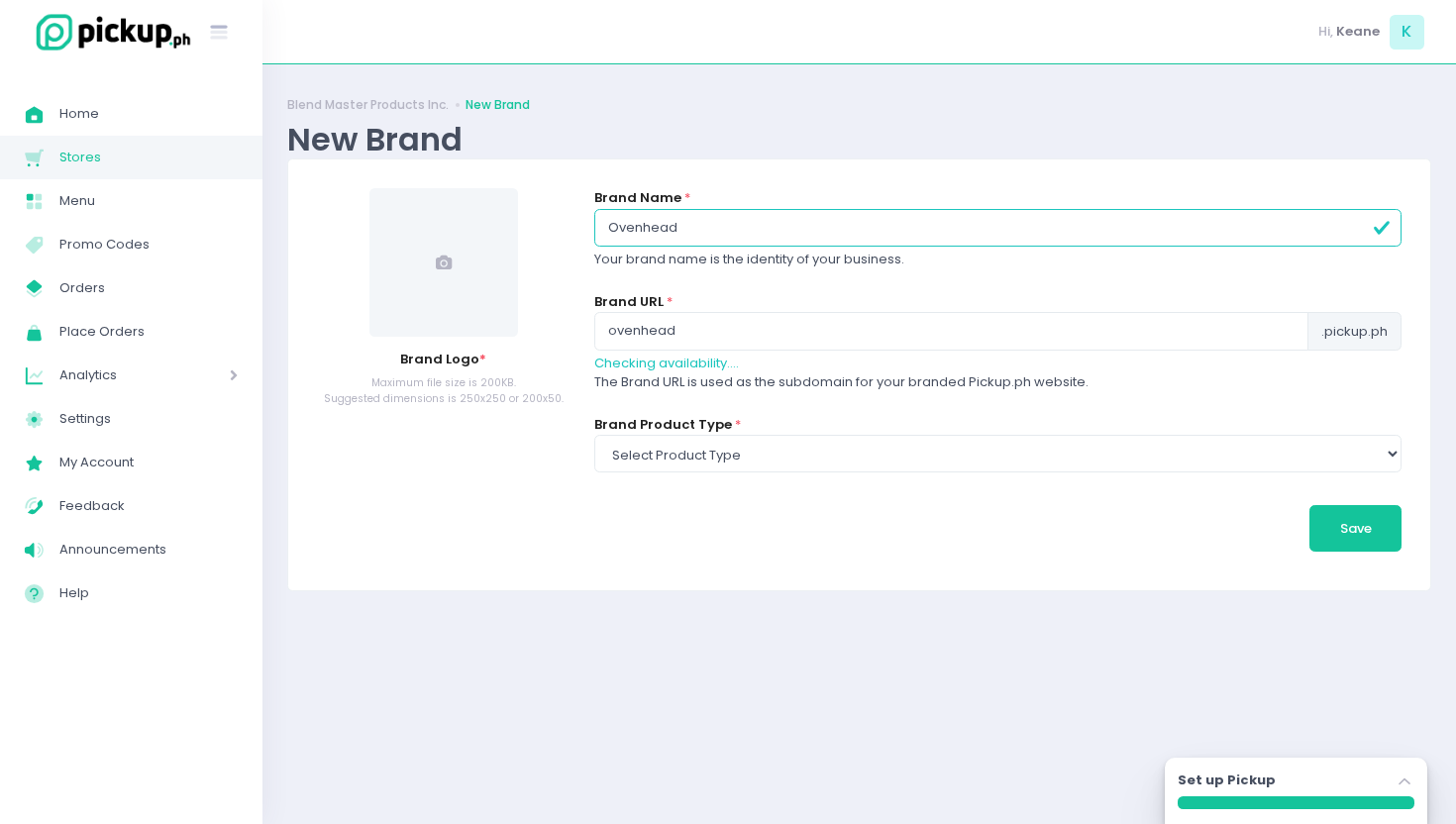 type on "Ovenhead B" 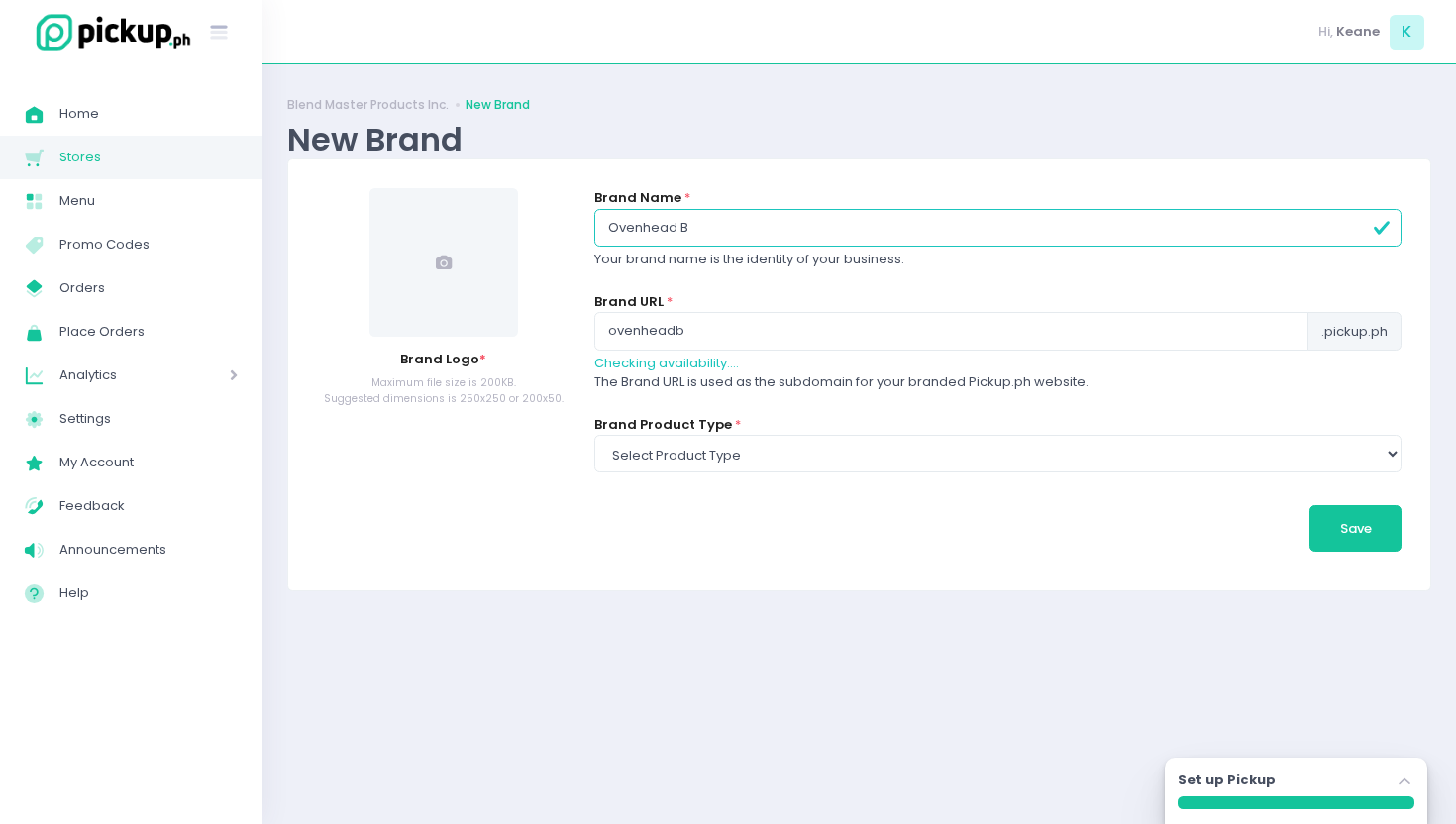 type on "Ovenhead Ba" 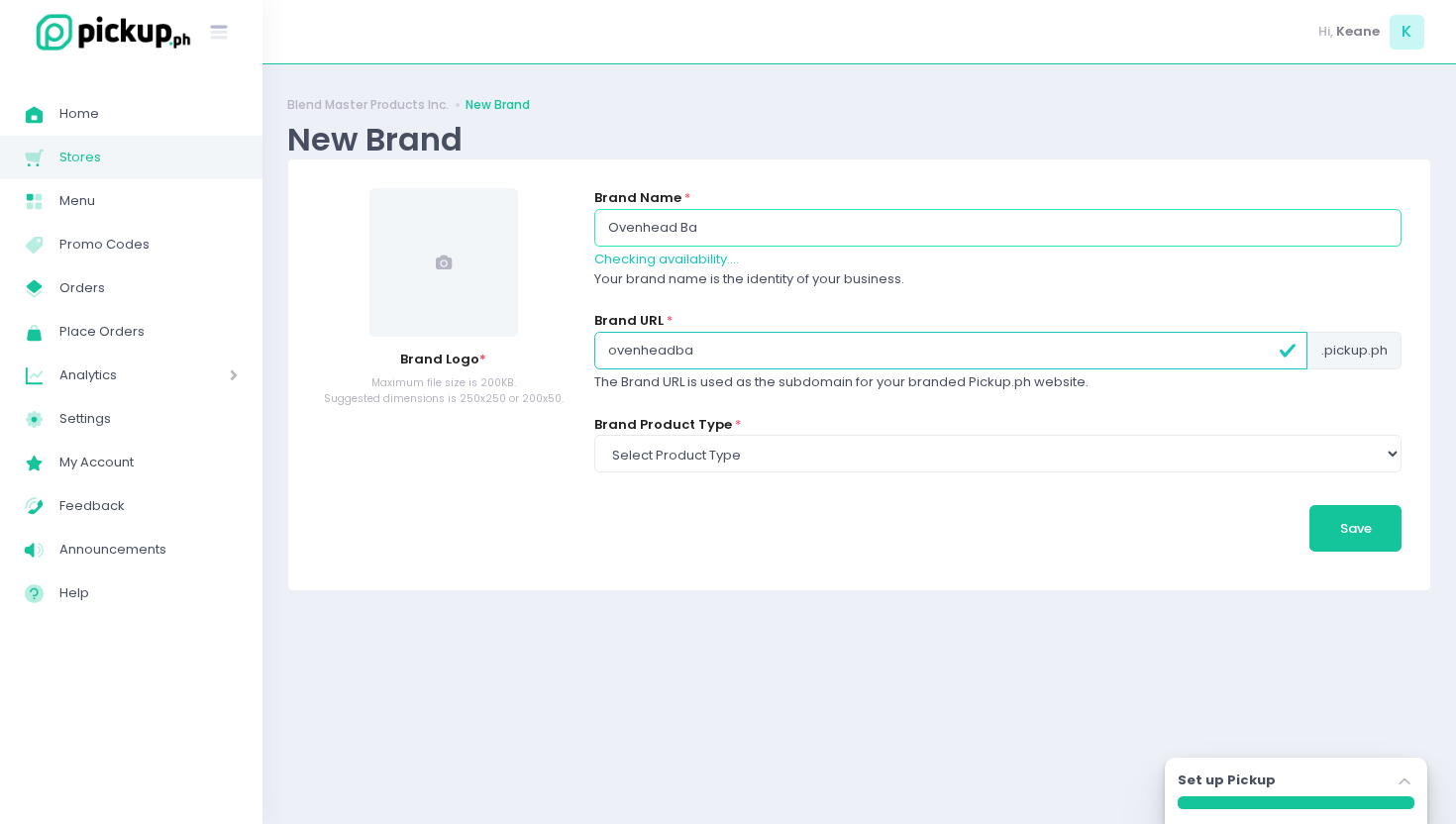 type on "Ovenhead Bak" 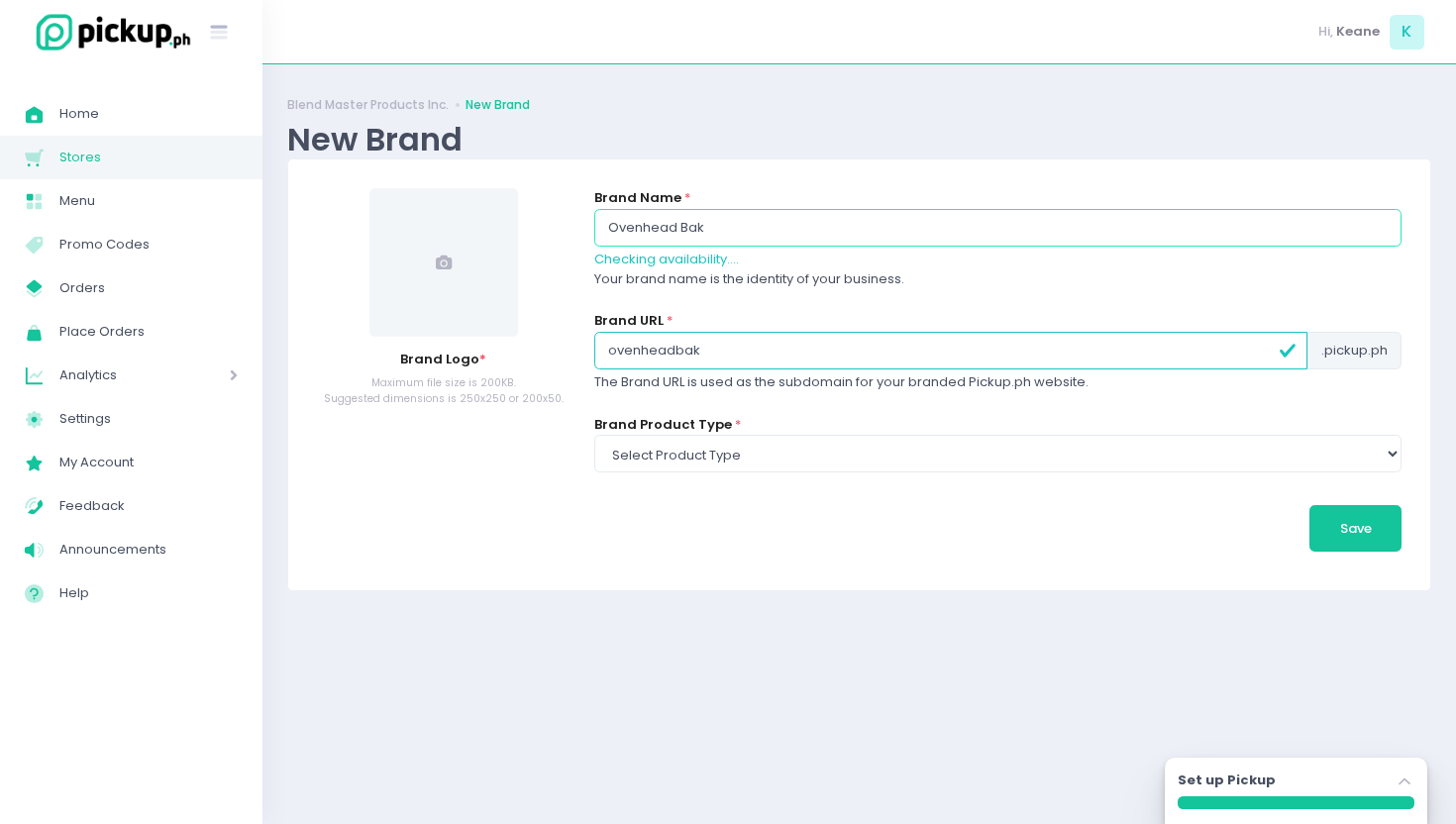 type on "Ovenhead Bake" 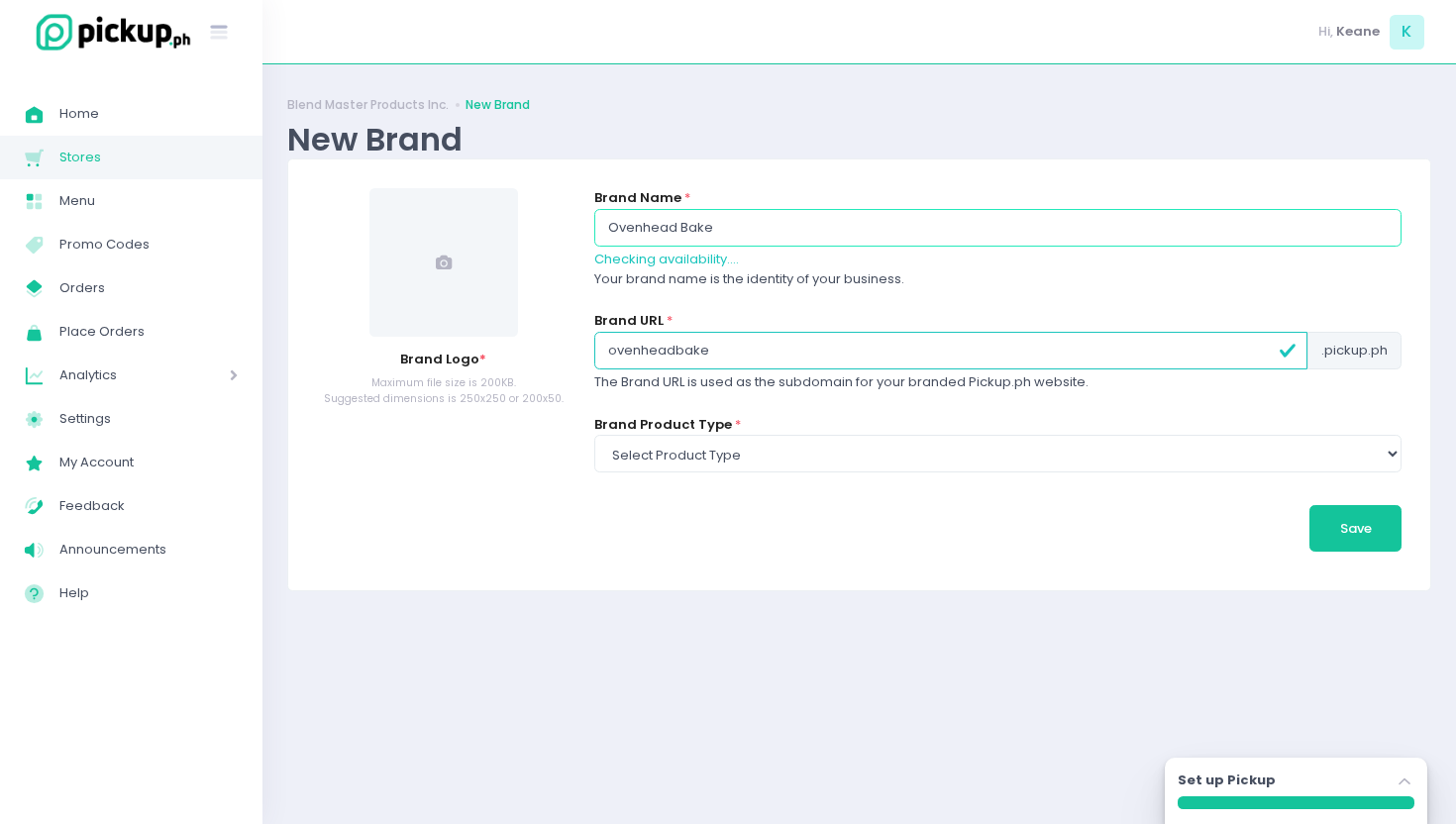 type on "Ovenhead Baked" 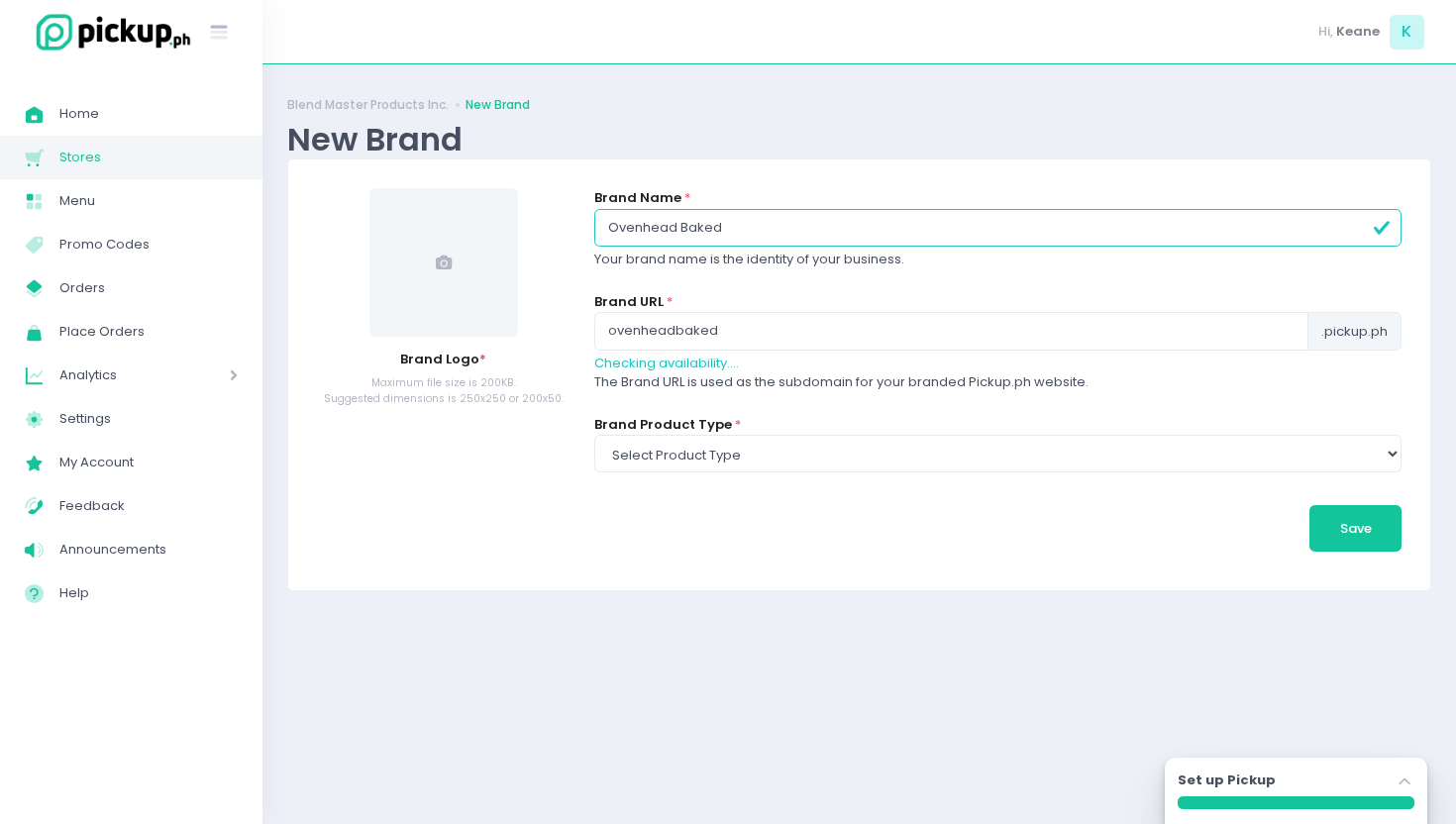 type on "Ovenhead Baked P" 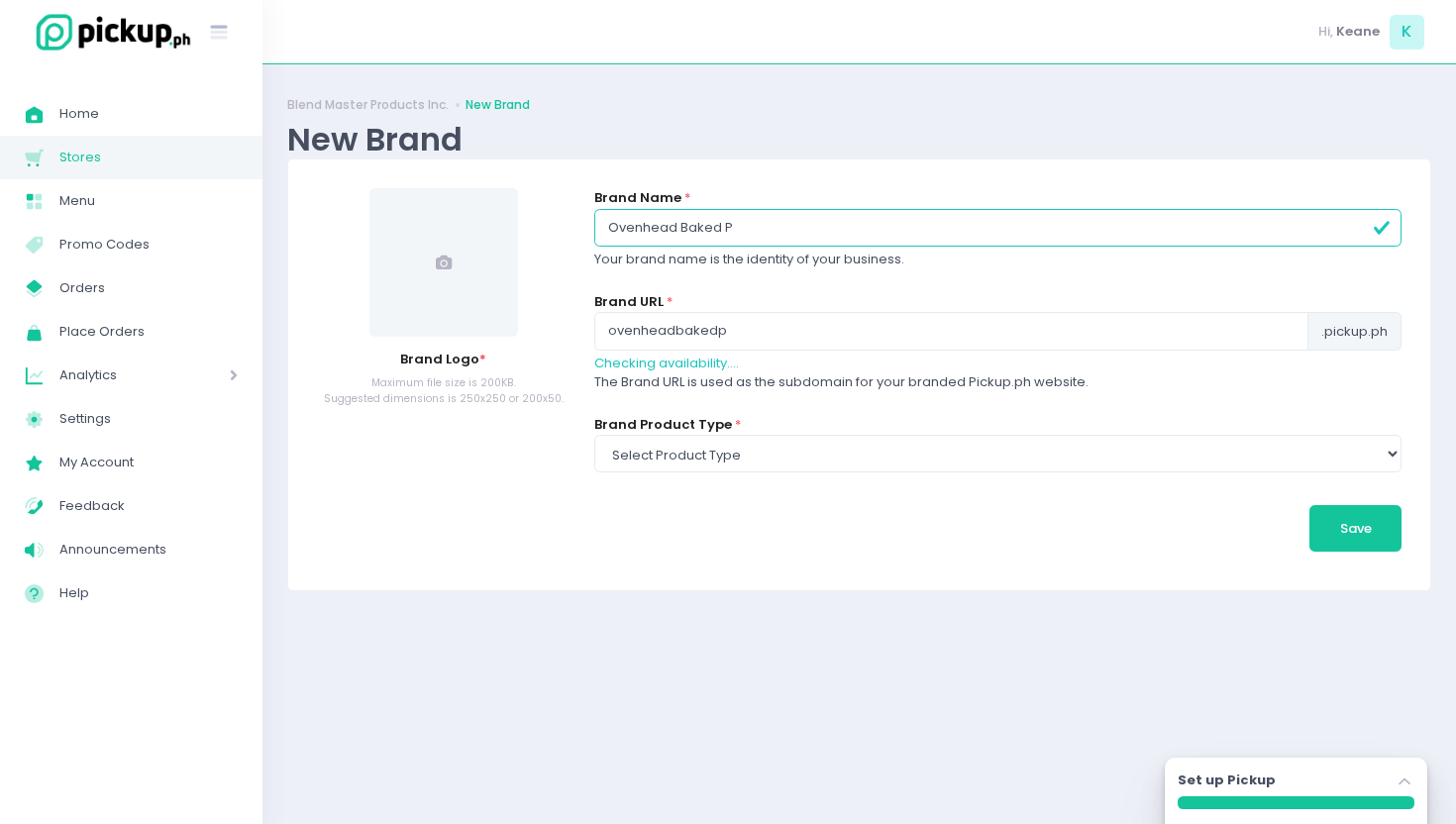 type on "Ovenhead Baked Pa" 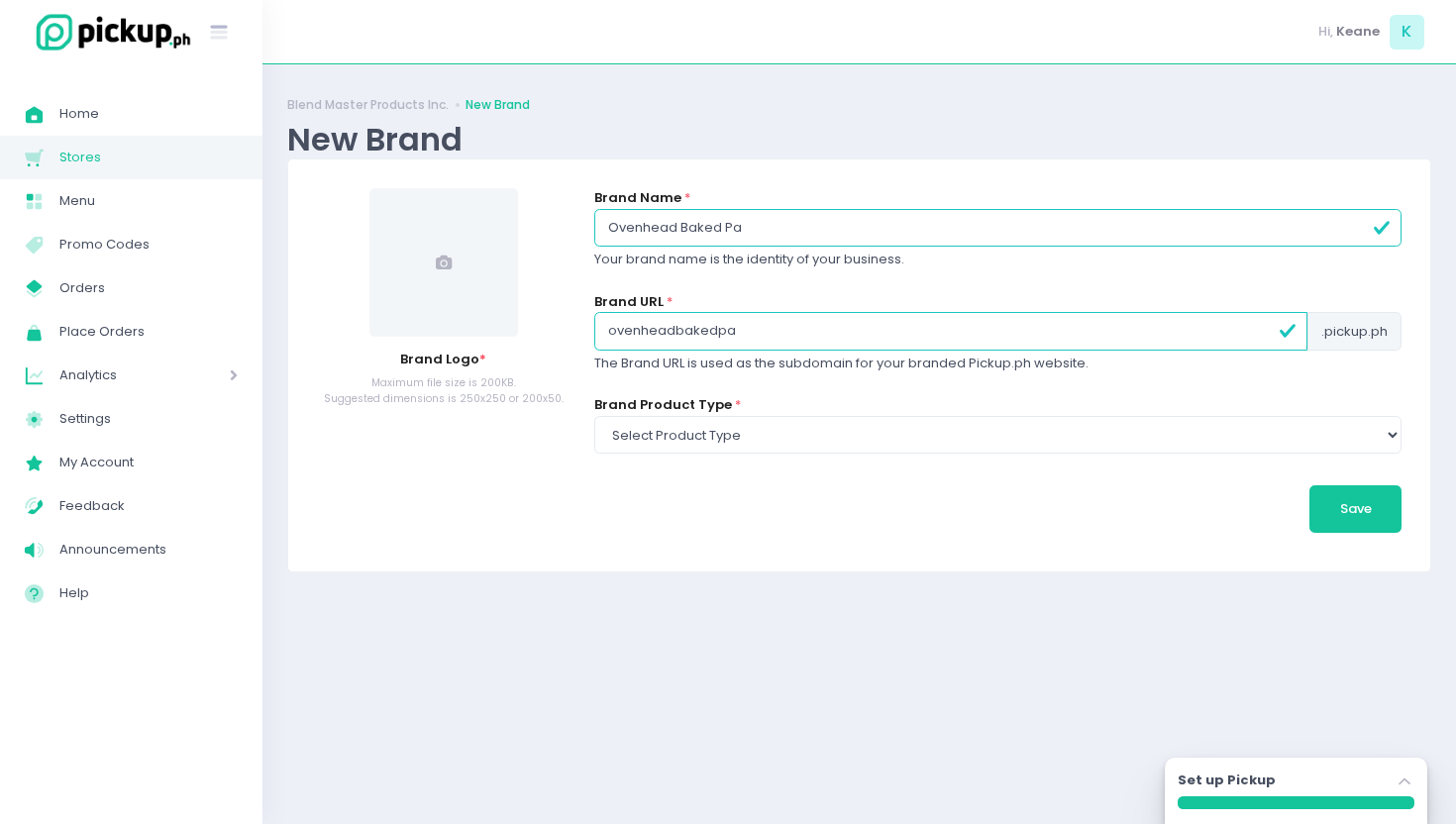 type on "Ovenhead Baked Pas" 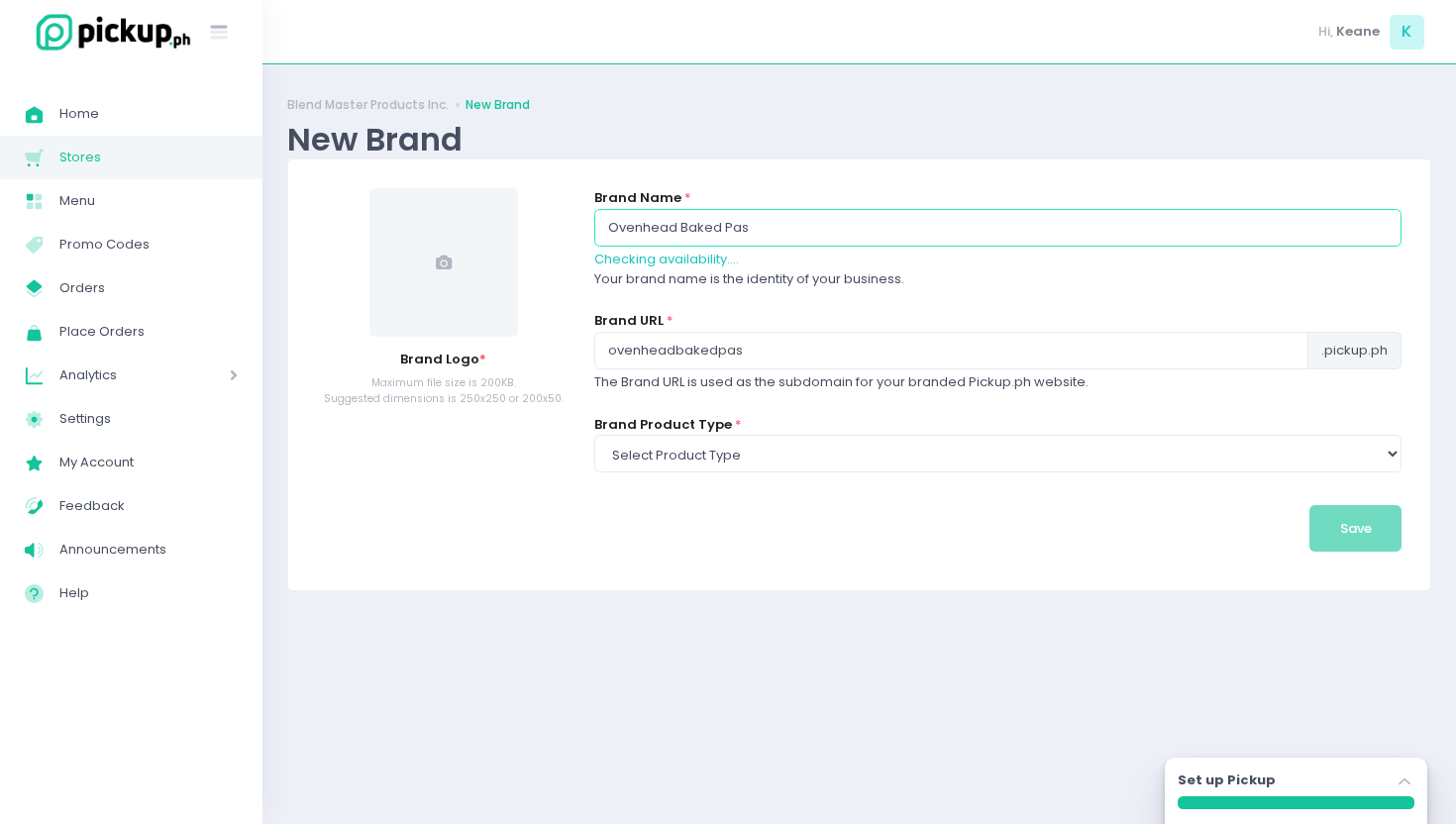 type on "Ovenhead Baked Past" 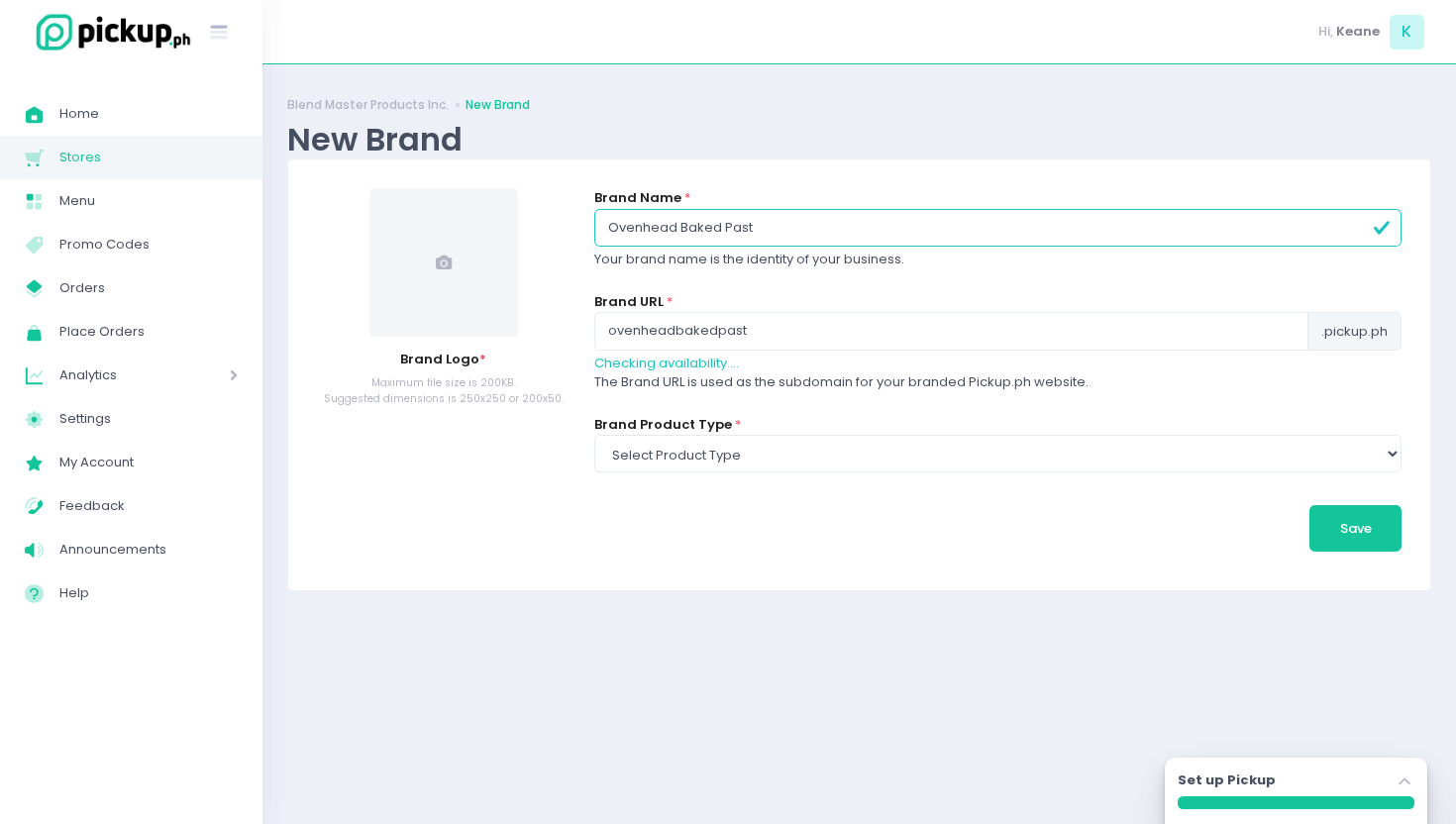 type on "Ovenhead Baked Pasta" 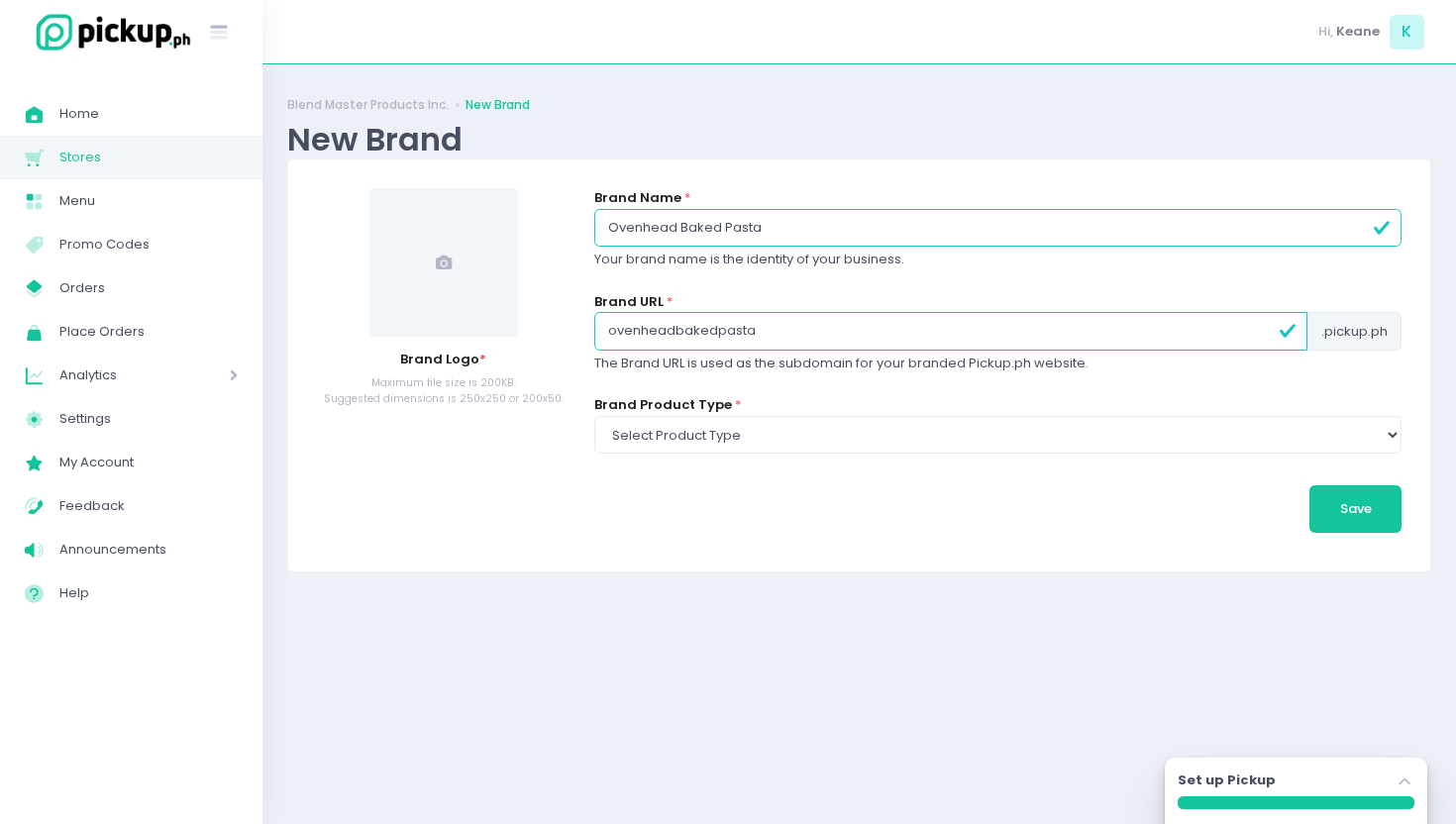 type on "Ovenhead Baked Pasta" 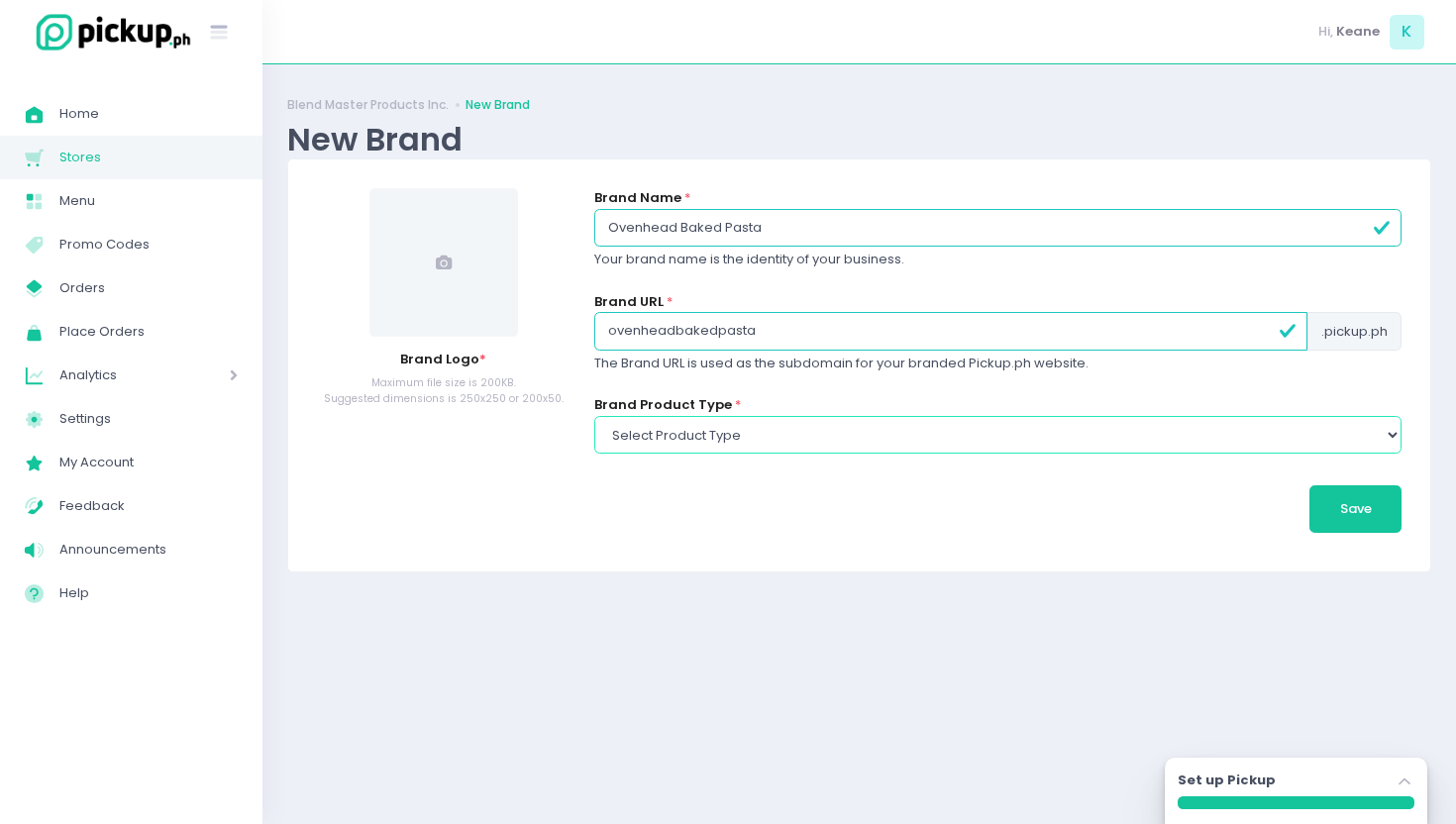 click on "Select product type food non-food" at bounding box center (997, 435) 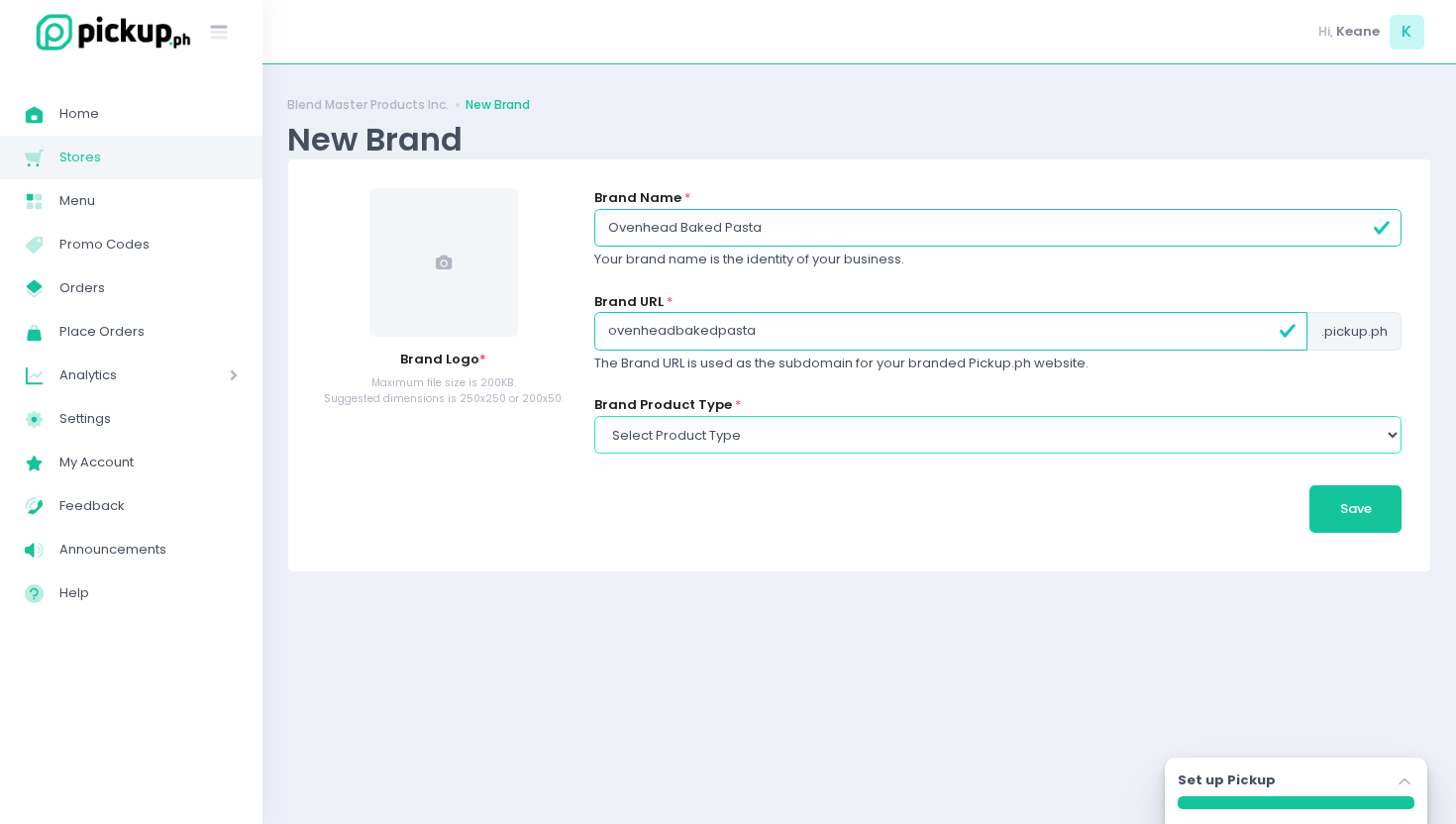 select on "food" 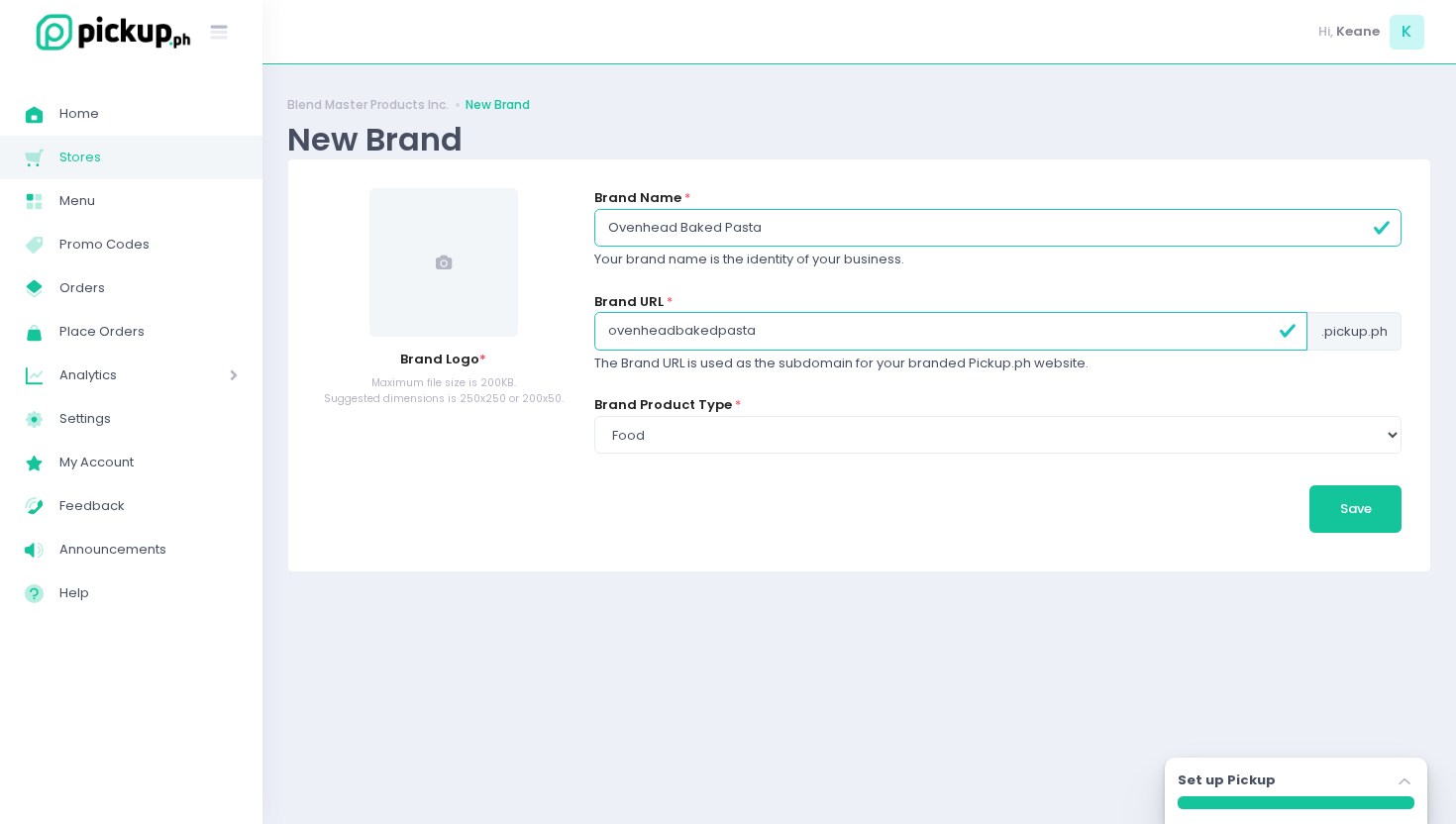 click at bounding box center (444, 262) 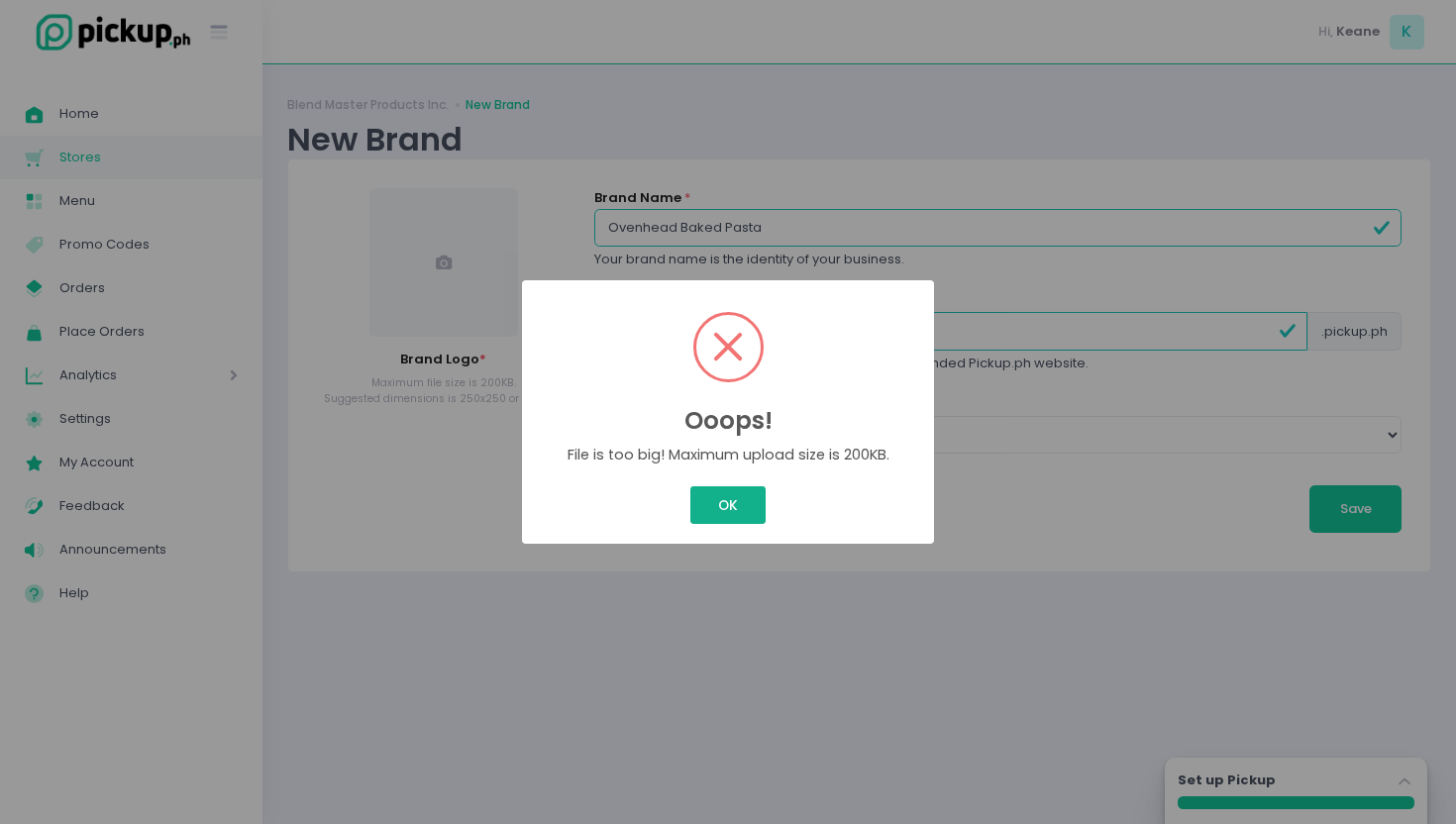 click on "OK" at bounding box center (727, 505) 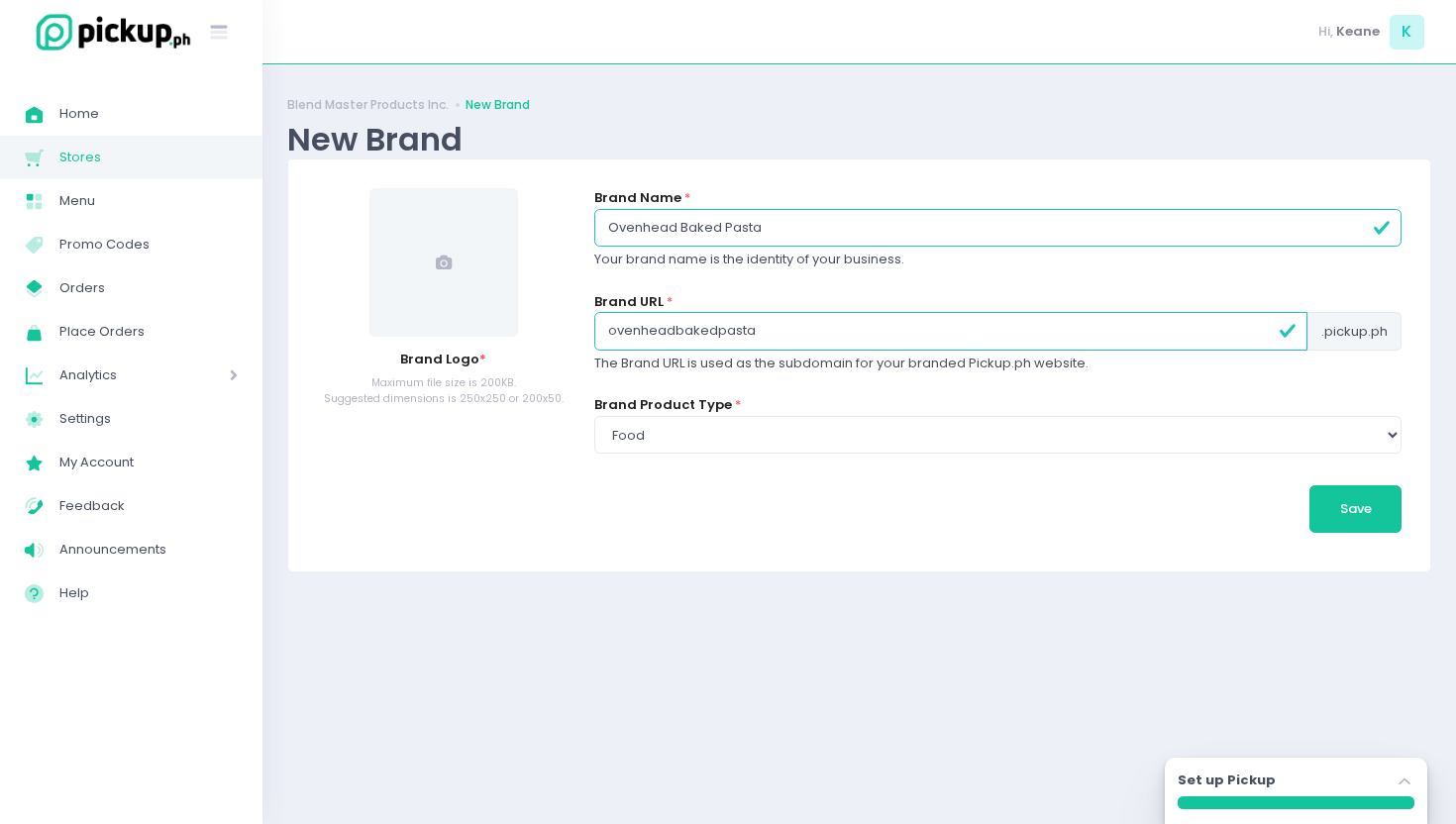 click at bounding box center (444, 262) 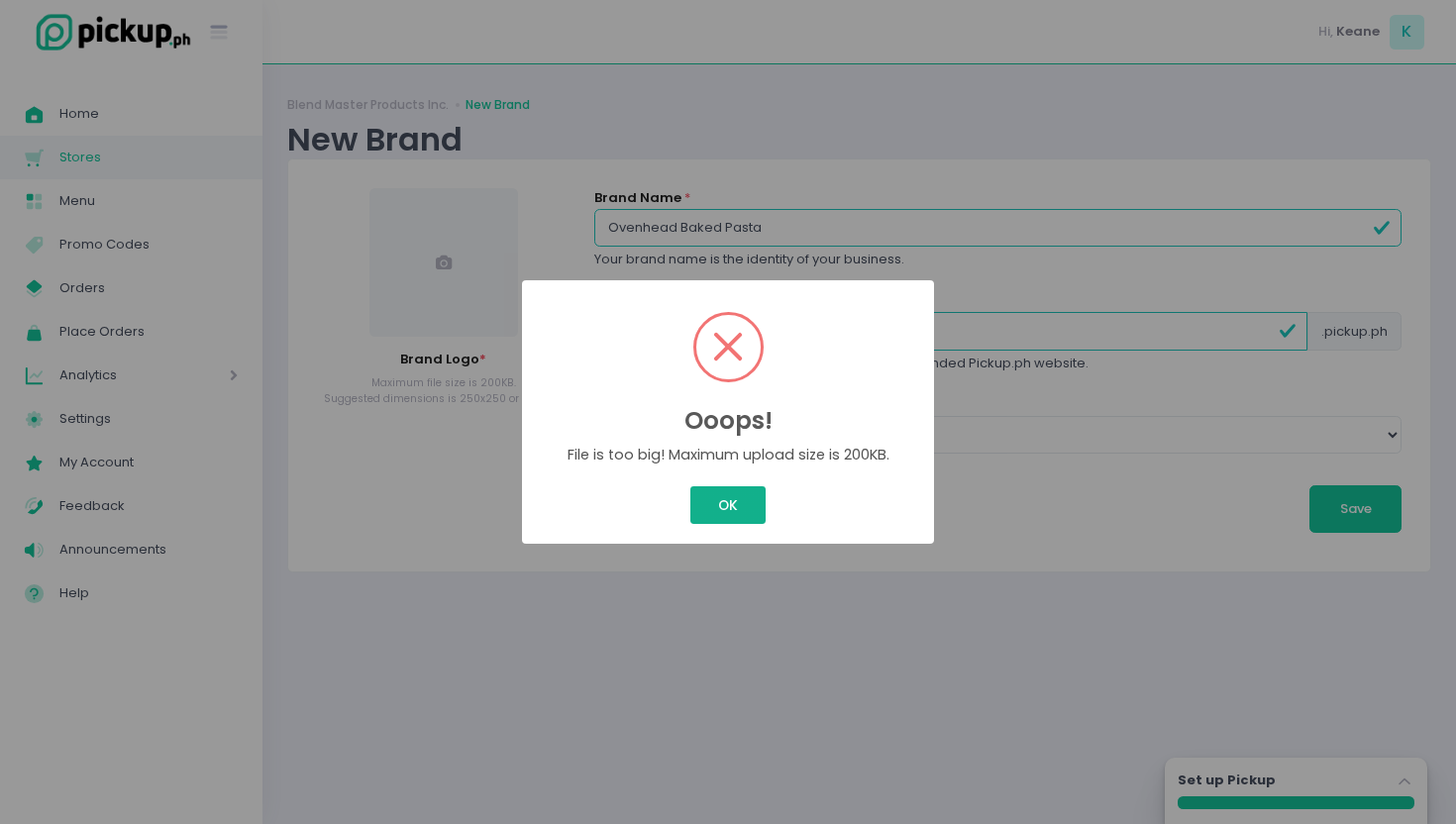 click on "OK" at bounding box center (727, 505) 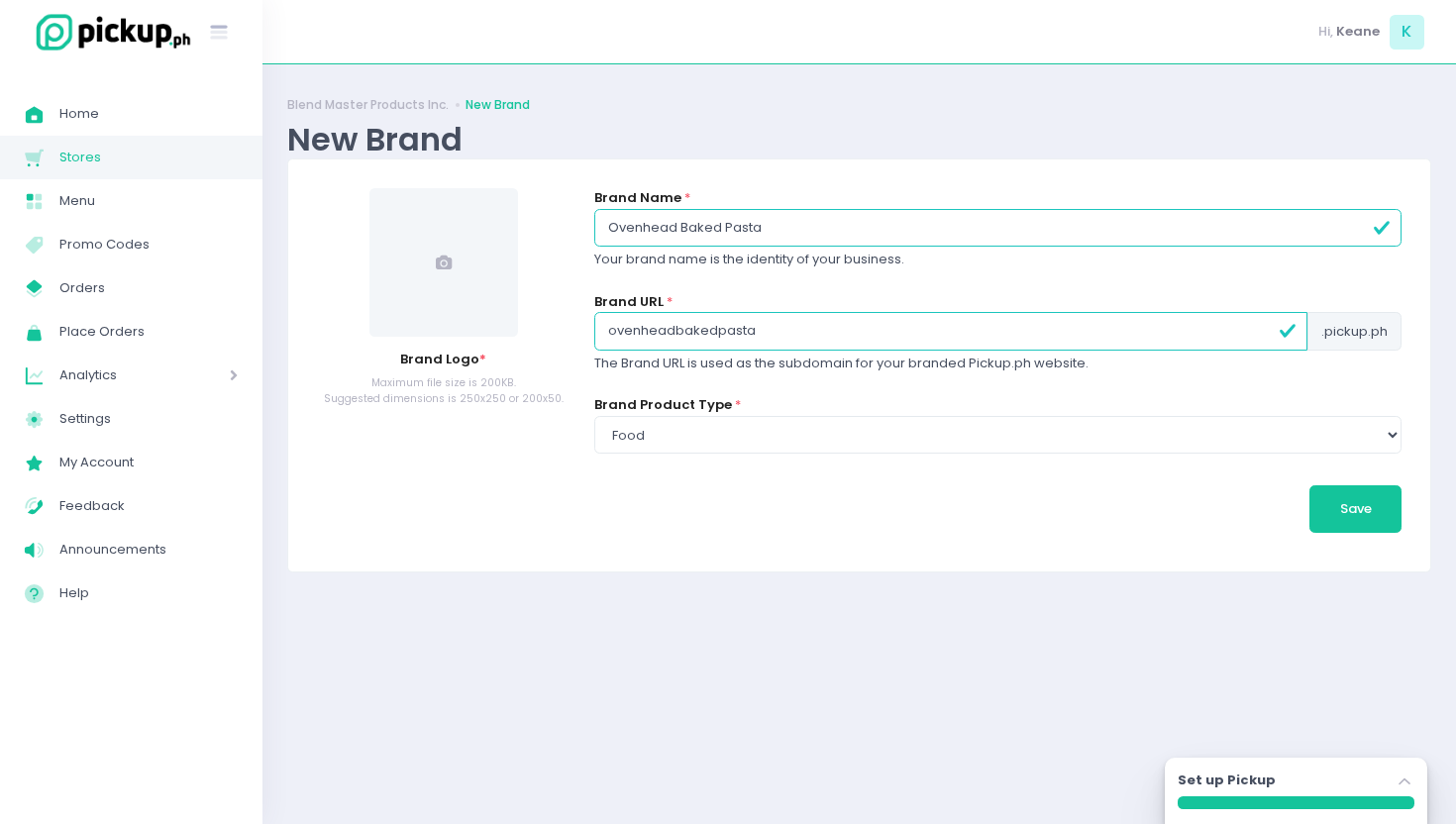 click on "ovenheadbakedpasta" at bounding box center (951, 331) 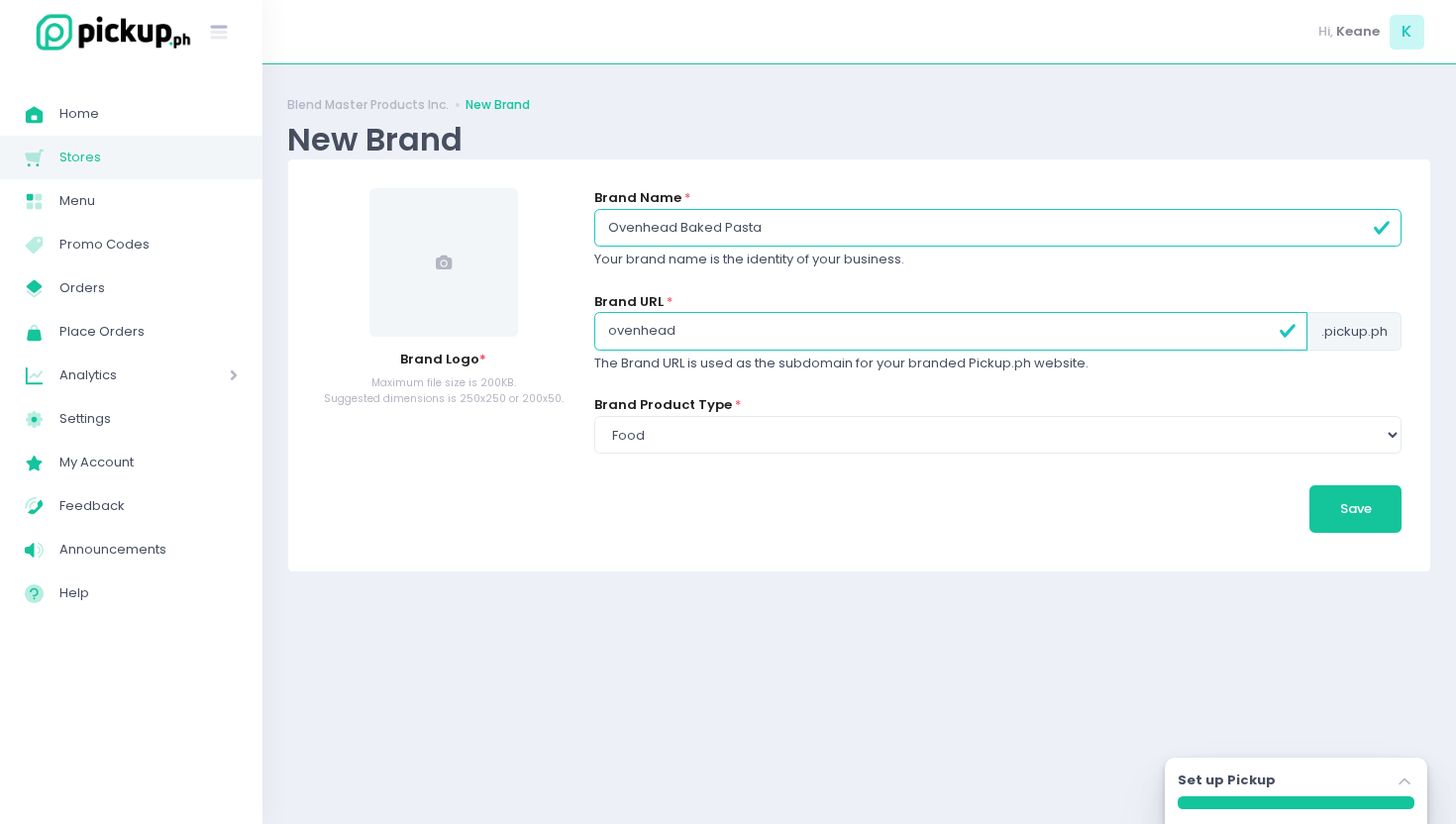 type on "ovenhead" 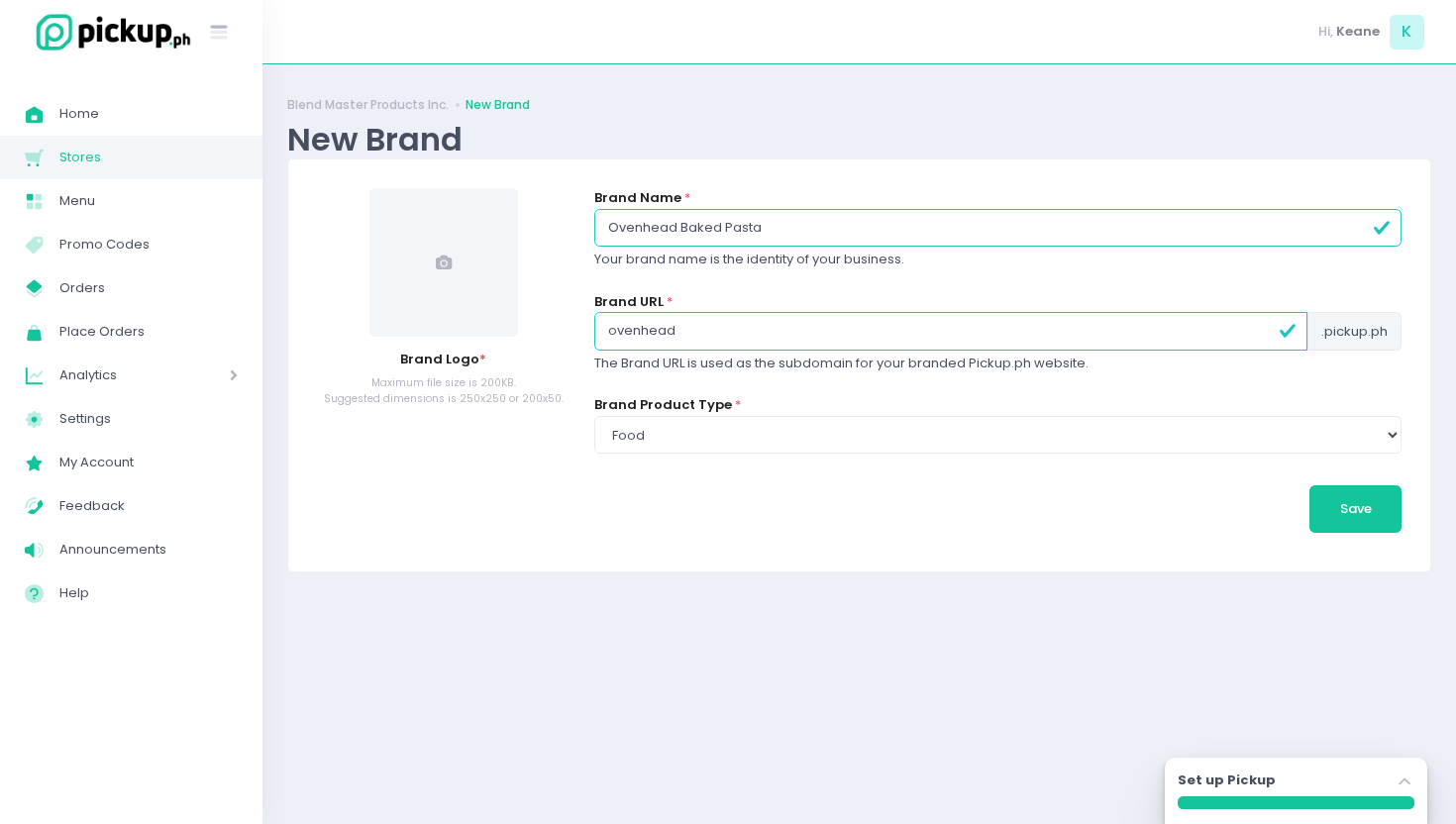 click at bounding box center (444, 262) 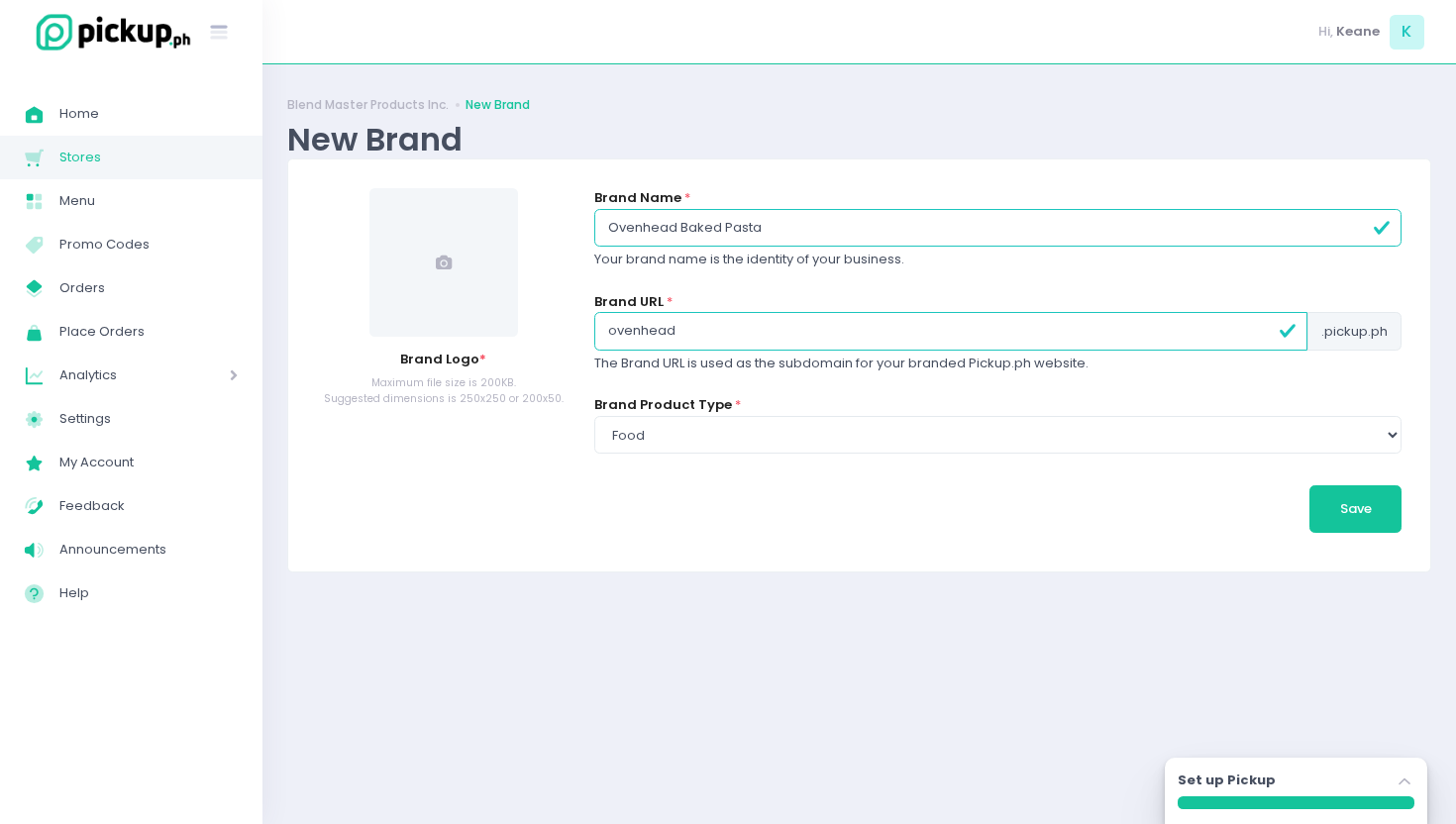 click at bounding box center (444, 262) 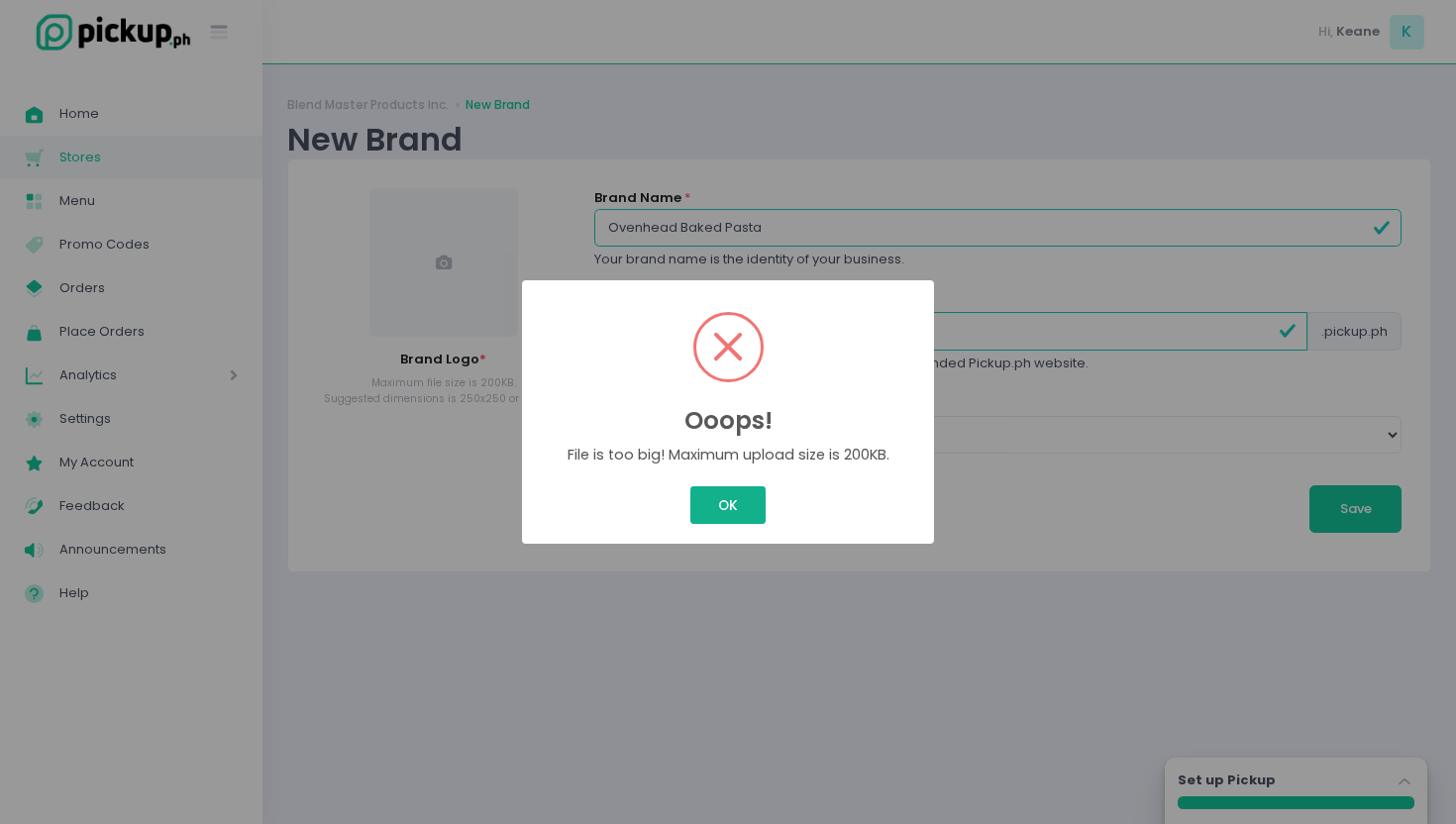 click on "OK" at bounding box center [727, 505] 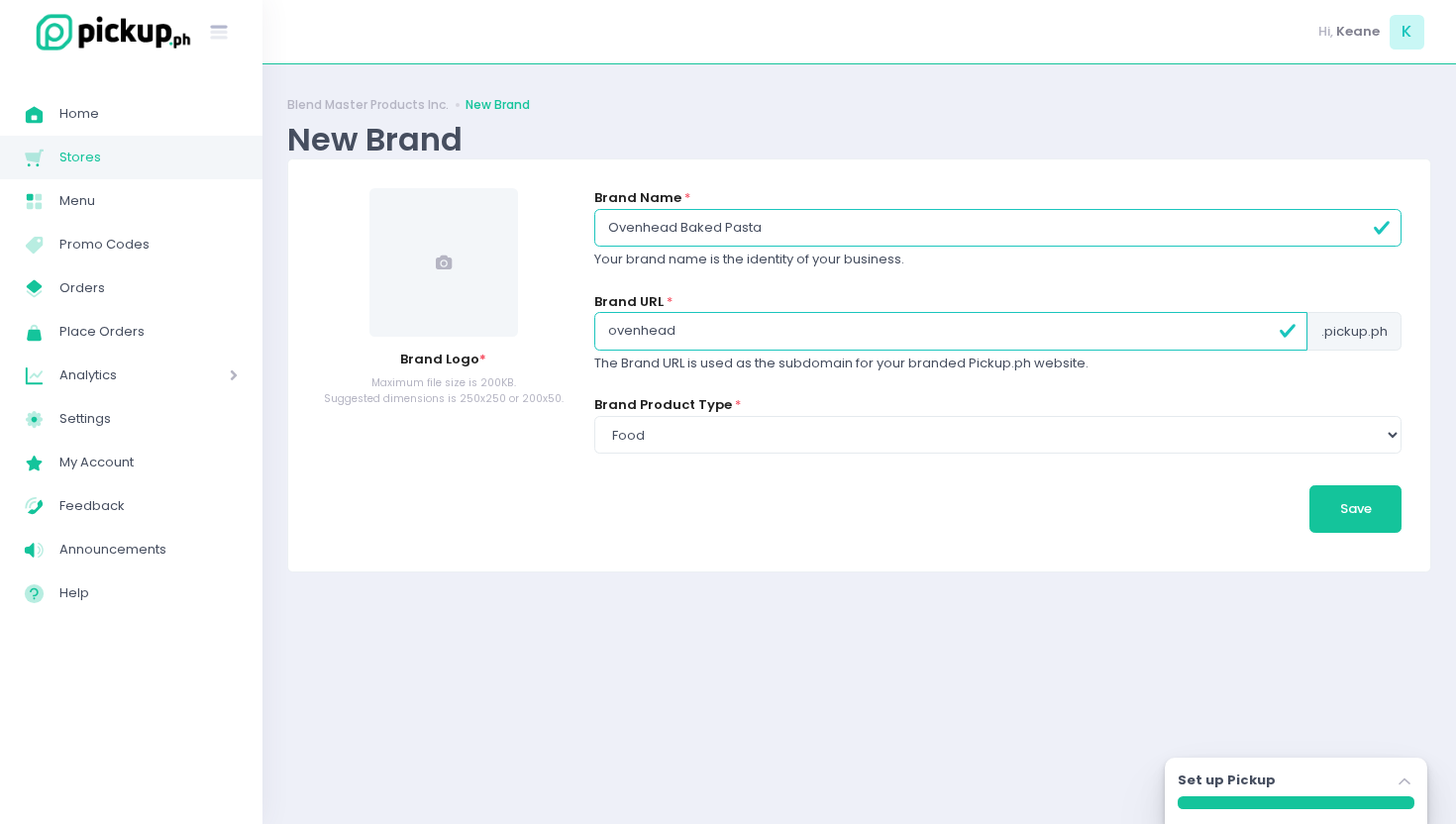 drag, startPoint x: 481, startPoint y: 386, endPoint x: 530, endPoint y: 386, distance: 49 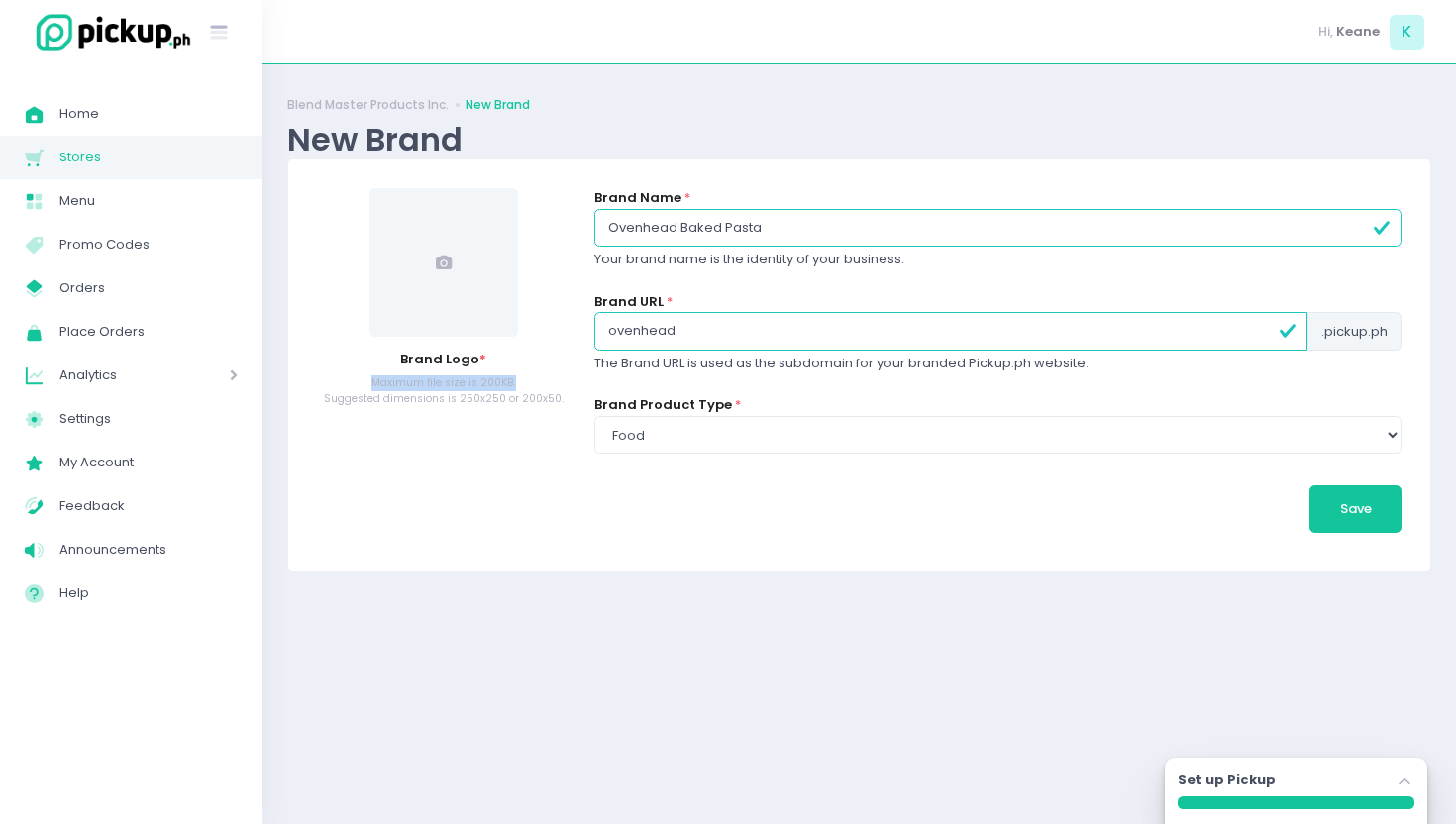 drag, startPoint x: 530, startPoint y: 386, endPoint x: 347, endPoint y: 388, distance: 183.0109 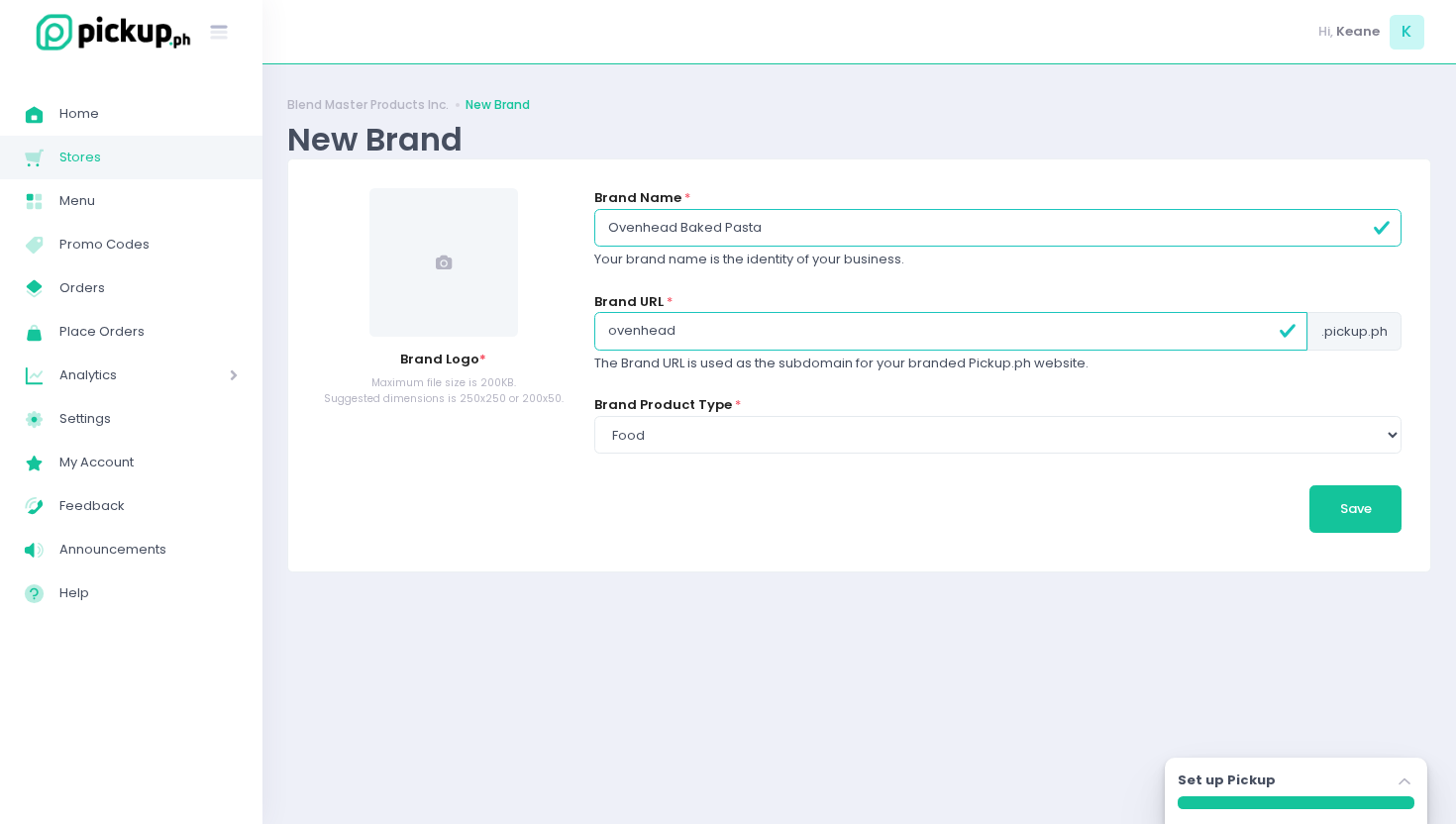 click at bounding box center [444, 262] 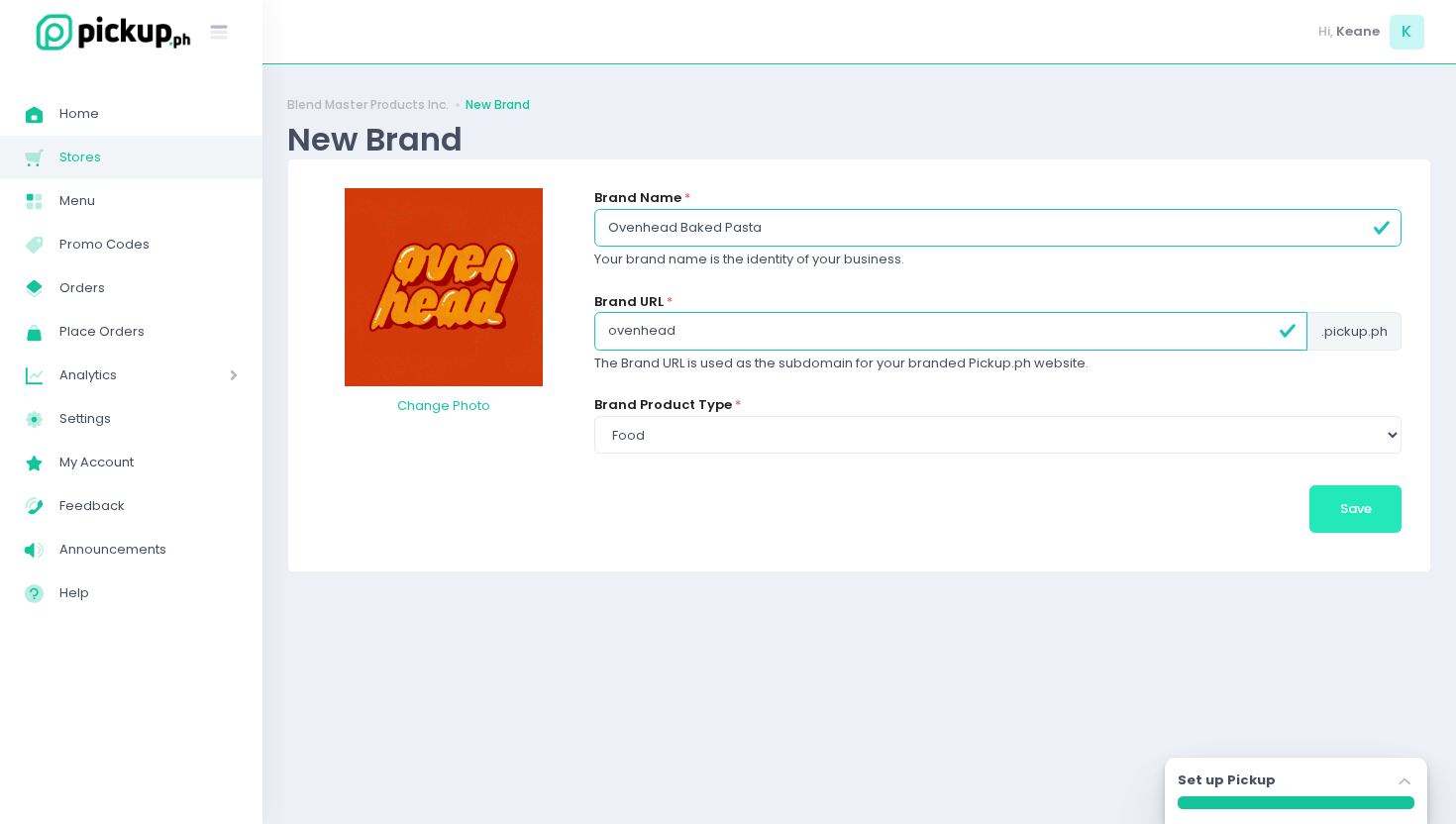 click on "Save" at bounding box center [1355, 509] 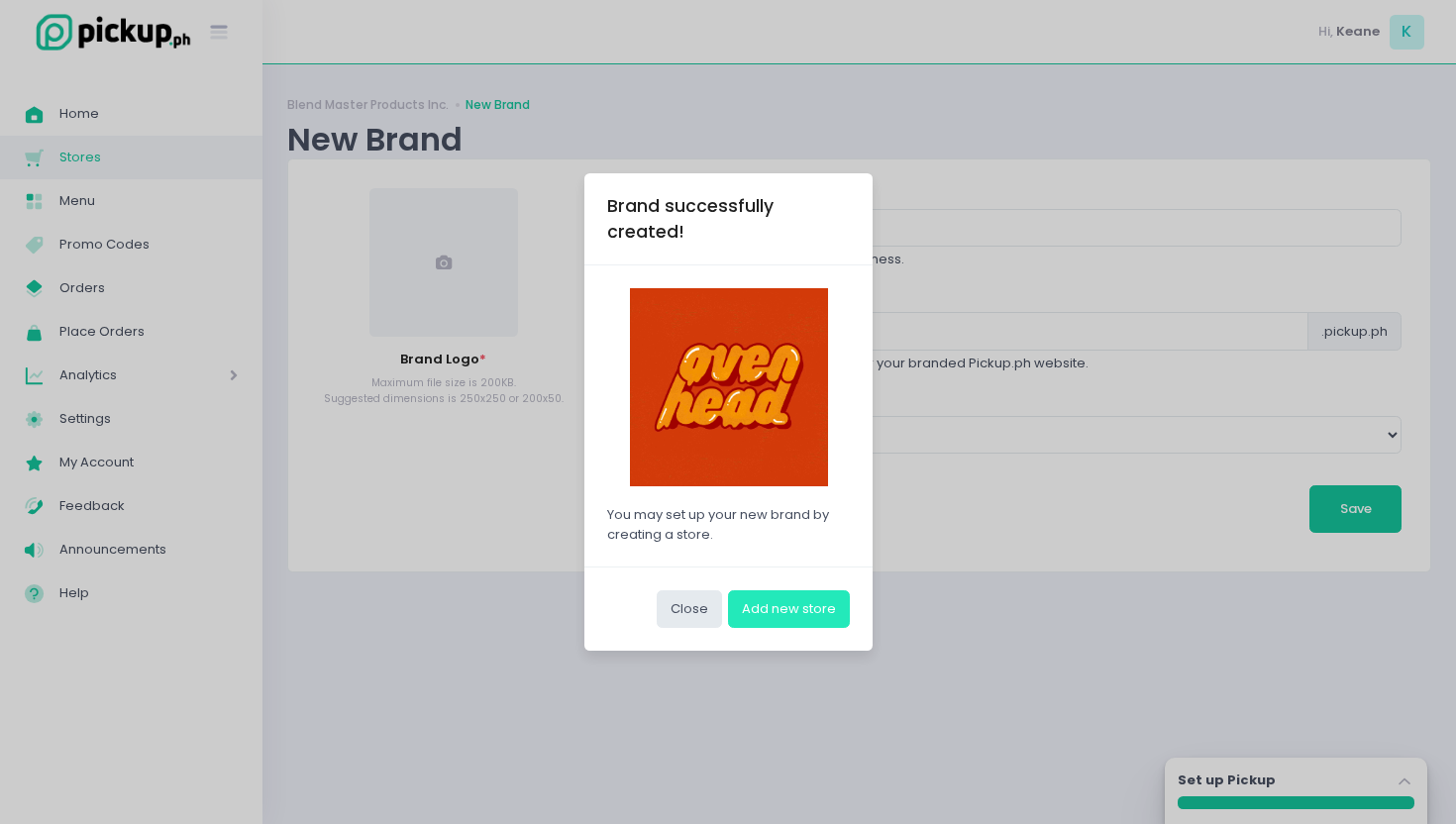 click on "Add new store" at bounding box center [788, 609] 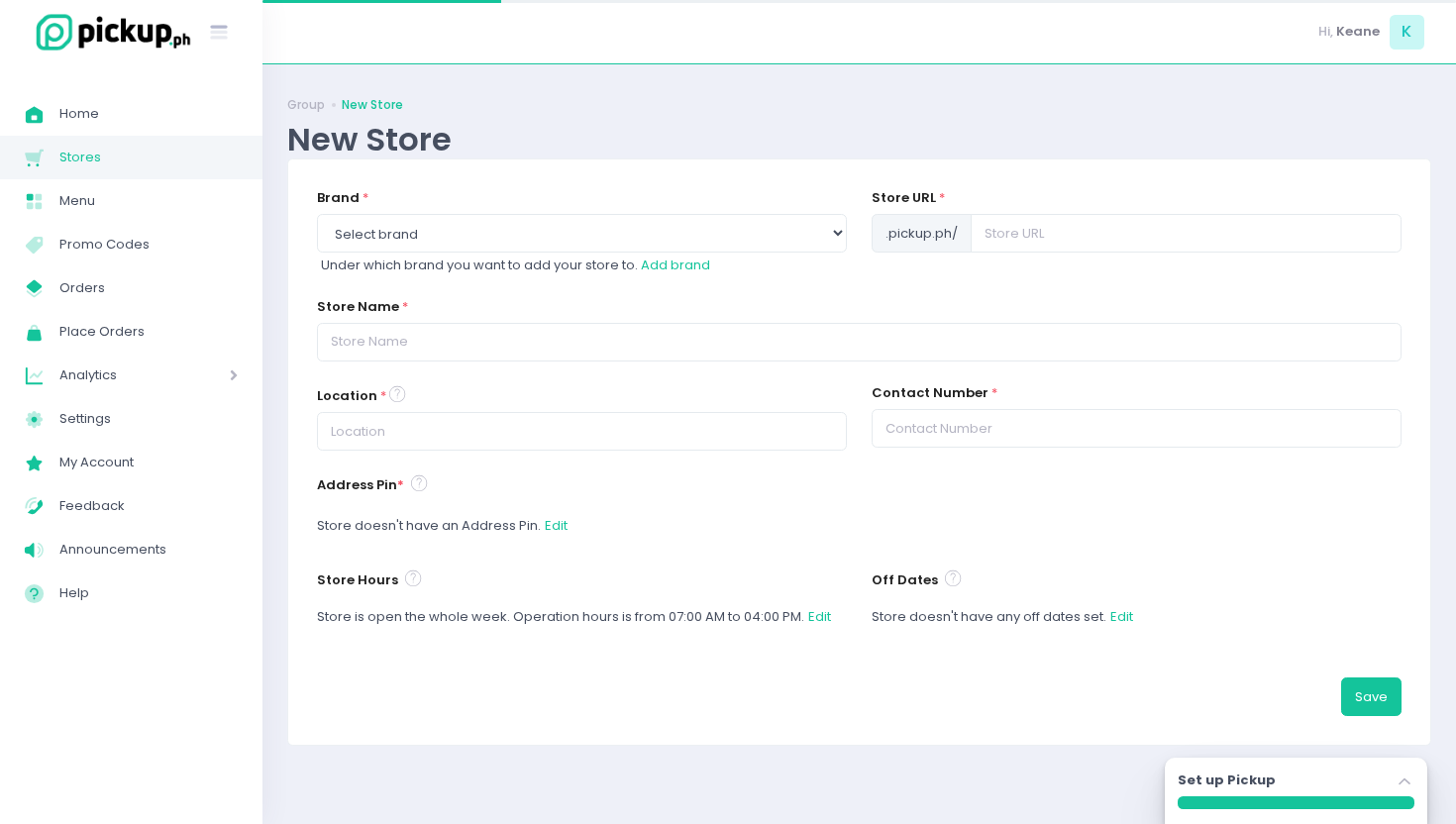 select on "688cb4871fb63f427d36d9d7" 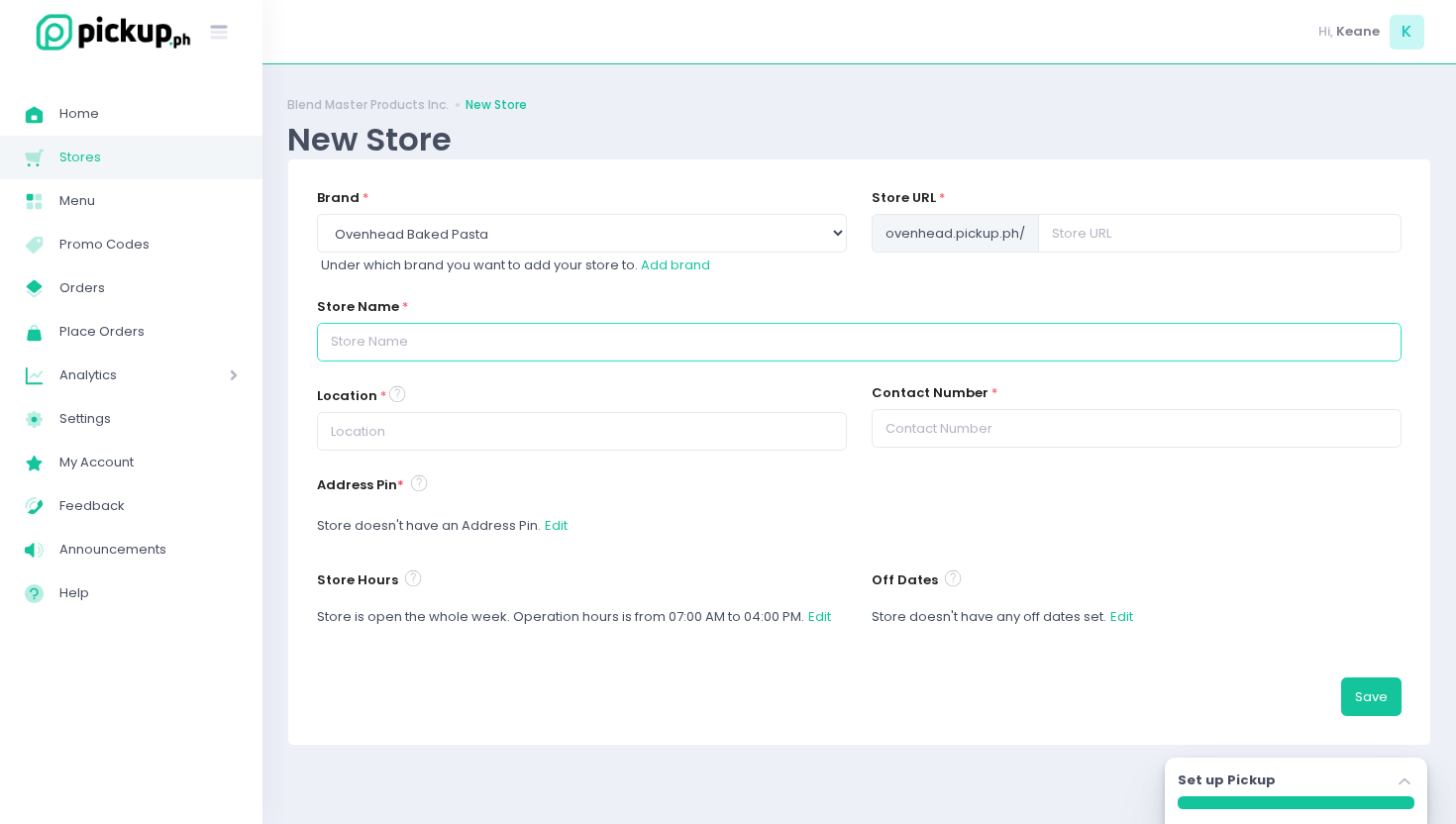 click at bounding box center [859, 342] 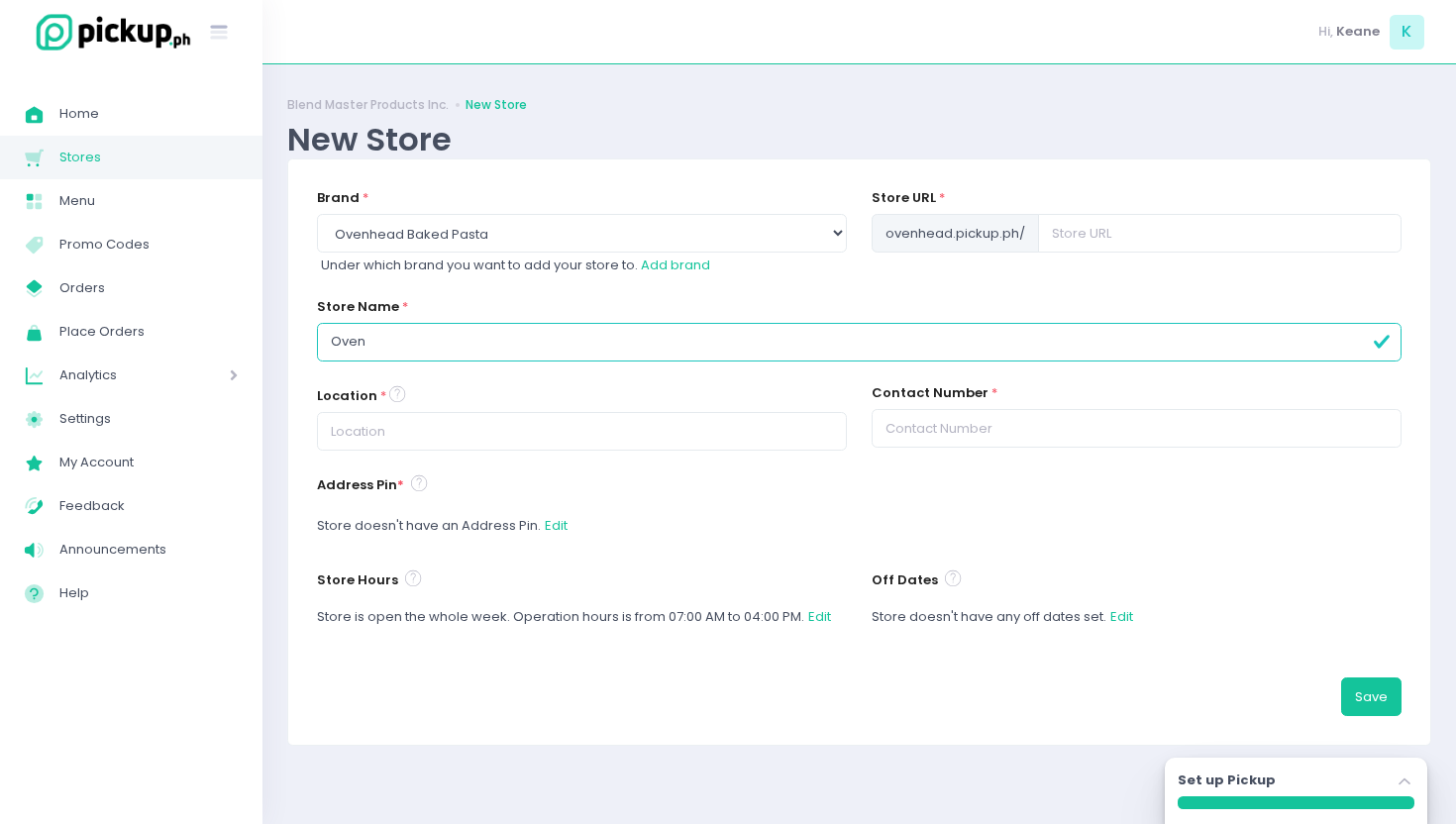 type on "Ovenhead Baked Pasta" 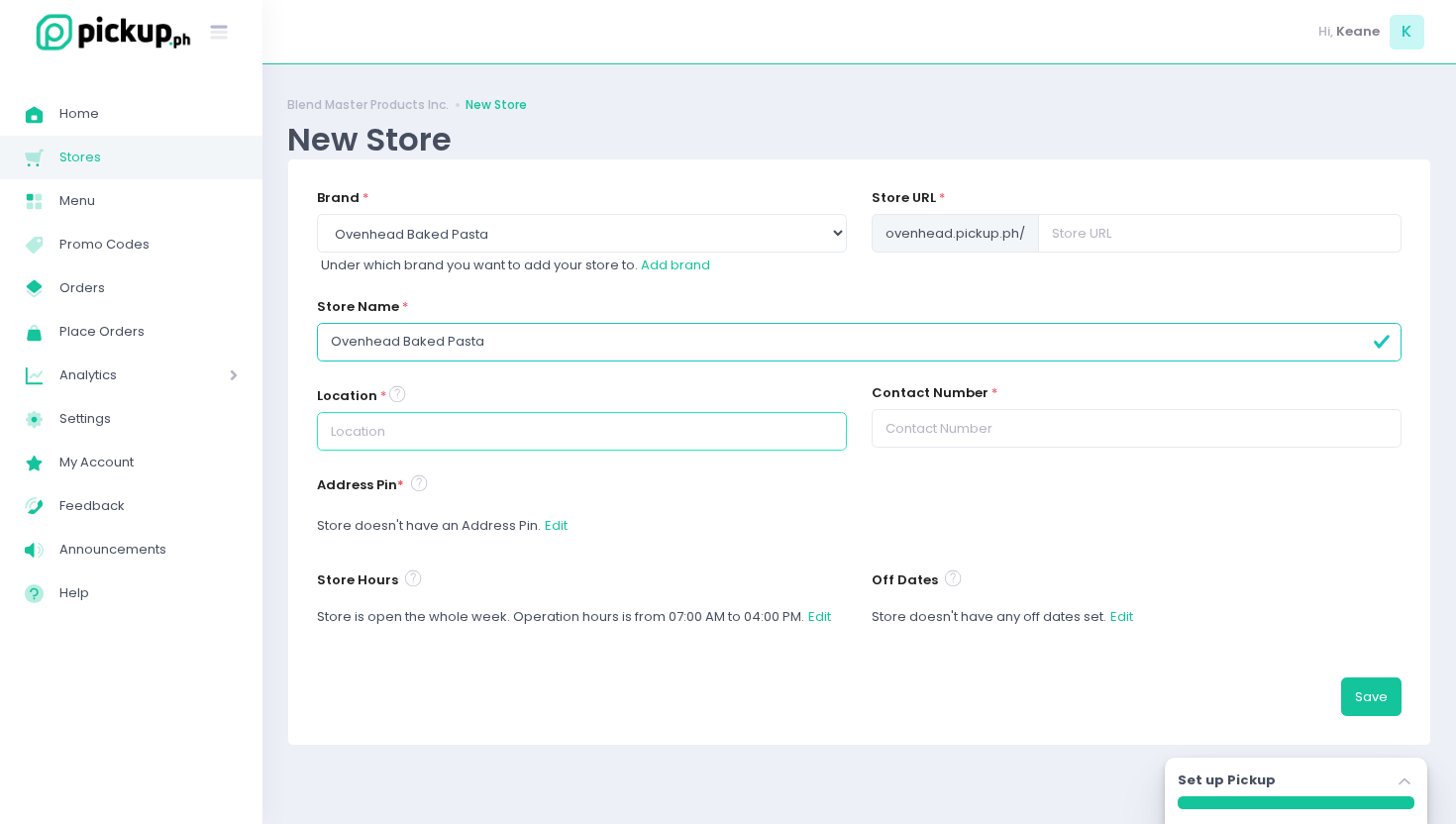click at bounding box center (581, 431) 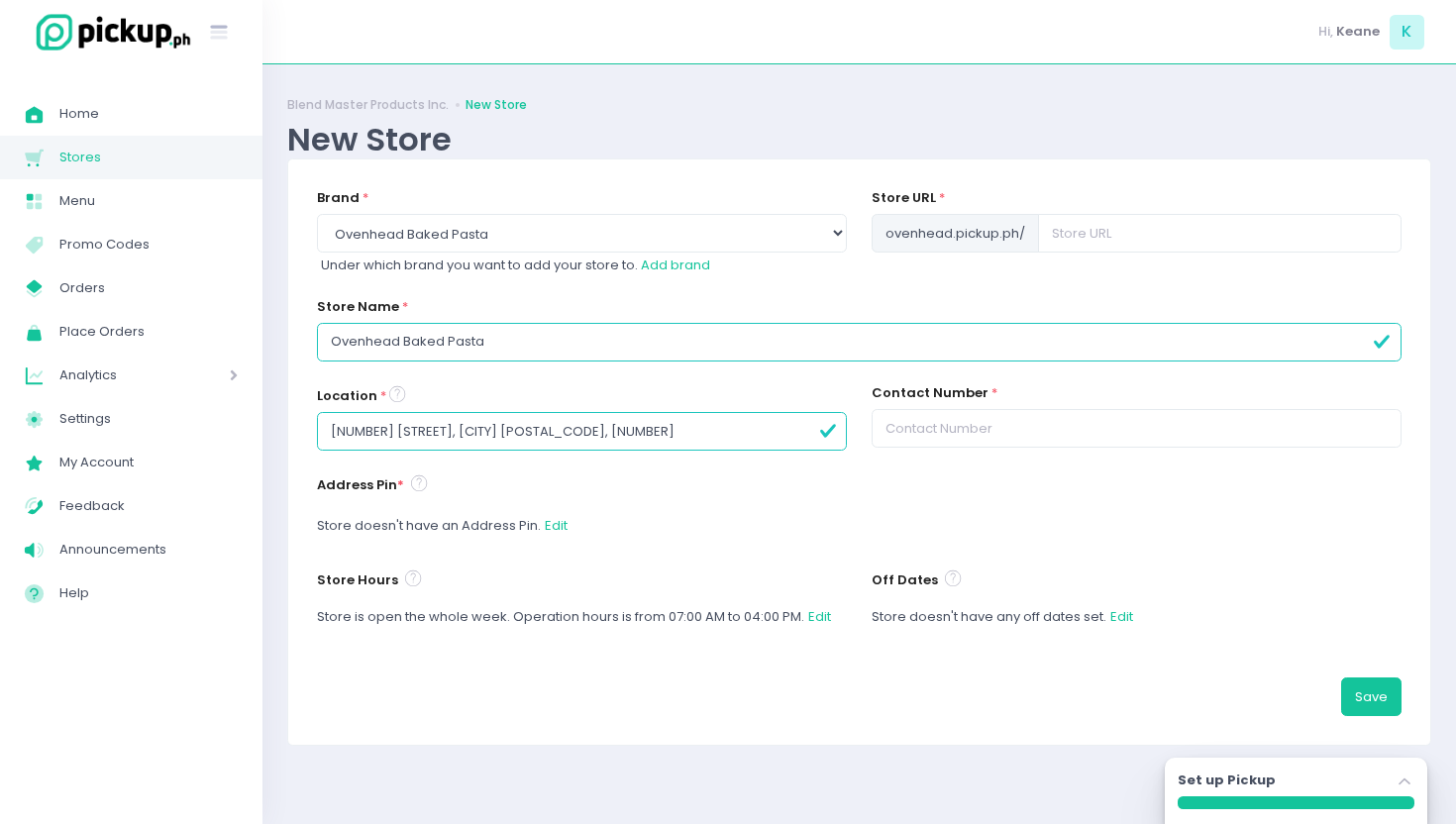 type on "[NUMBER] [STREET], [CITY] [POSTAL_CODE], [NUMBER]" 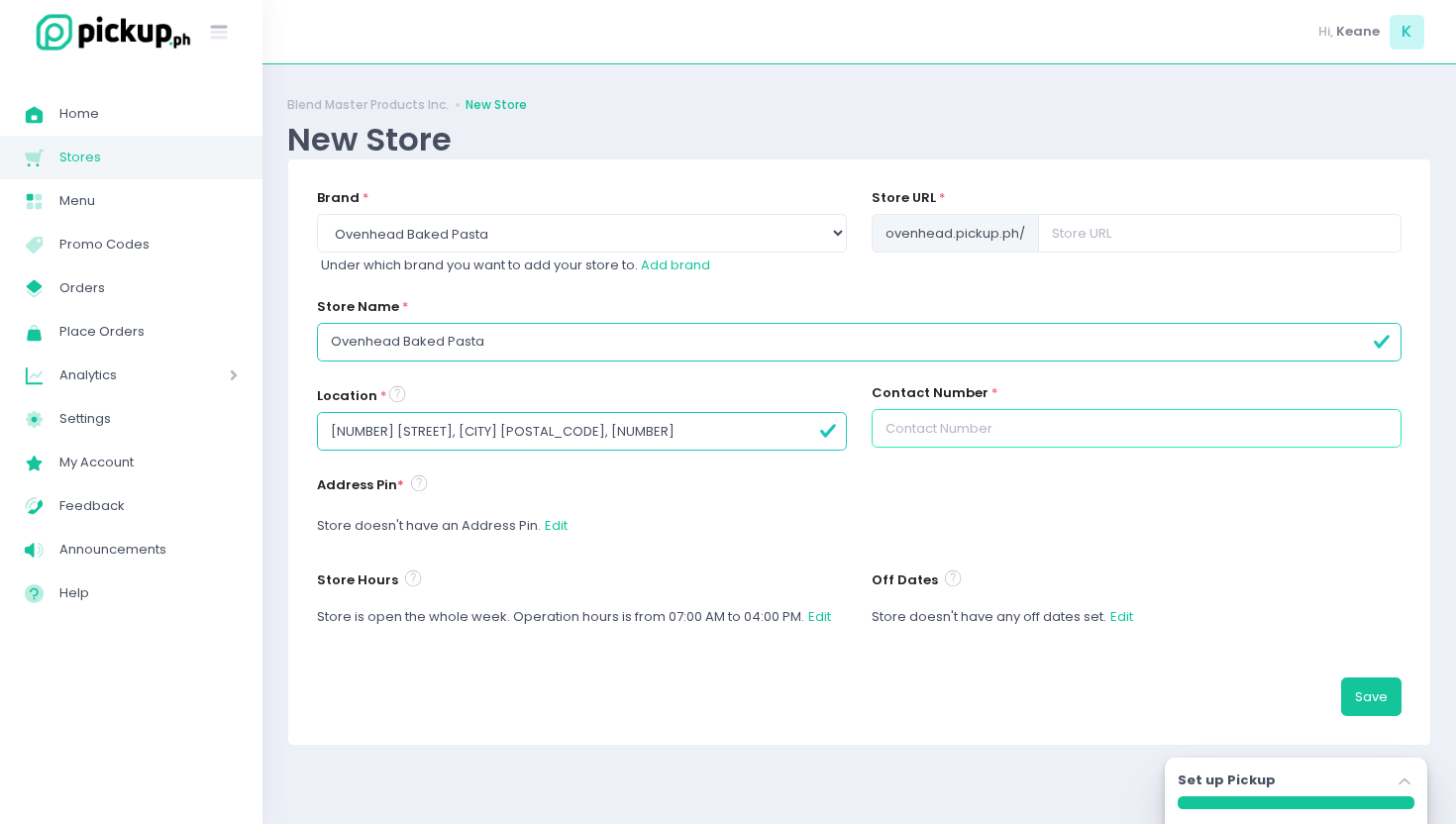 click at bounding box center [1136, 428] 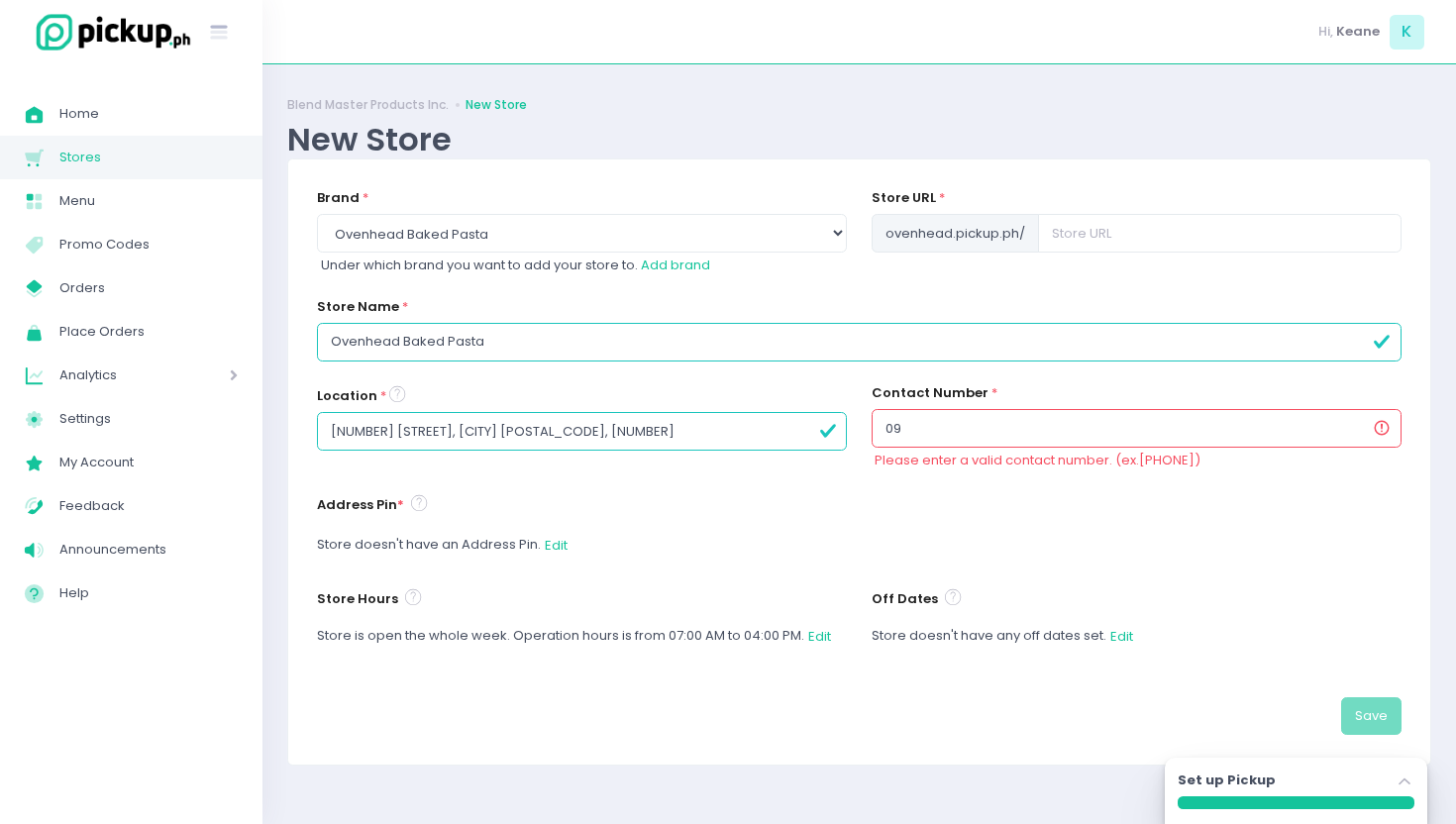 type on "0" 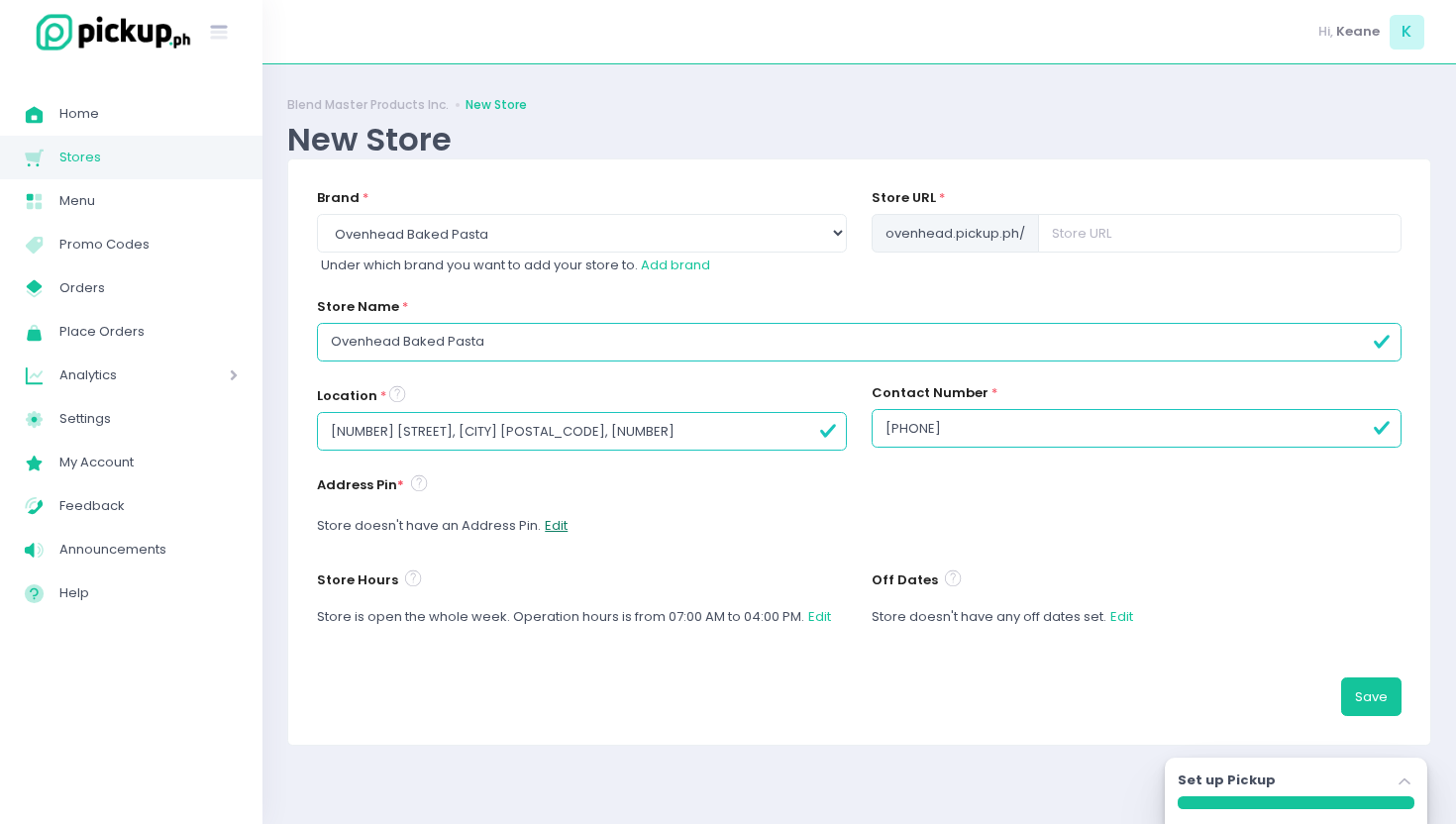 type on "[PHONE]" 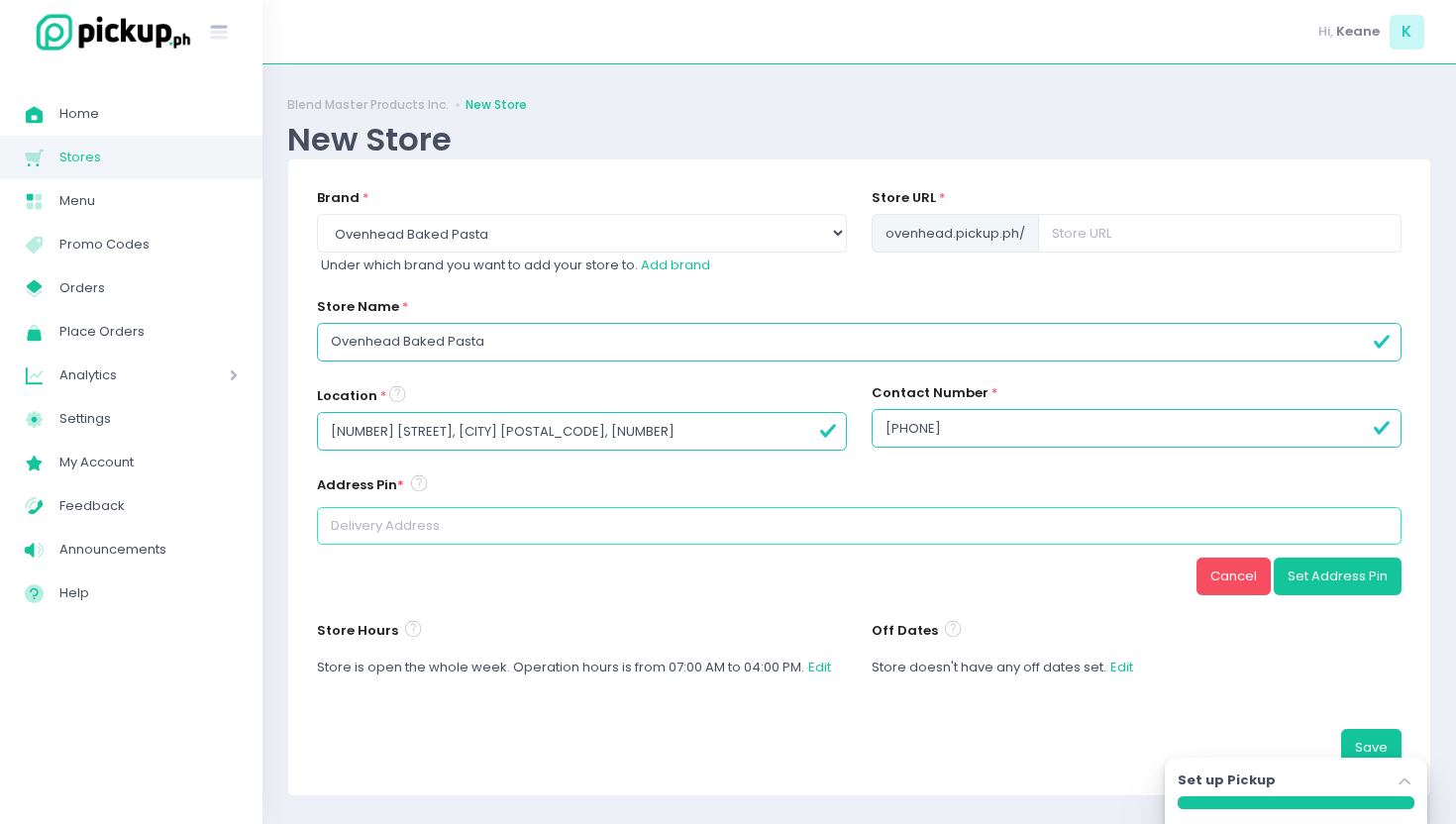 click at bounding box center (859, 526) 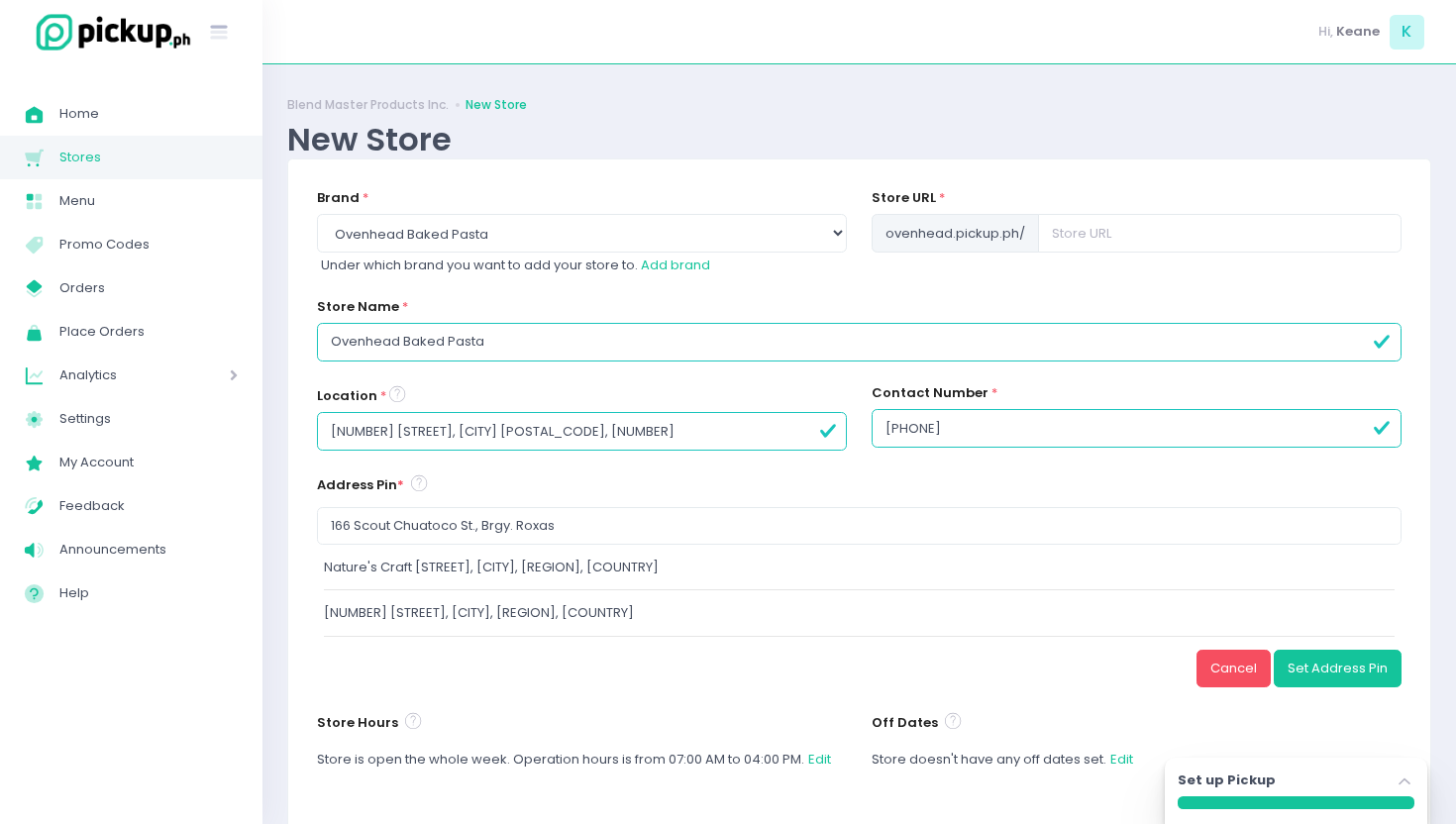 click on "[NUMBER] [STREET], [CITY], [REGION], [COUNTRY]" at bounding box center (860, 613) 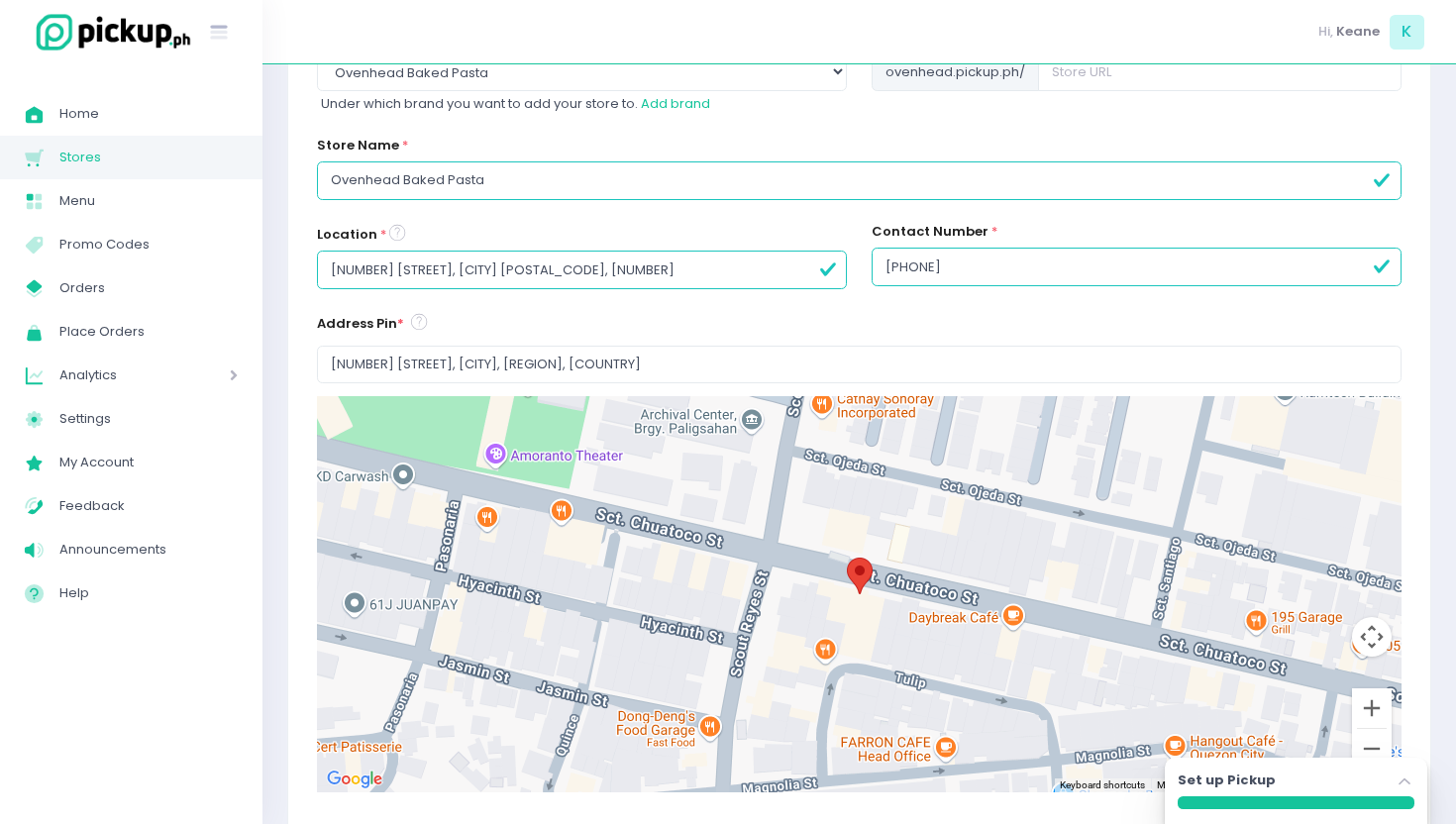 scroll, scrollTop: 394, scrollLeft: 0, axis: vertical 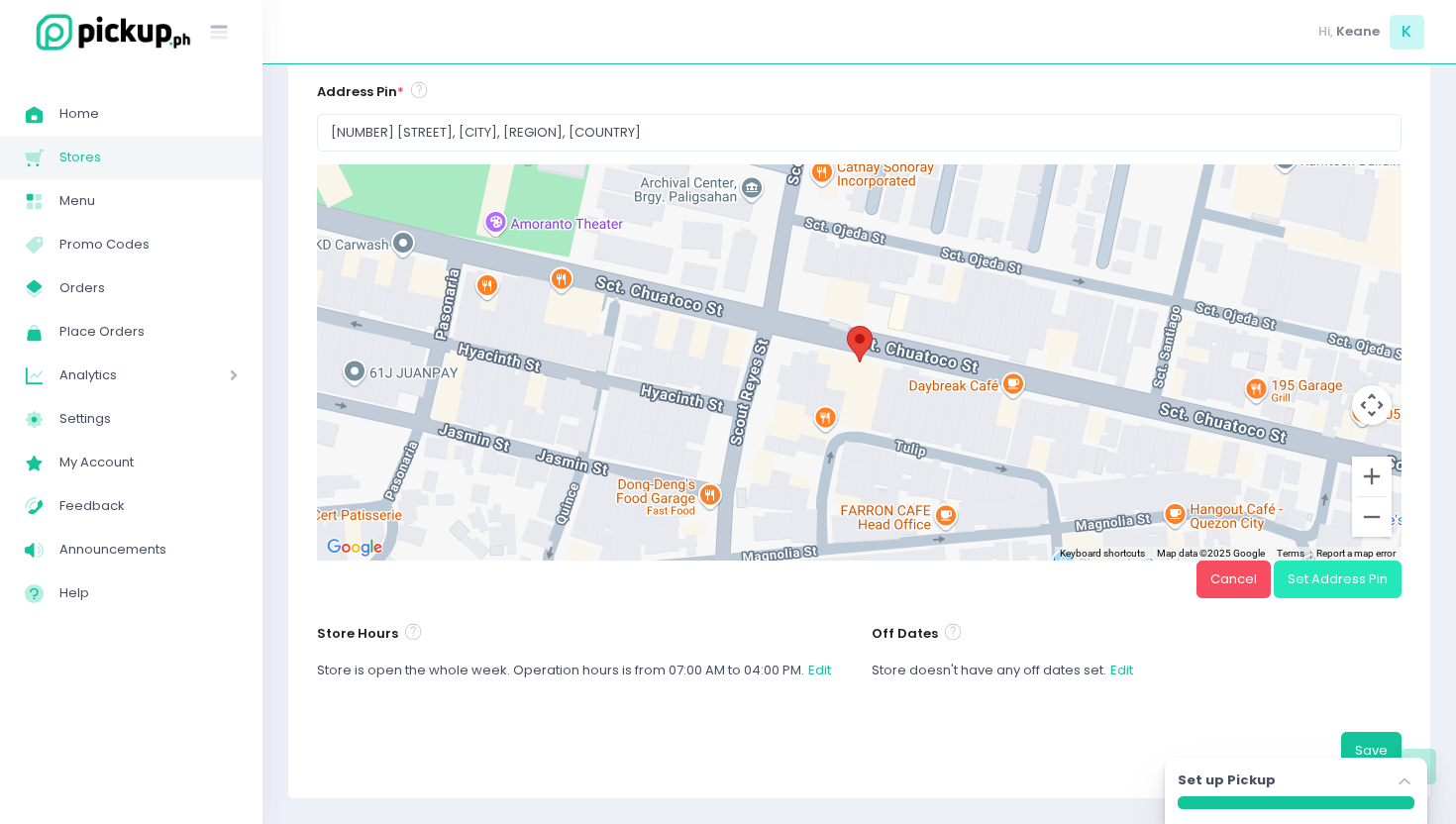 click on "Set Address Pin" at bounding box center (1337, 579) 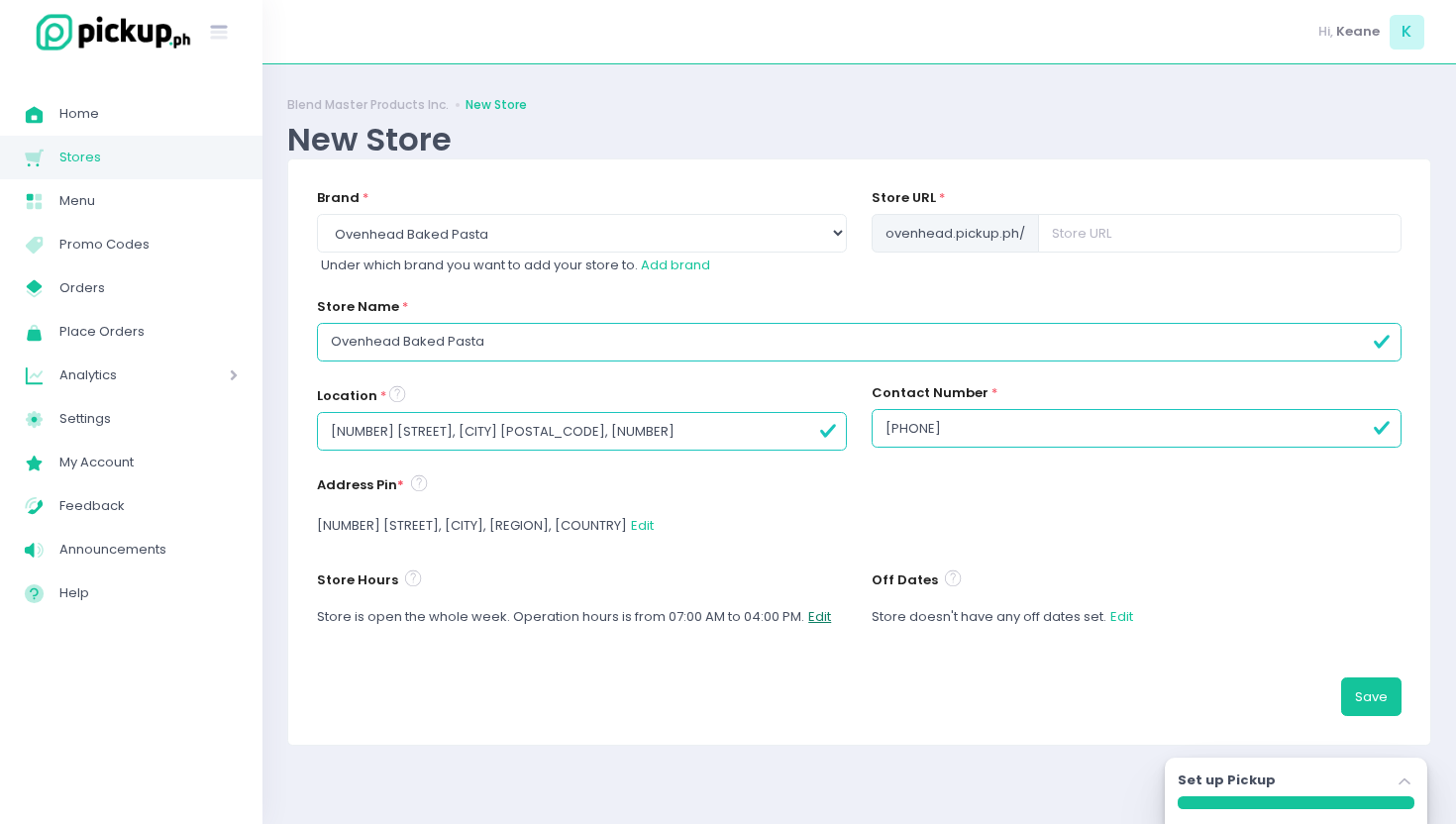 click on "Edit" at bounding box center [819, 617] 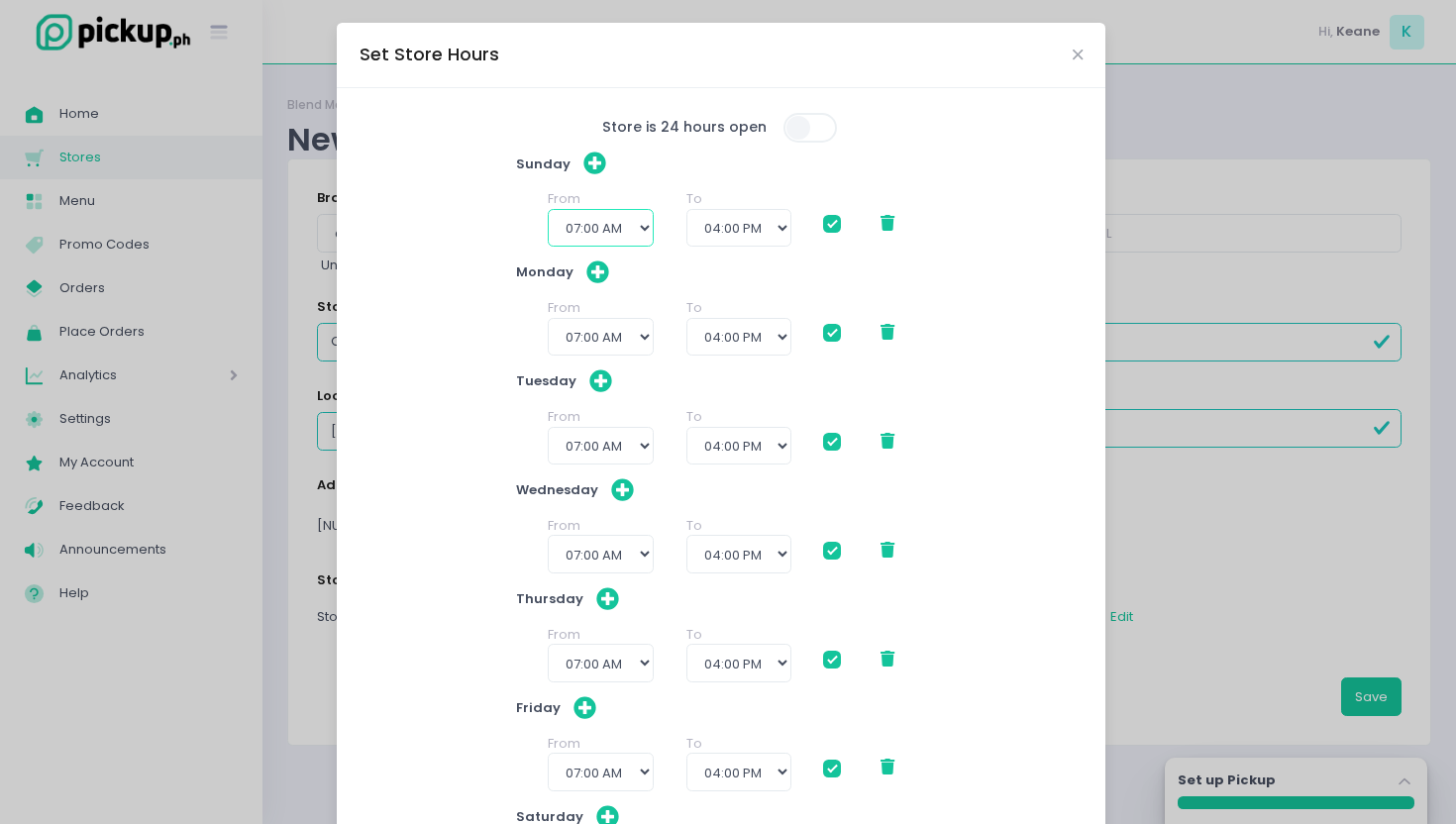 click on "12:00 AM 12:30 AM 01:00 AM 01:30 AM 02:00 AM 02:30 AM 03:00 AM 03:30 AM 04:00 AM 04:30 AM 05:00 AM 05:30 AM 06:00 AM 06:30 AM 07:00 AM 07:30 AM 08:00 AM 08:30 AM 09:00 AM 09:30 AM 10:00 AM 10:30 AM 11:00 AM 11:30 AM 12:00 PM 12:30 PM 01:00 PM 01:30 PM 02:00 PM 02:30 PM 03:00 PM 03:30 PM" at bounding box center (600, 228) 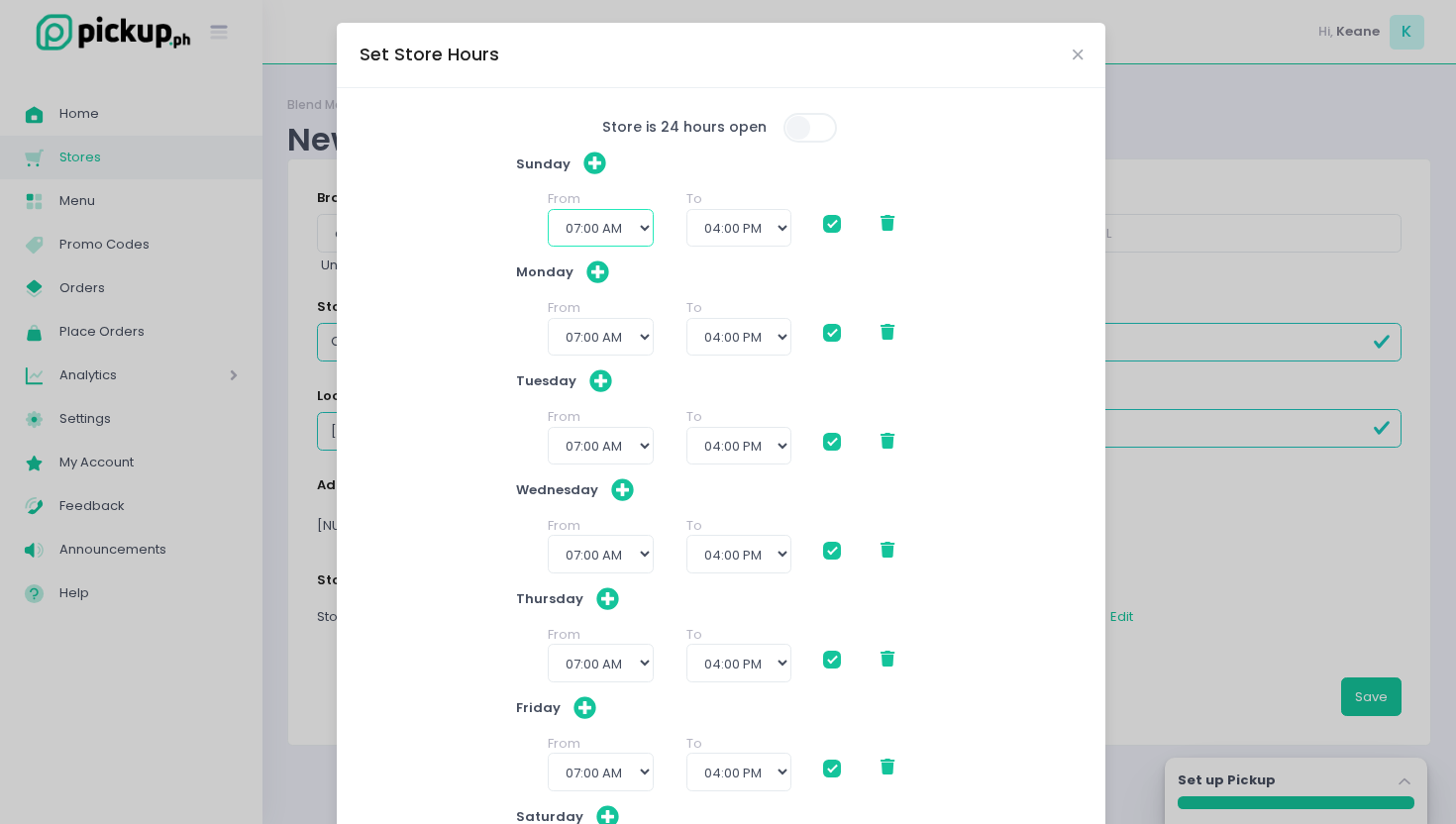 select on "[TIME]" 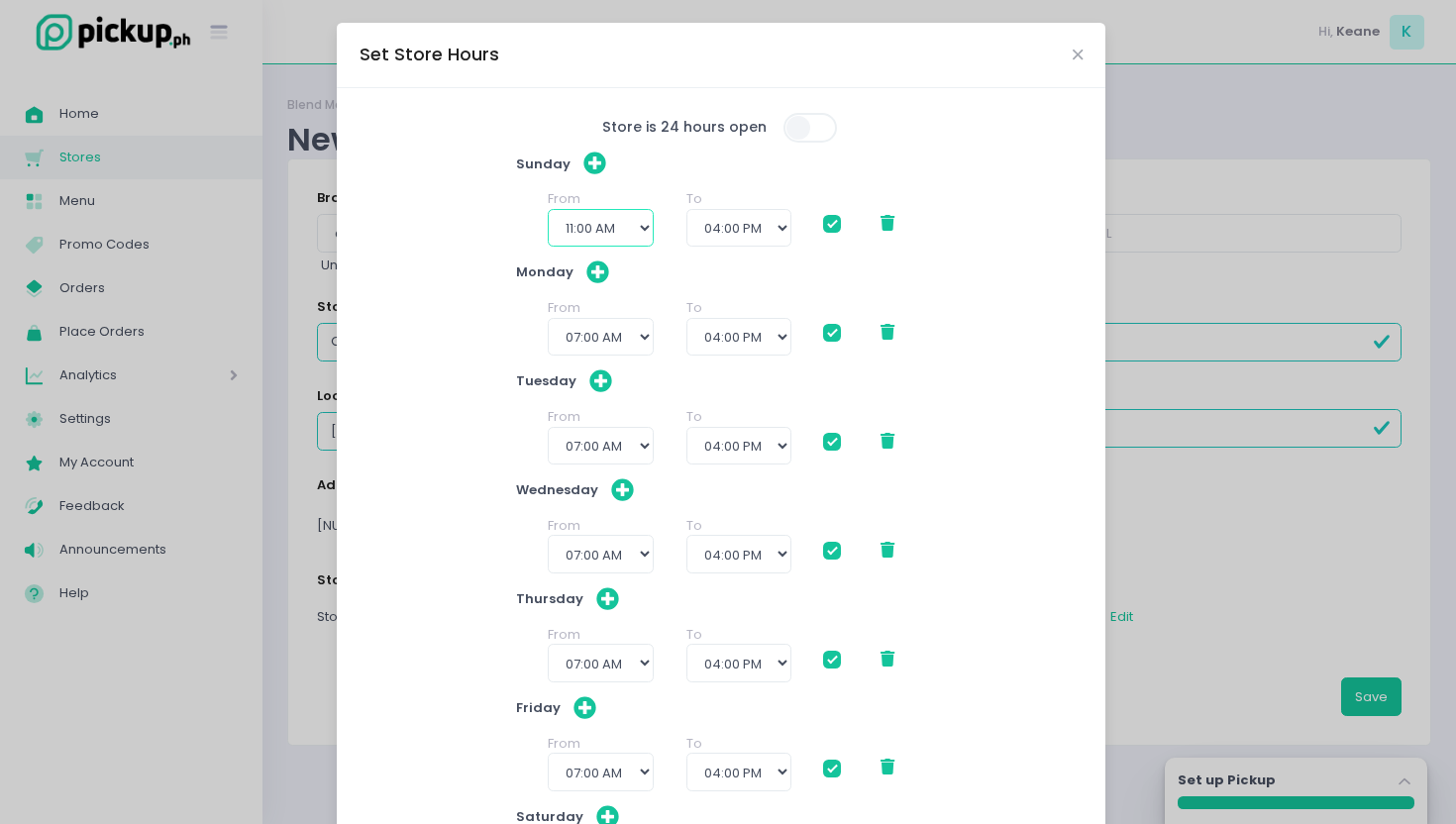 checkbox on "true" 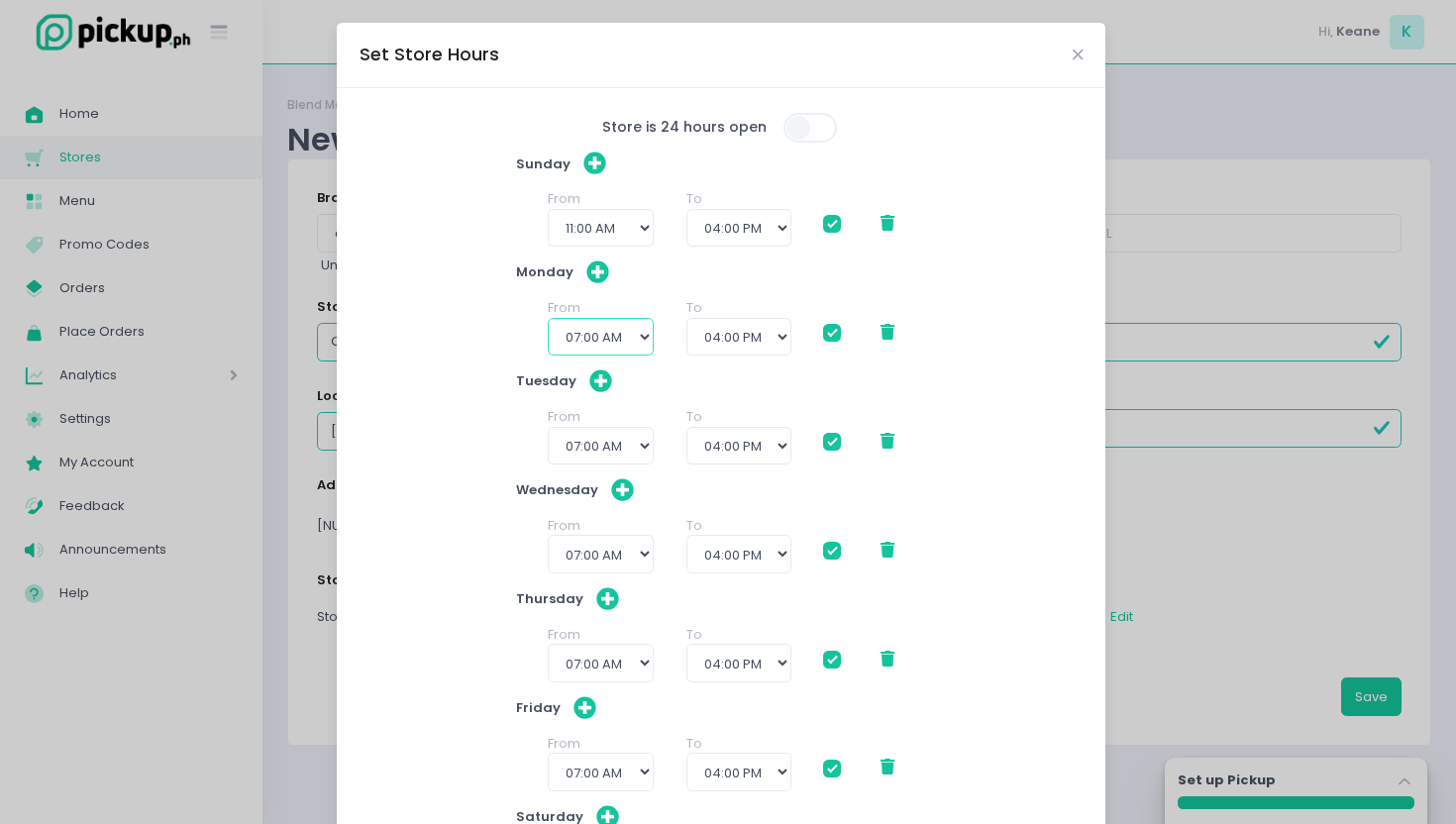 click on "12:00 AM 12:30 AM 01:00 AM 01:30 AM 02:00 AM 02:30 AM 03:00 AM 03:30 AM 04:00 AM 04:30 AM 05:00 AM 05:30 AM 06:00 AM 06:30 AM 07:00 AM 07:30 AM 08:00 AM 08:30 AM 09:00 AM 09:30 AM 10:00 AM 10:30 AM 11:00 AM 11:30 AM 12:00 PM 12:30 PM 01:00 PM 01:30 PM 02:00 PM 02:30 PM 03:00 PM 03:30 PM" at bounding box center (600, 337) 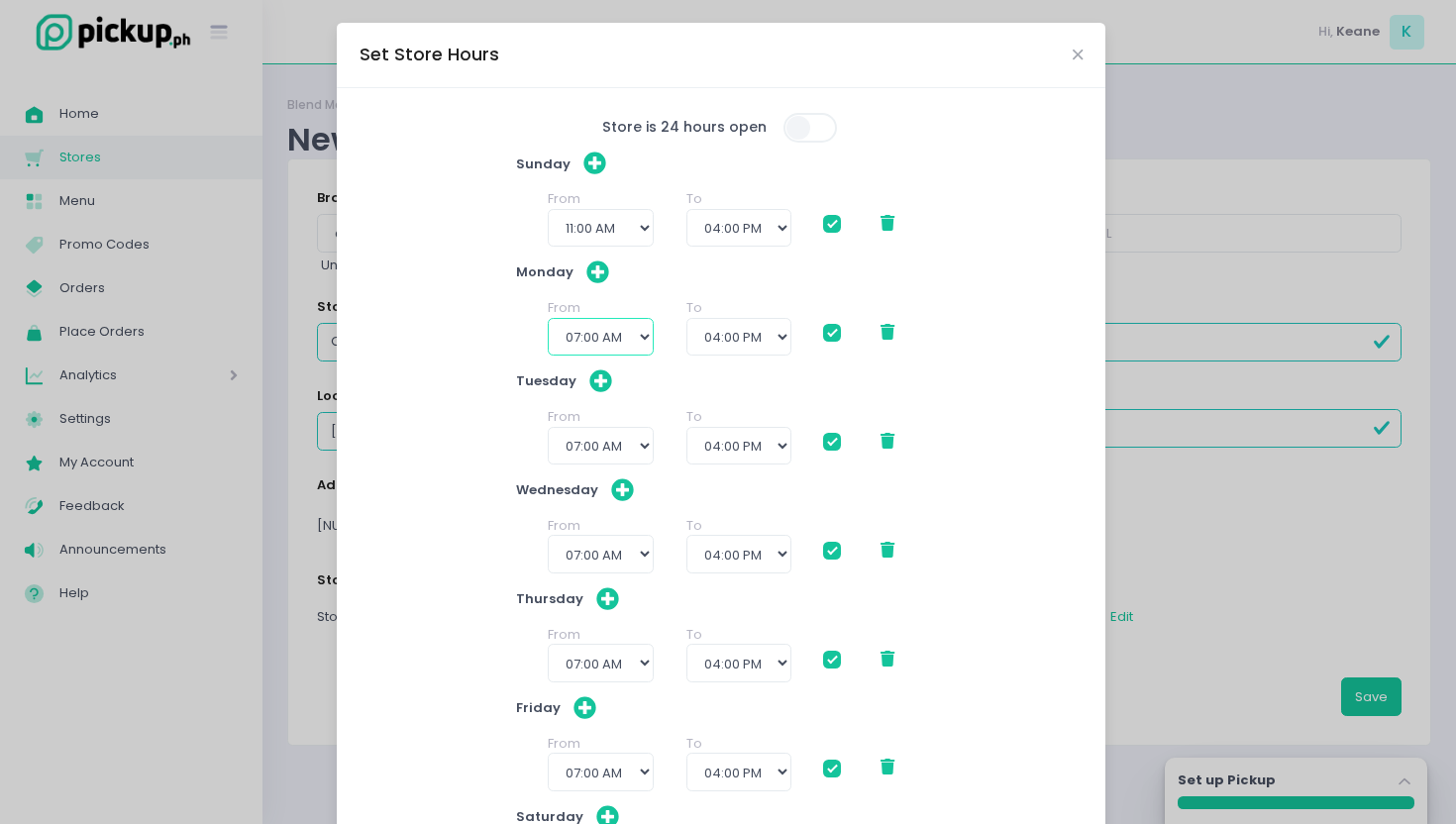 select on "11:00" 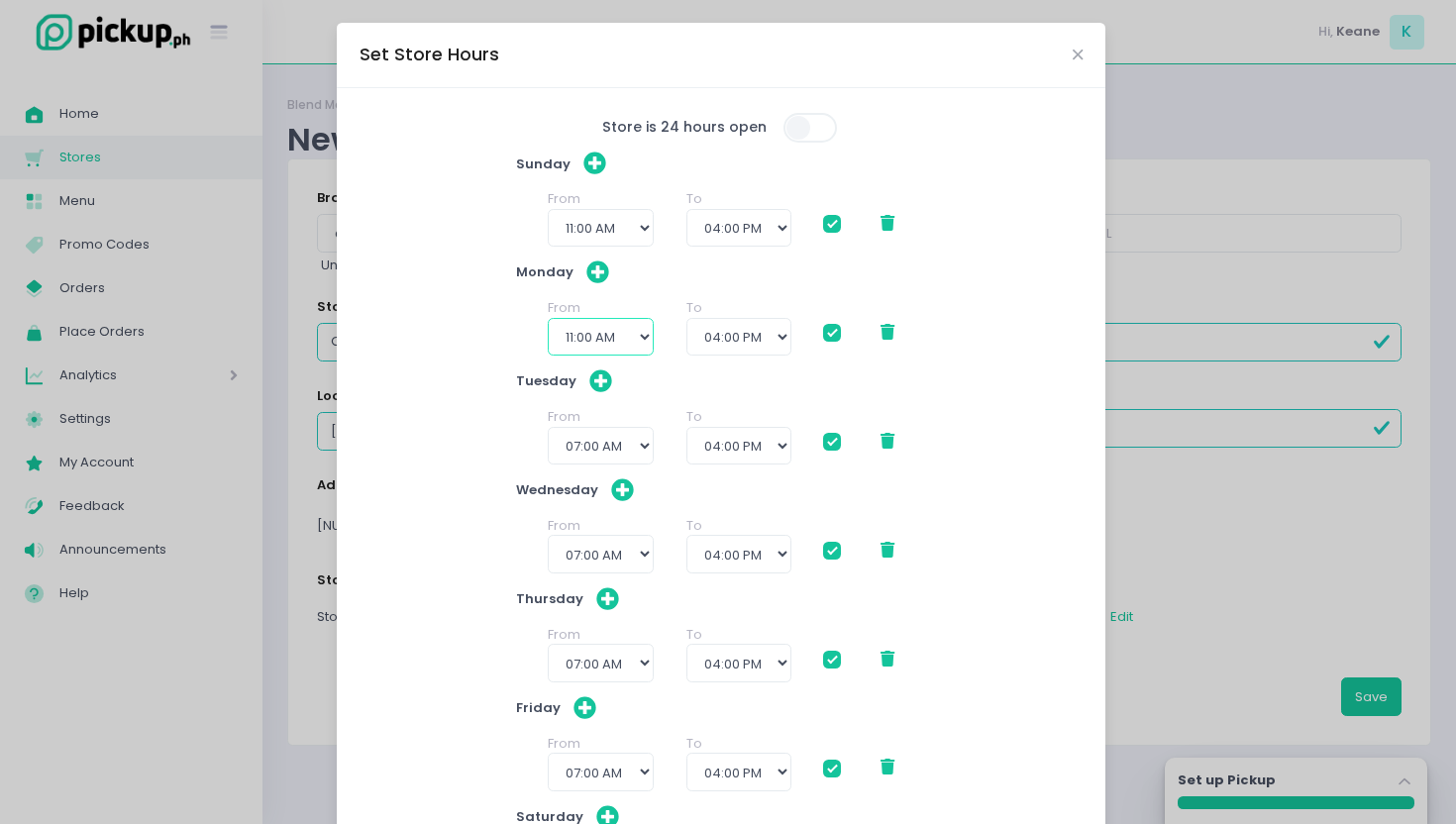 checkbox on "true" 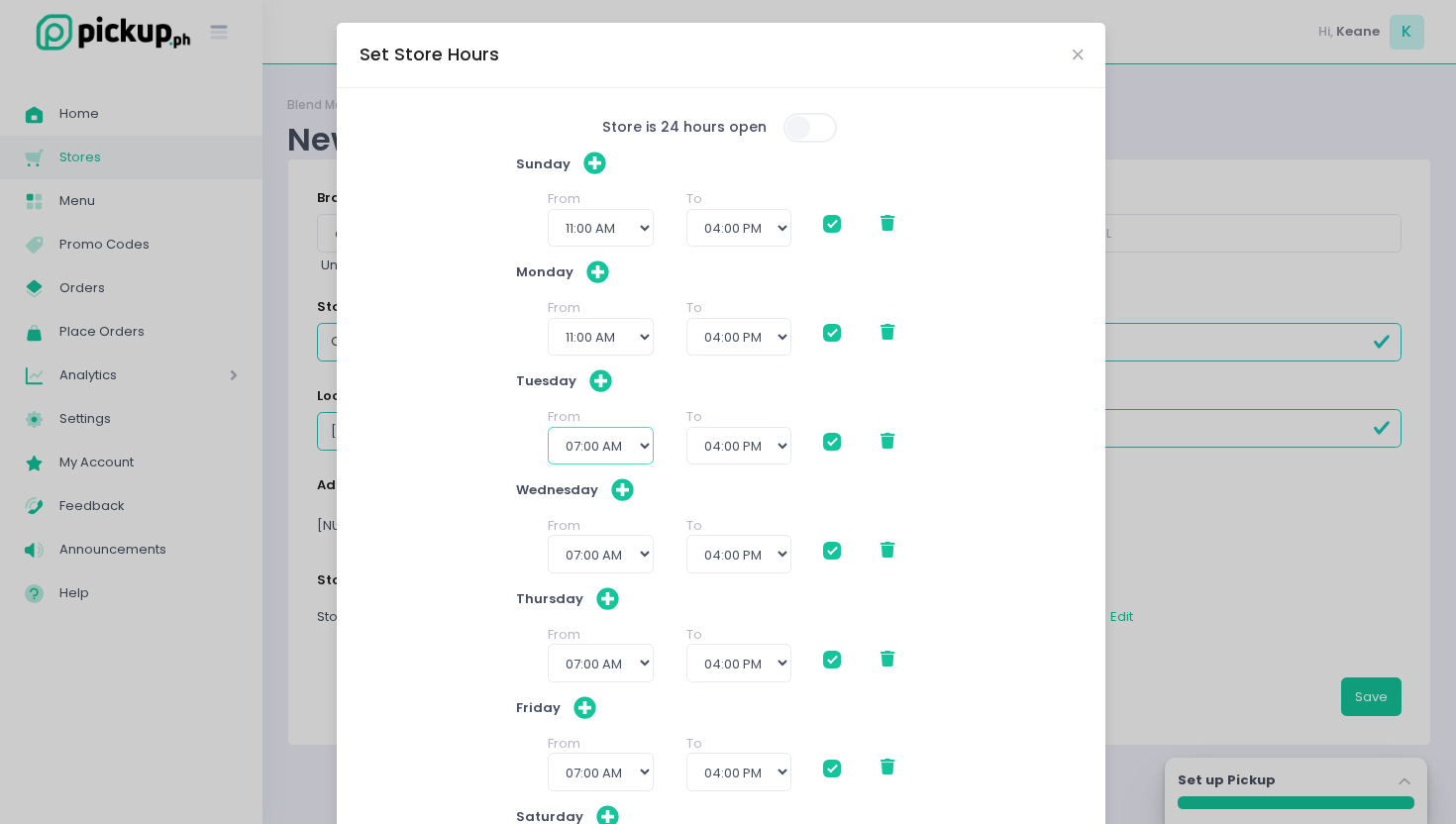 click on "12:00 AM 12:30 AM 01:00 AM 01:30 AM 02:00 AM 02:30 AM 03:00 AM 03:30 AM 04:00 AM 04:30 AM 05:00 AM 05:30 AM 06:00 AM 06:30 AM 07:00 AM 07:30 AM 08:00 AM 08:30 AM 09:00 AM 09:30 AM 10:00 AM 10:30 AM 11:00 AM 11:30 AM 12:00 PM 12:30 PM 01:00 PM 01:30 PM 02:00 PM 02:30 PM 03:00 PM 03:30 PM" at bounding box center [600, 446] 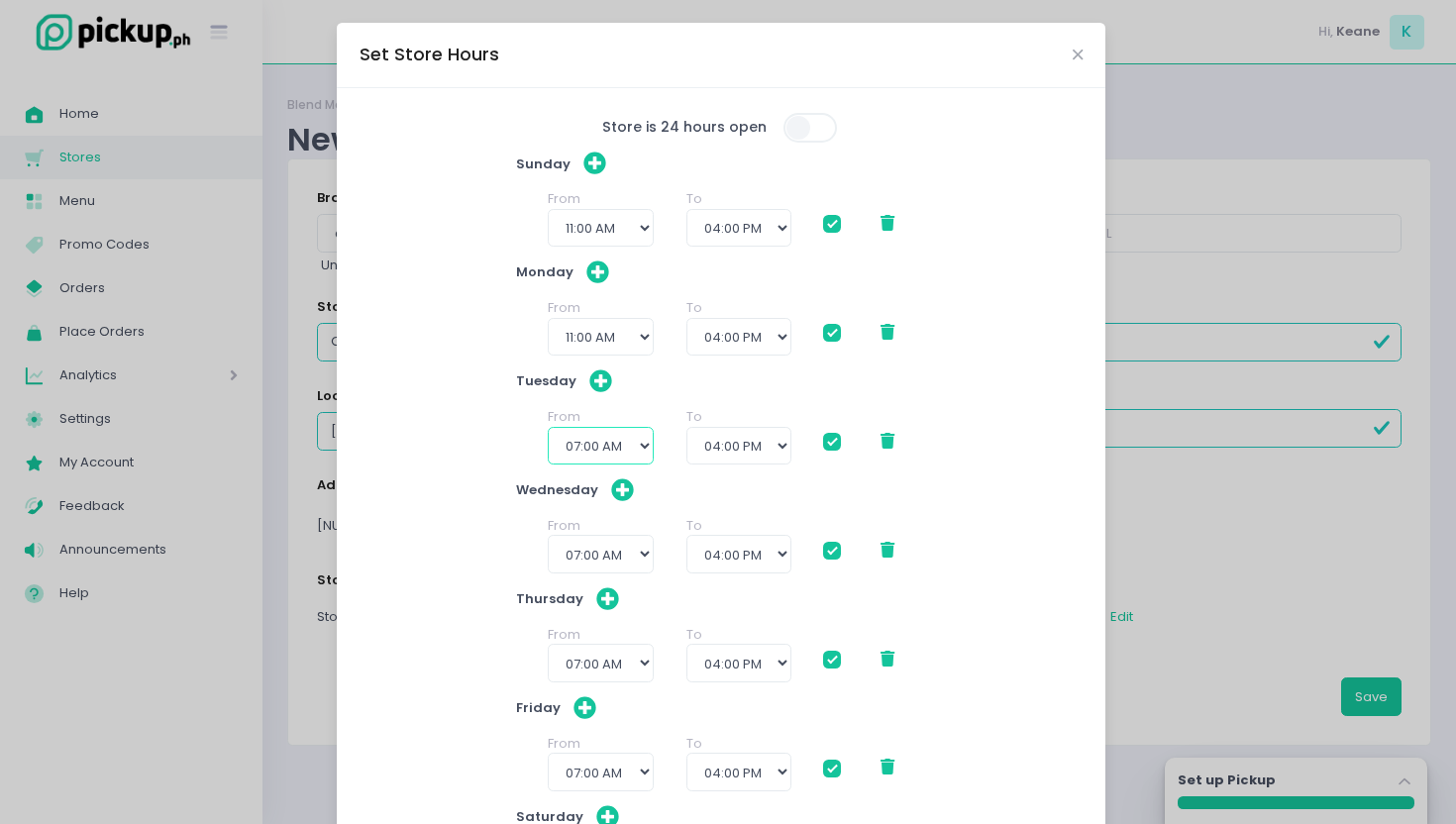 select on "11:00" 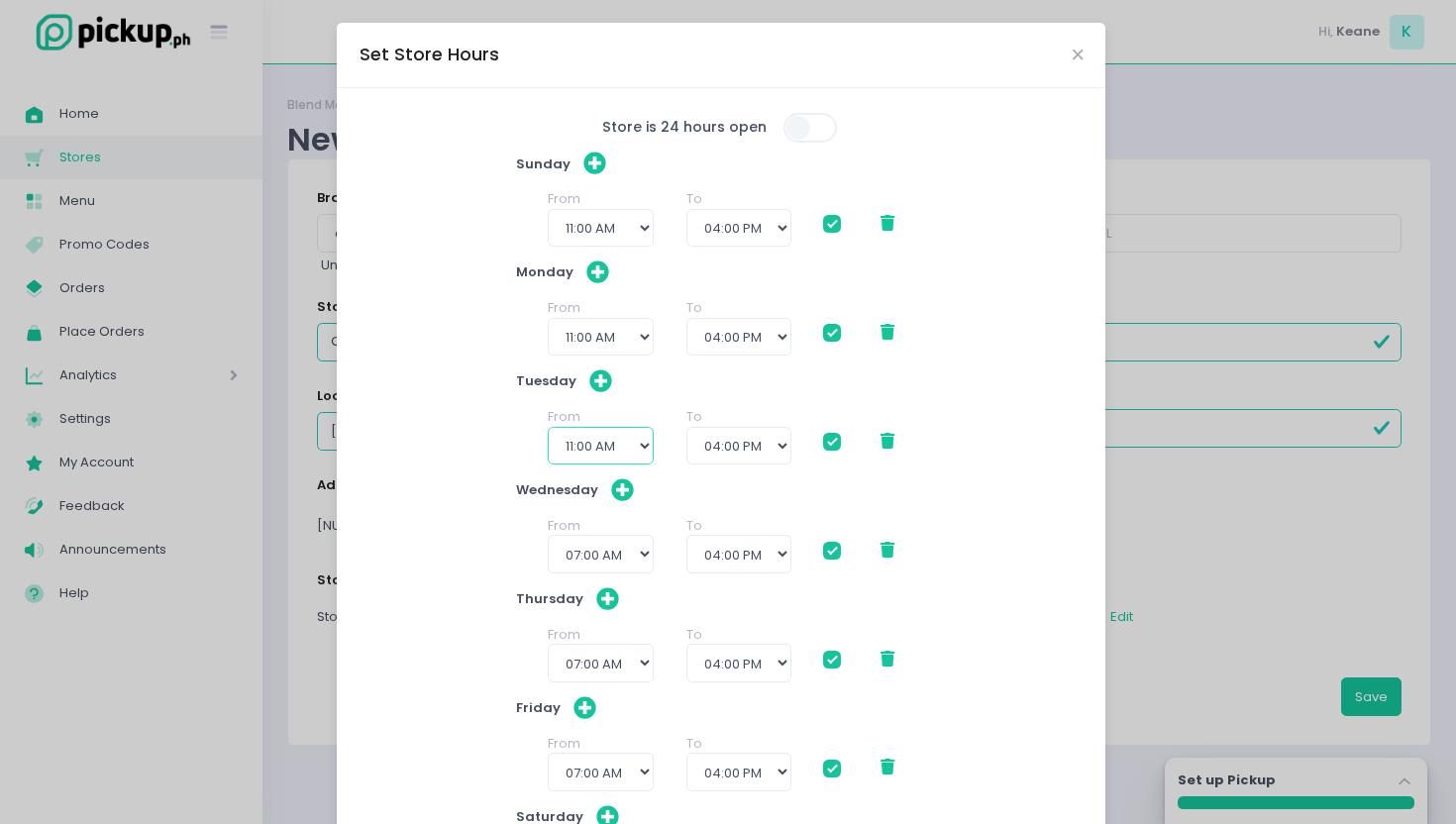 checkbox on "true" 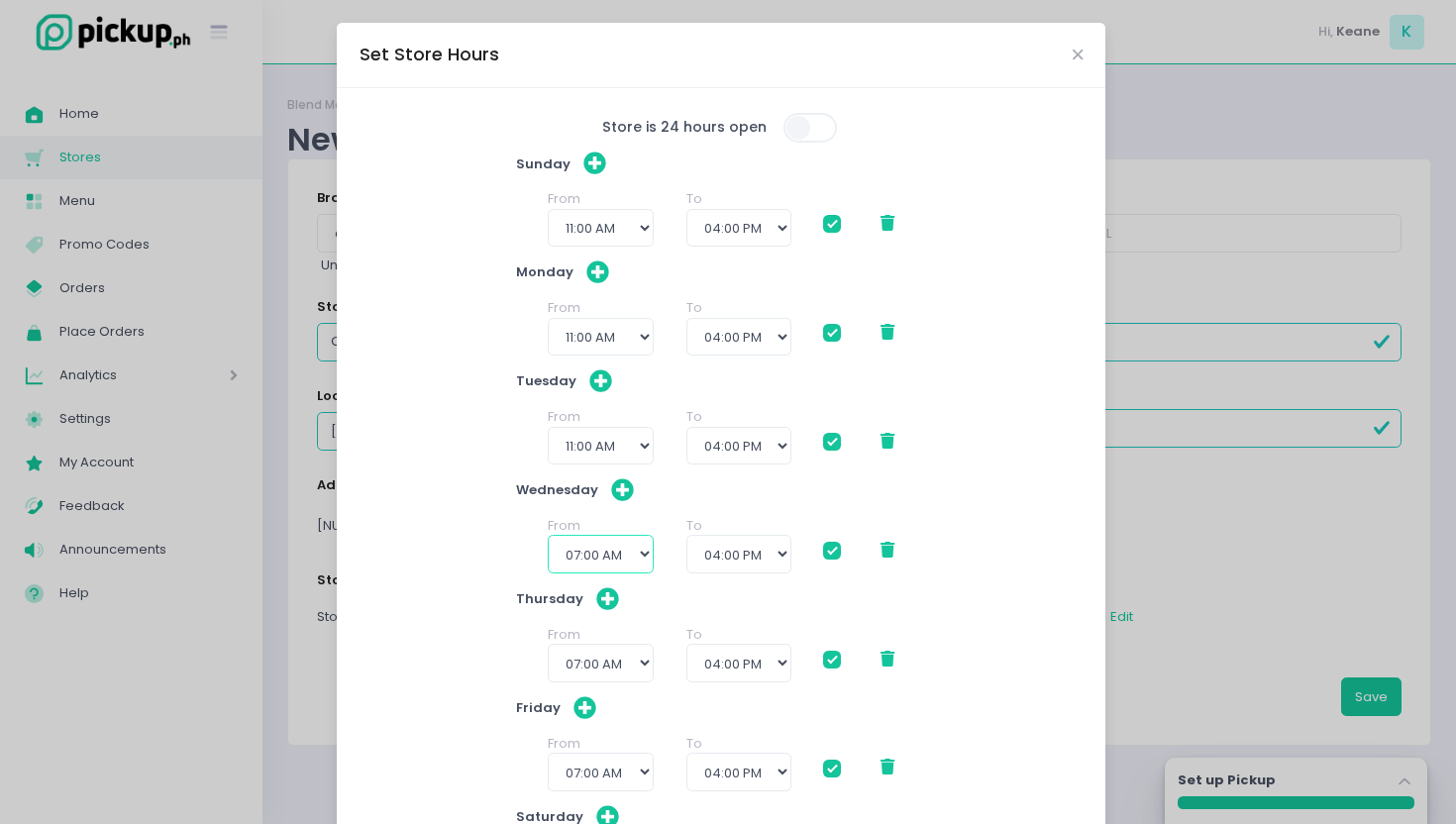 click on "12:00 AM 12:30 AM 01:00 AM 01:30 AM 02:00 AM 02:30 AM 03:00 AM 03:30 AM 04:00 AM 04:30 AM 05:00 AM 05:30 AM 06:00 AM 06:30 AM 07:00 AM 07:30 AM 08:00 AM 08:30 AM 09:00 AM 09:30 AM 10:00 AM 10:30 AM 11:00 AM 11:30 AM 12:00 PM 12:30 PM 01:00 PM 01:30 PM 02:00 PM 02:30 PM 03:00 PM 03:30 PM" at bounding box center [600, 554] 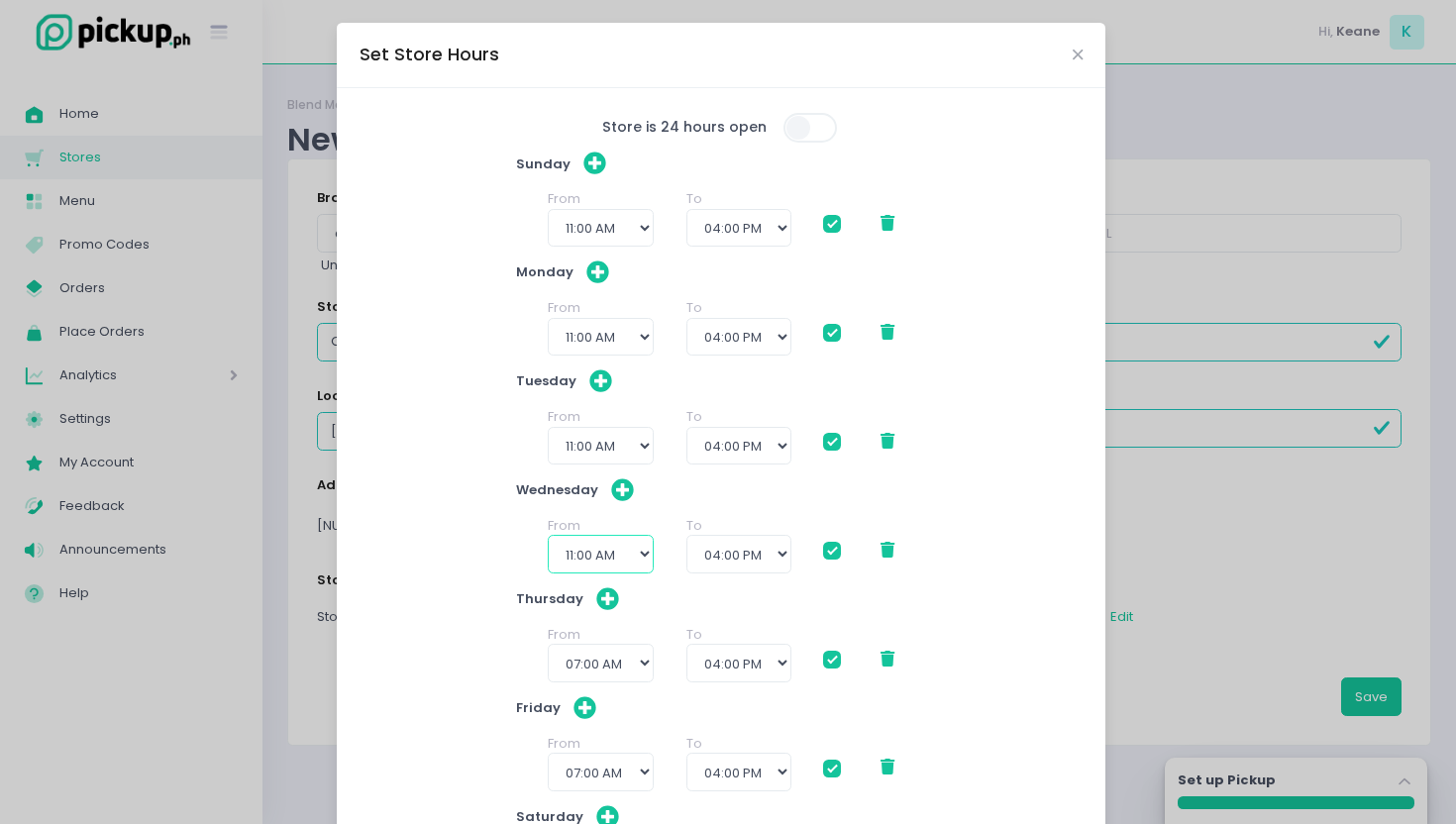 checkbox on "true" 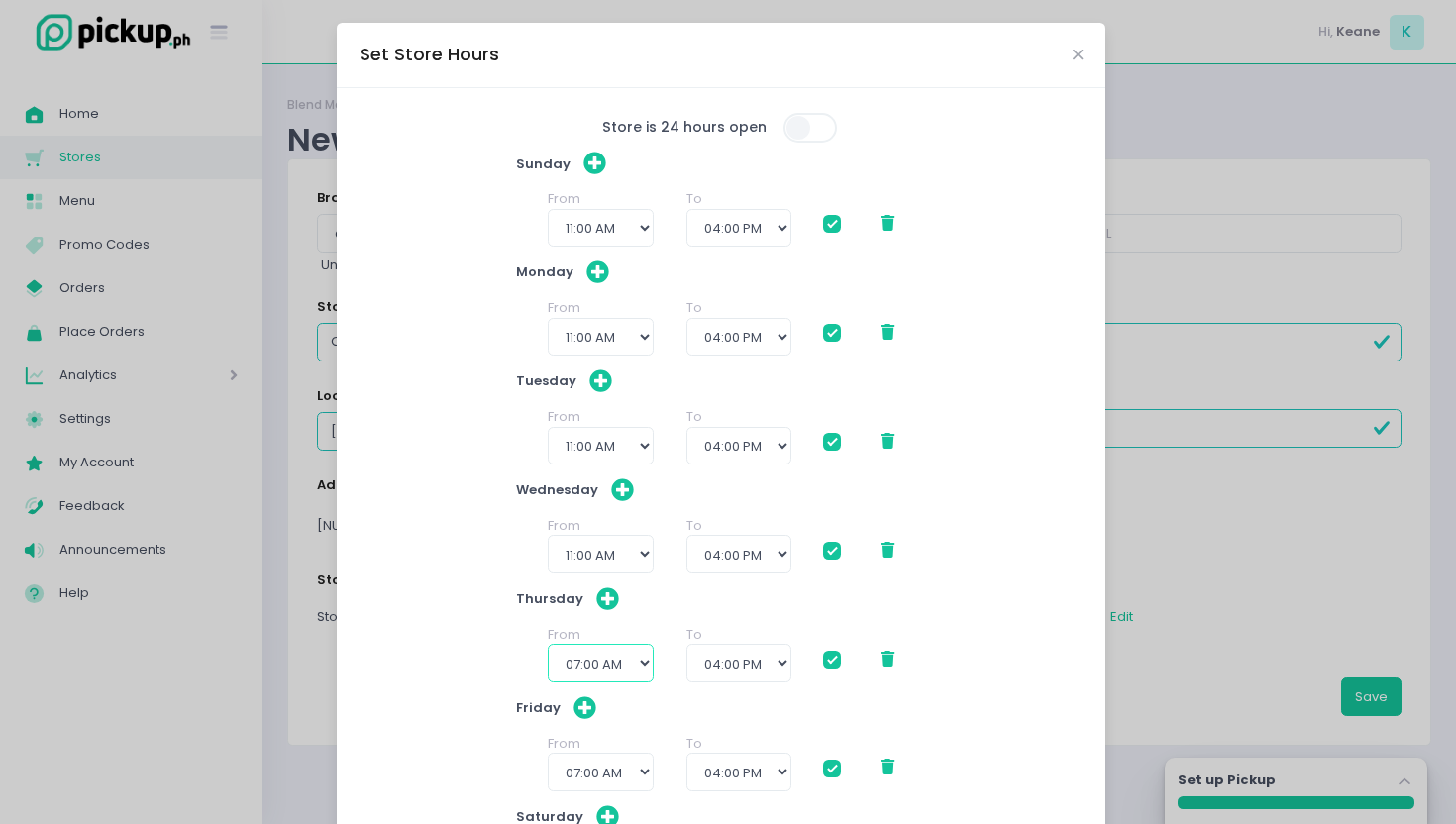 click on "12:00 AM 12:30 AM 01:00 AM 01:30 AM 02:00 AM 02:30 AM 03:00 AM 03:30 AM 04:00 AM 04:30 AM 05:00 AM 05:30 AM 06:00 AM 06:30 AM 07:00 AM 07:30 AM 08:00 AM 08:30 AM 09:00 AM 09:30 AM 10:00 AM 10:30 AM 11:00 AM 11:30 AM 12:00 PM 12:30 PM 01:00 PM 01:30 PM 02:00 PM 02:30 PM 03:00 PM 03:30 PM" at bounding box center (600, 663) 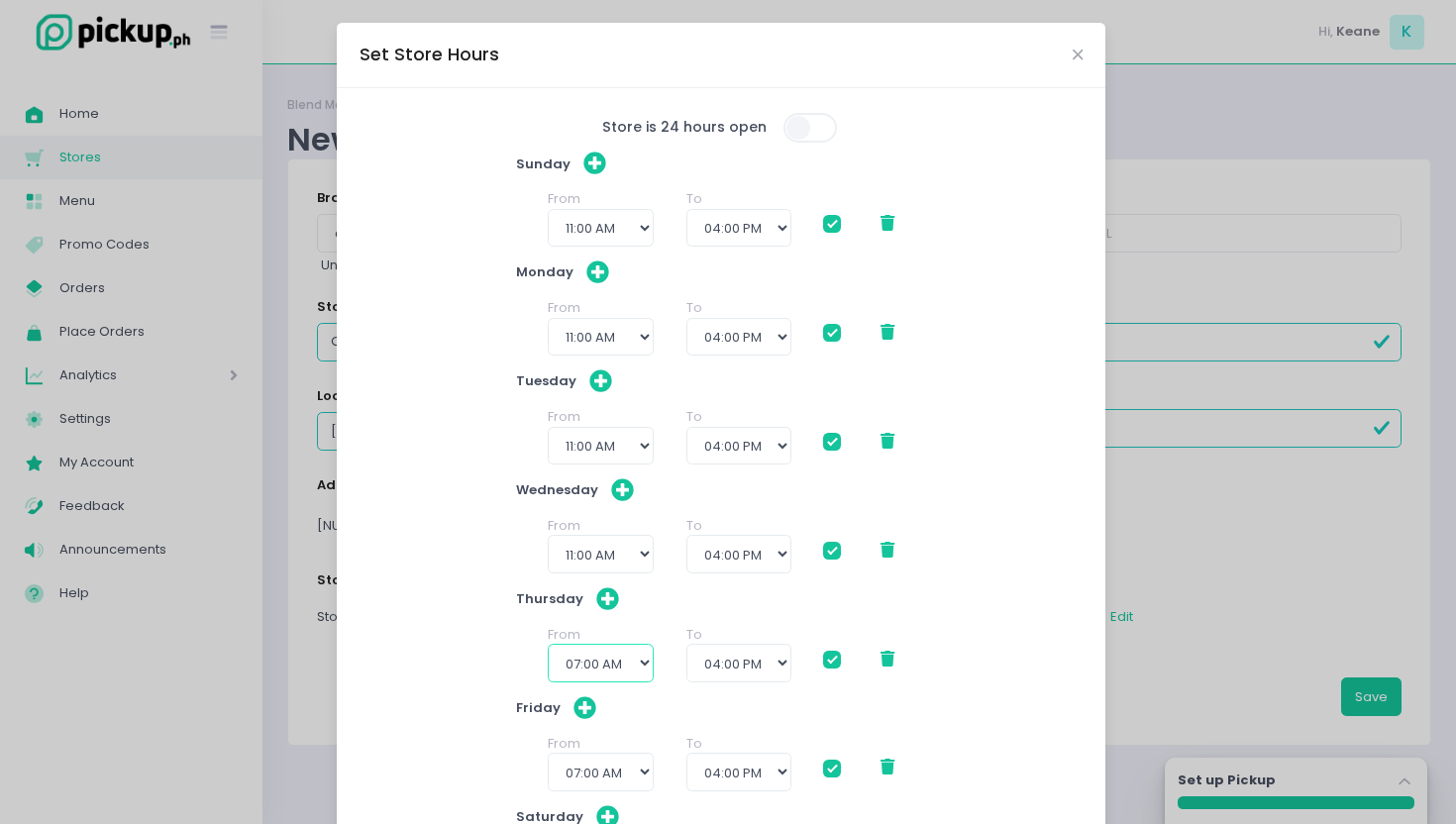 select on "11:00" 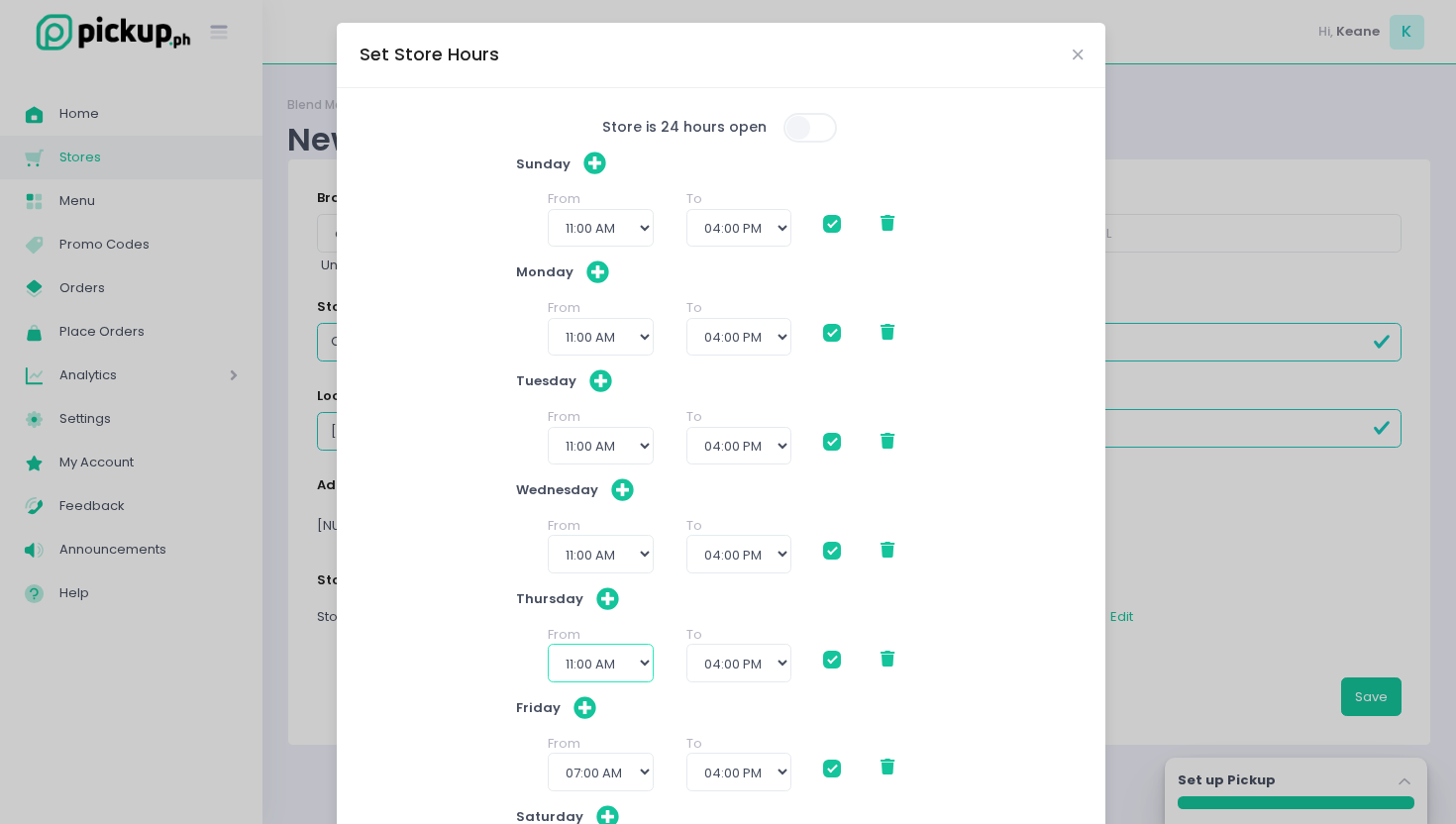 checkbox on "true" 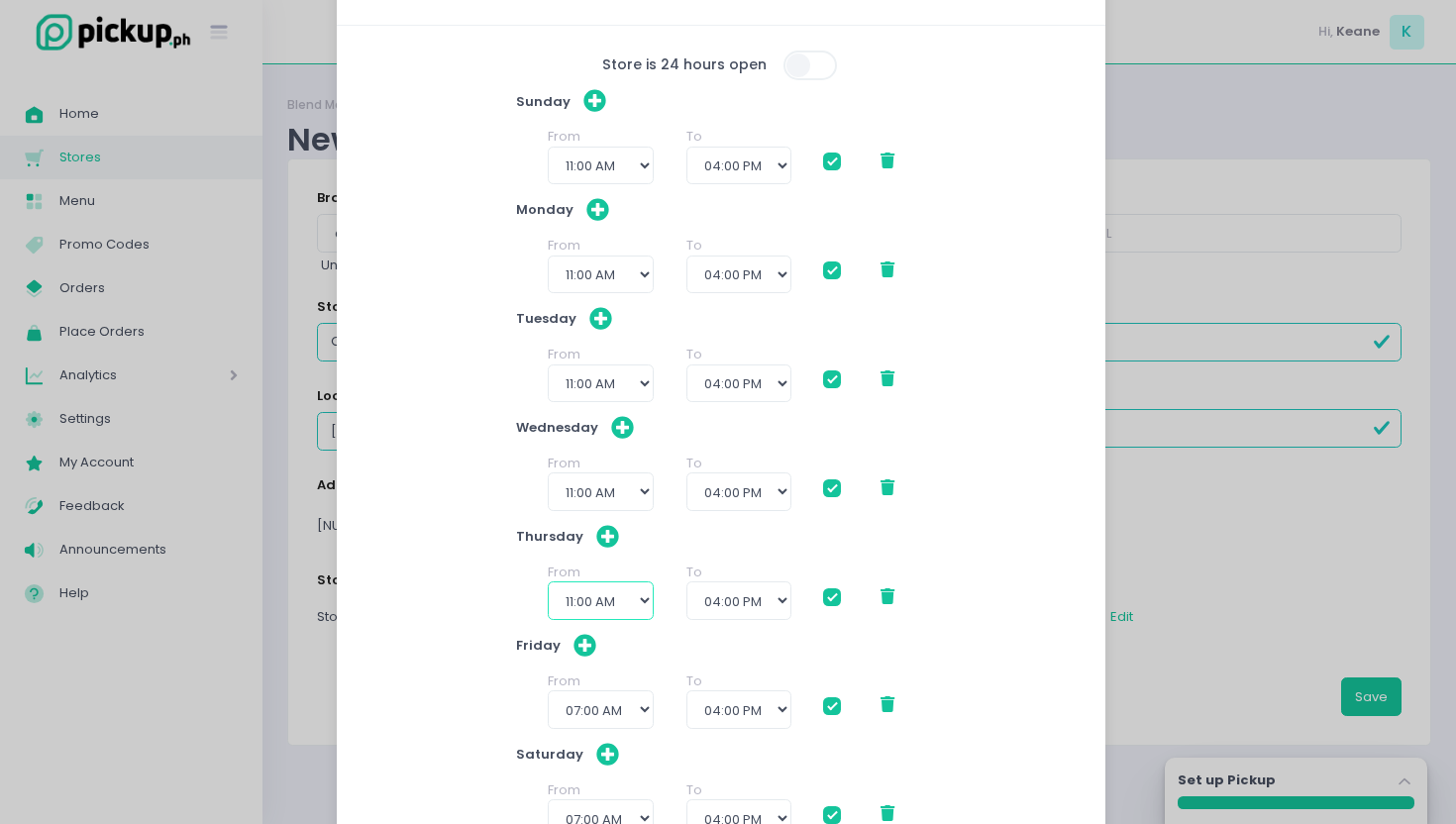 scroll, scrollTop: 221, scrollLeft: 0, axis: vertical 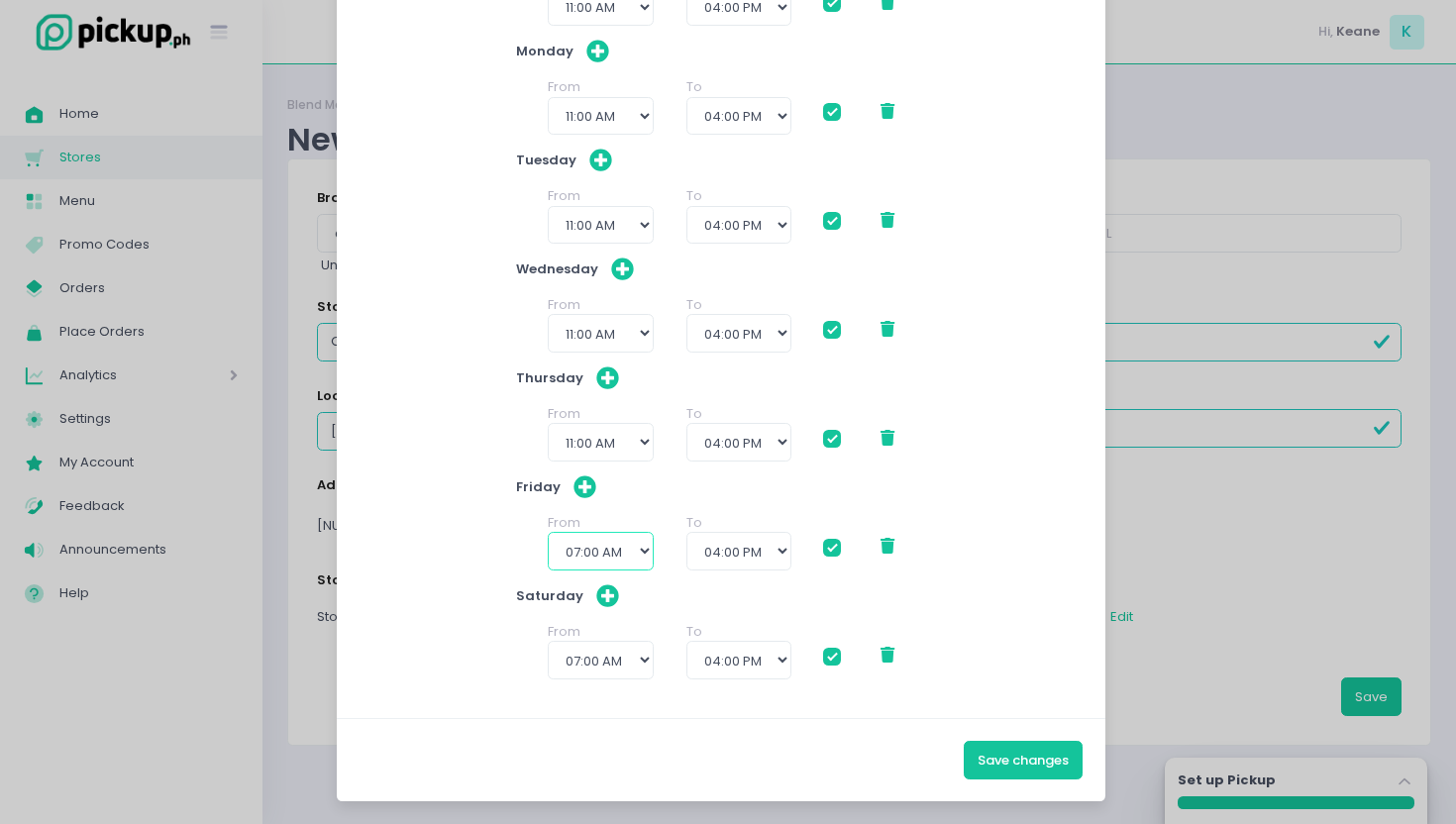 click on "12:00 AM 12:30 AM 01:00 AM 01:30 AM 02:00 AM 02:30 AM 03:00 AM 03:30 AM 04:00 AM 04:30 AM 05:00 AM 05:30 AM 06:00 AM 06:30 AM 07:00 AM 07:30 AM 08:00 AM 08:30 AM 09:00 AM 09:30 AM 10:00 AM 10:30 AM 11:00 AM 11:30 AM 12:00 PM 12:30 PM 01:00 PM 01:30 PM 02:00 PM 02:30 PM 03:00 PM 03:30 PM" at bounding box center (600, 551) 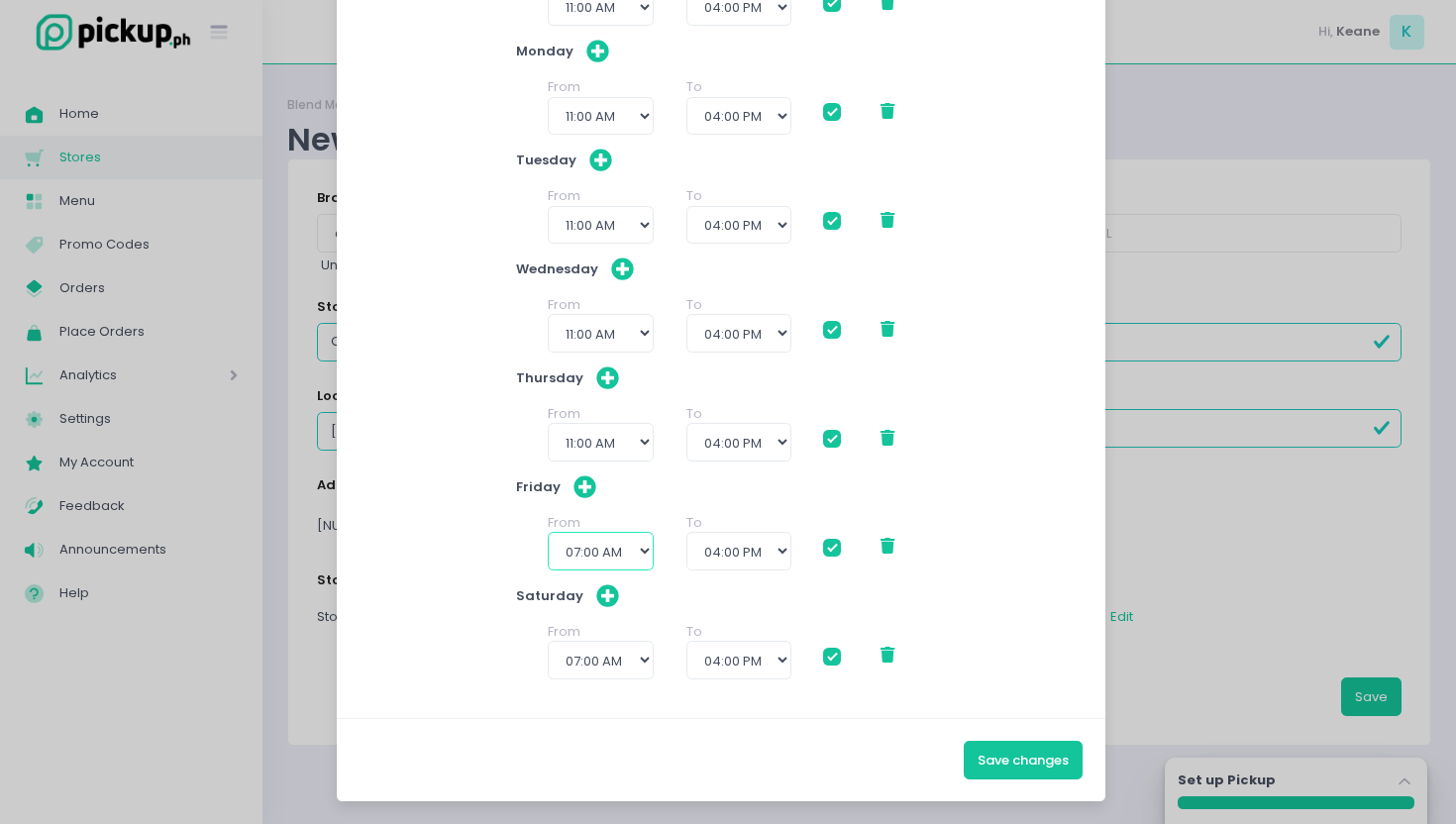 select on "11:00" 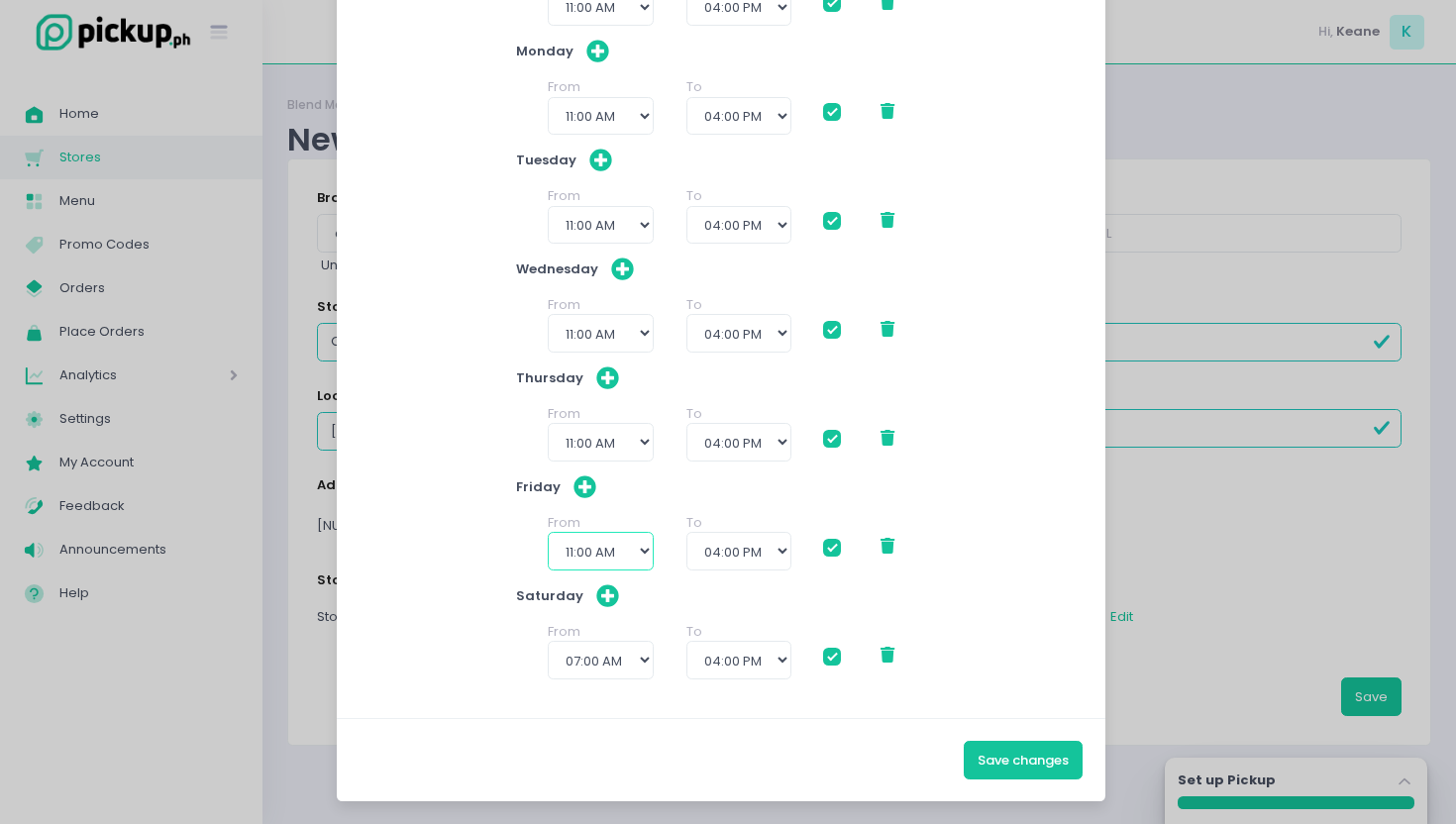 checkbox on "true" 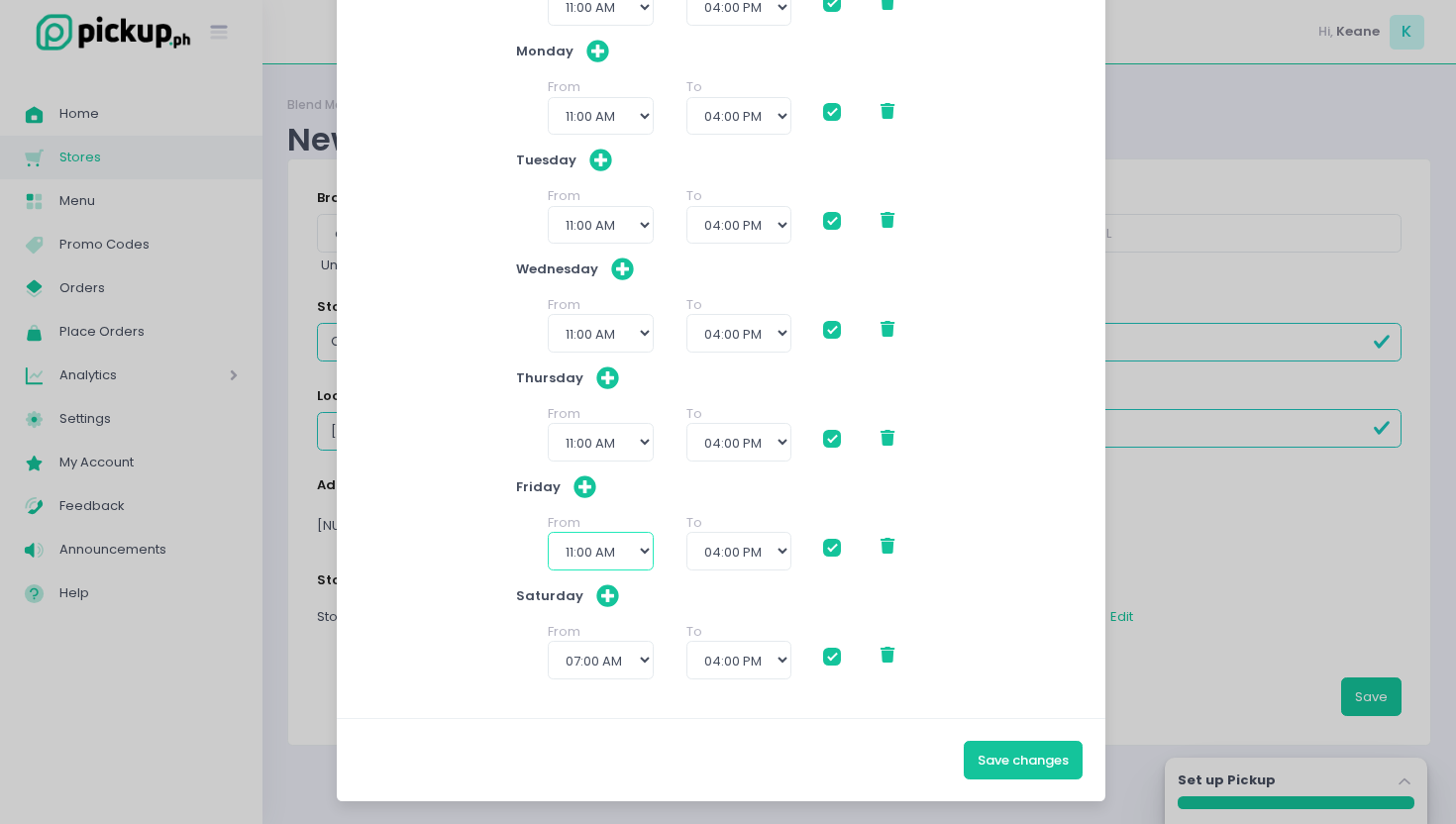 checkbox on "true" 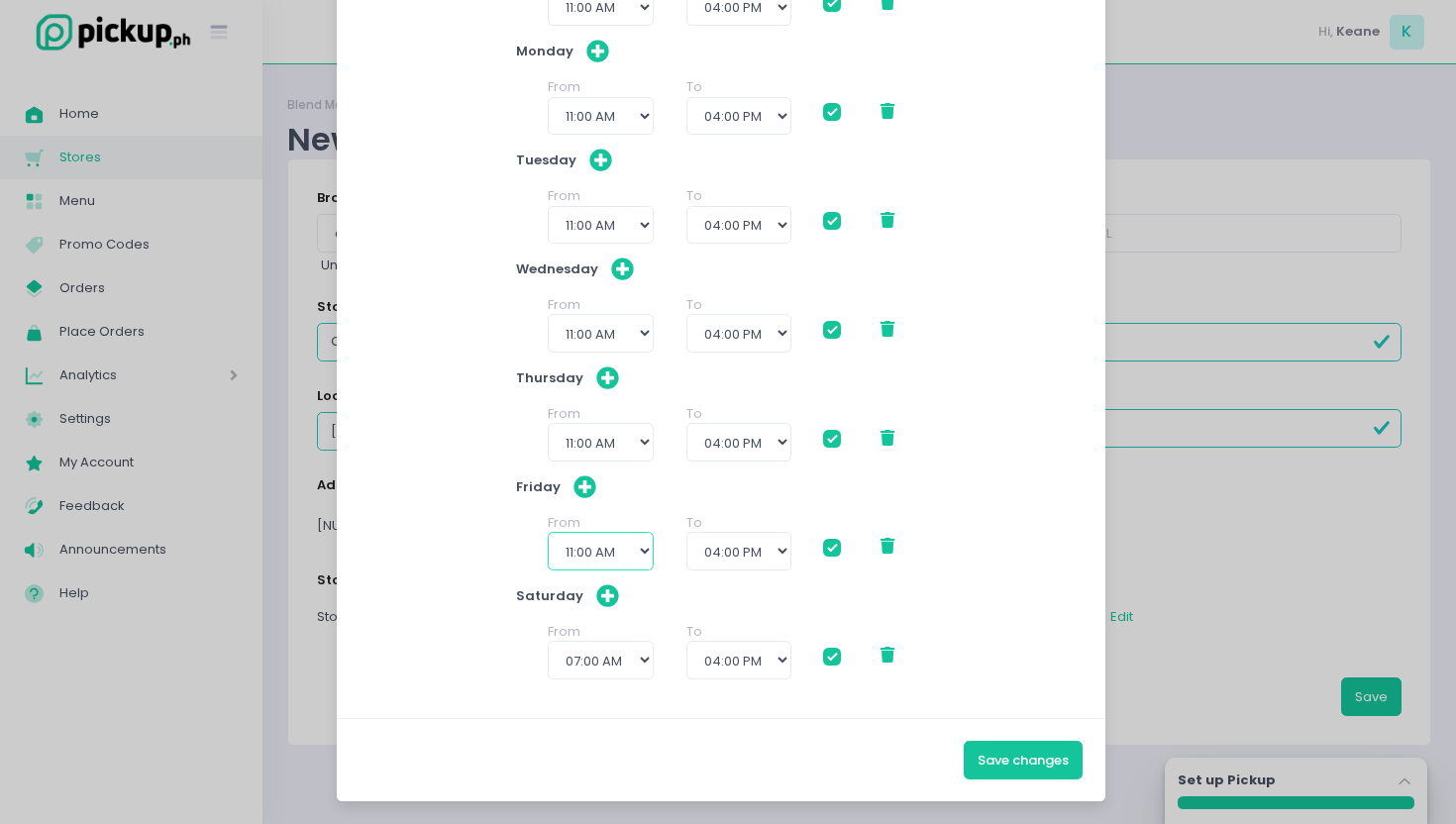checkbox on "true" 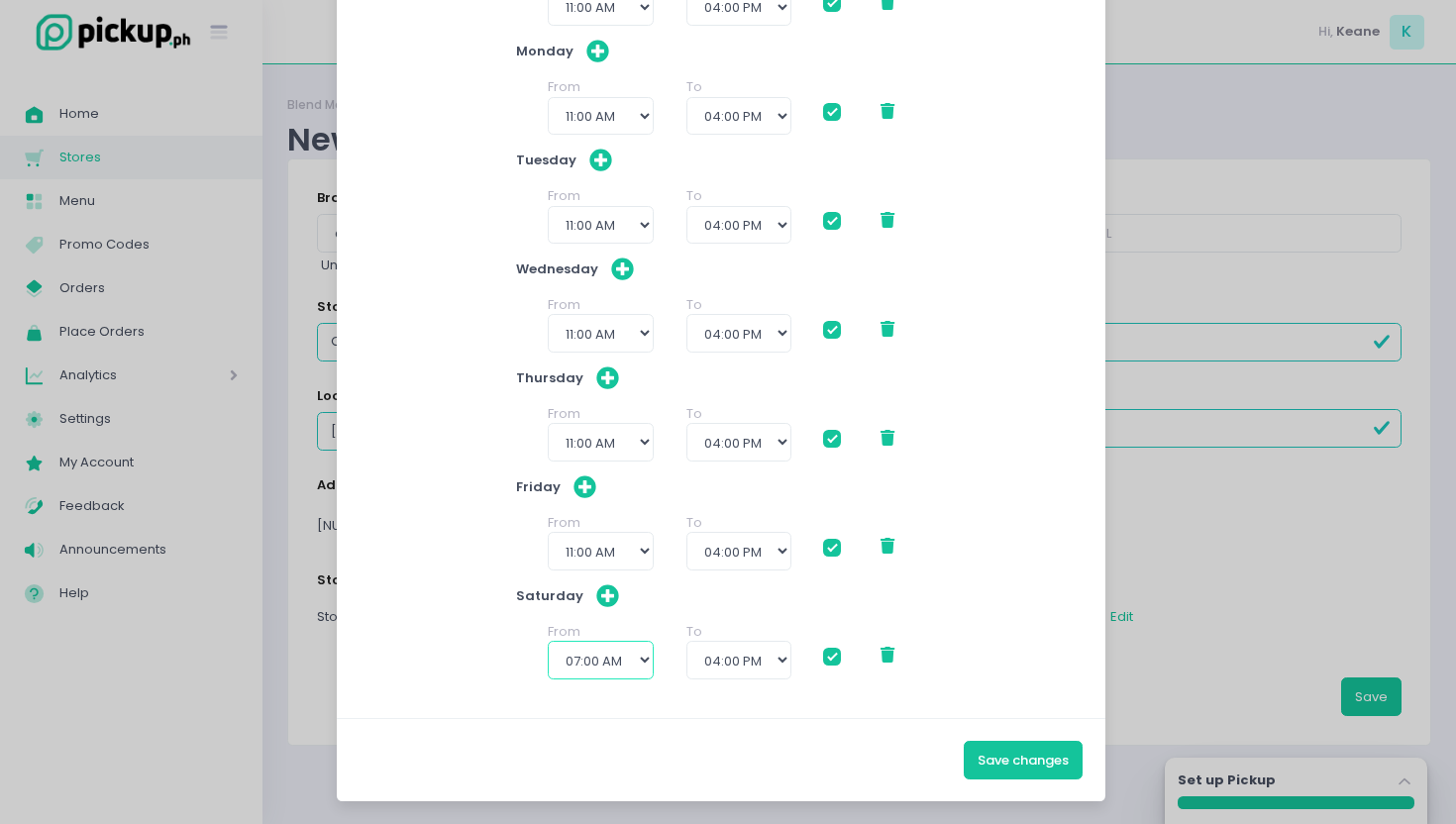 click on "12:00 AM 12:30 AM 01:00 AM 01:30 AM 02:00 AM 02:30 AM 03:00 AM 03:30 AM 04:00 AM 04:30 AM 05:00 AM 05:30 AM 06:00 AM 06:30 AM 07:00 AM 07:30 AM 08:00 AM 08:30 AM 09:00 AM 09:30 AM 10:00 AM 10:30 AM 11:00 AM 11:30 AM 12:00 PM 12:30 PM 01:00 PM 01:30 PM 02:00 PM 02:30 PM 03:00 PM 03:30 PM" at bounding box center (600, 660) 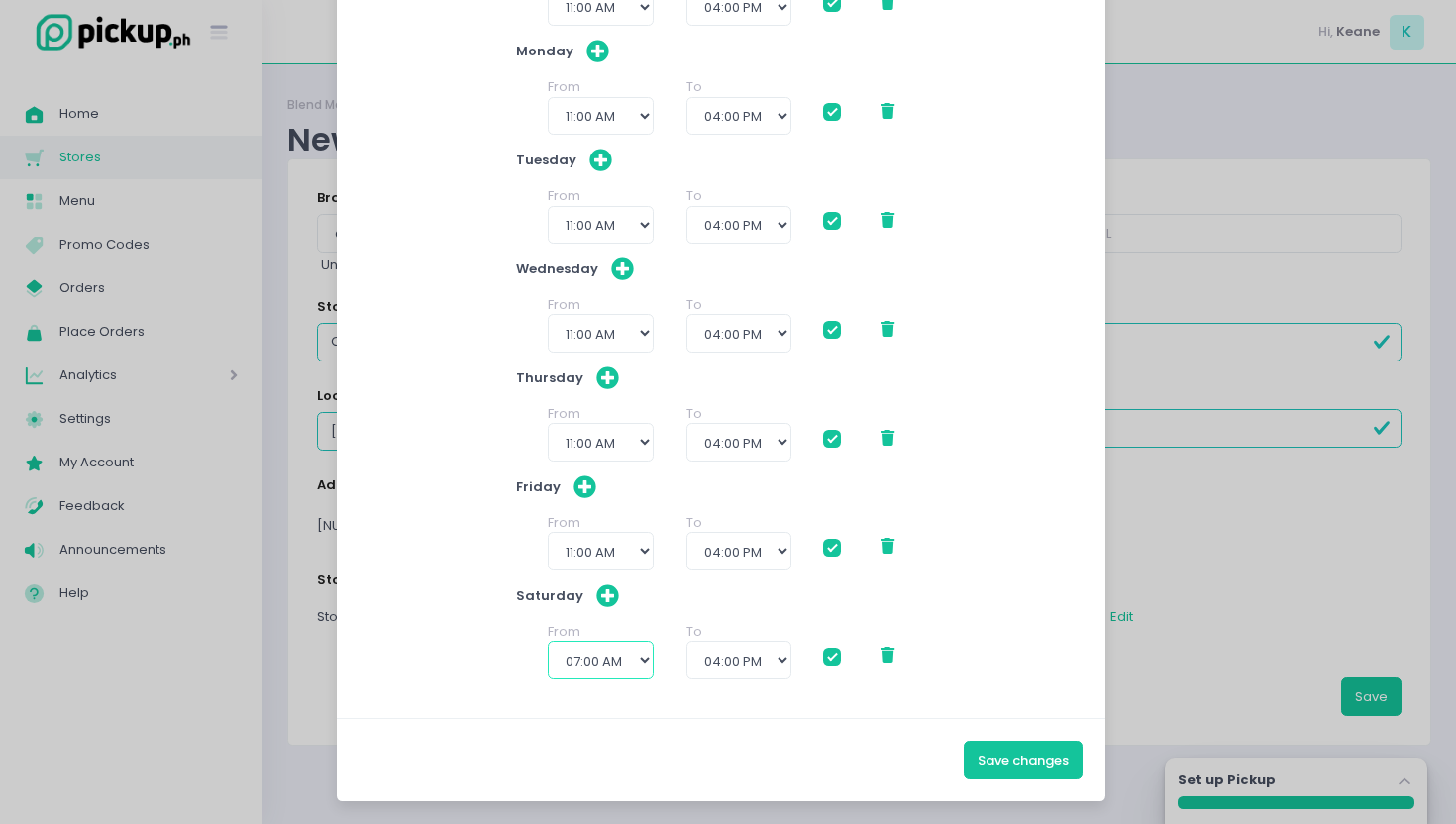 select on "[TIME]" 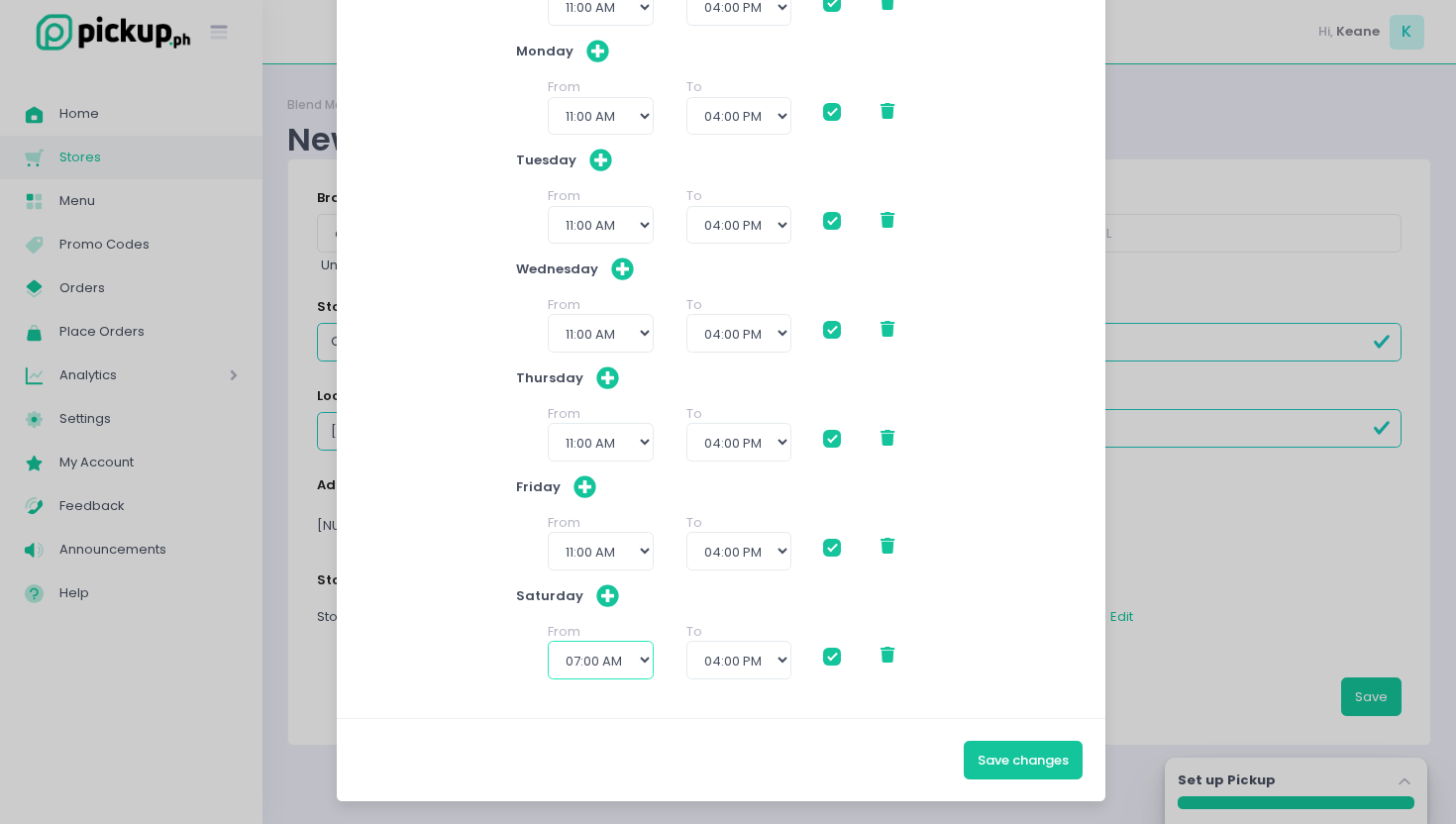 checkbox on "true" 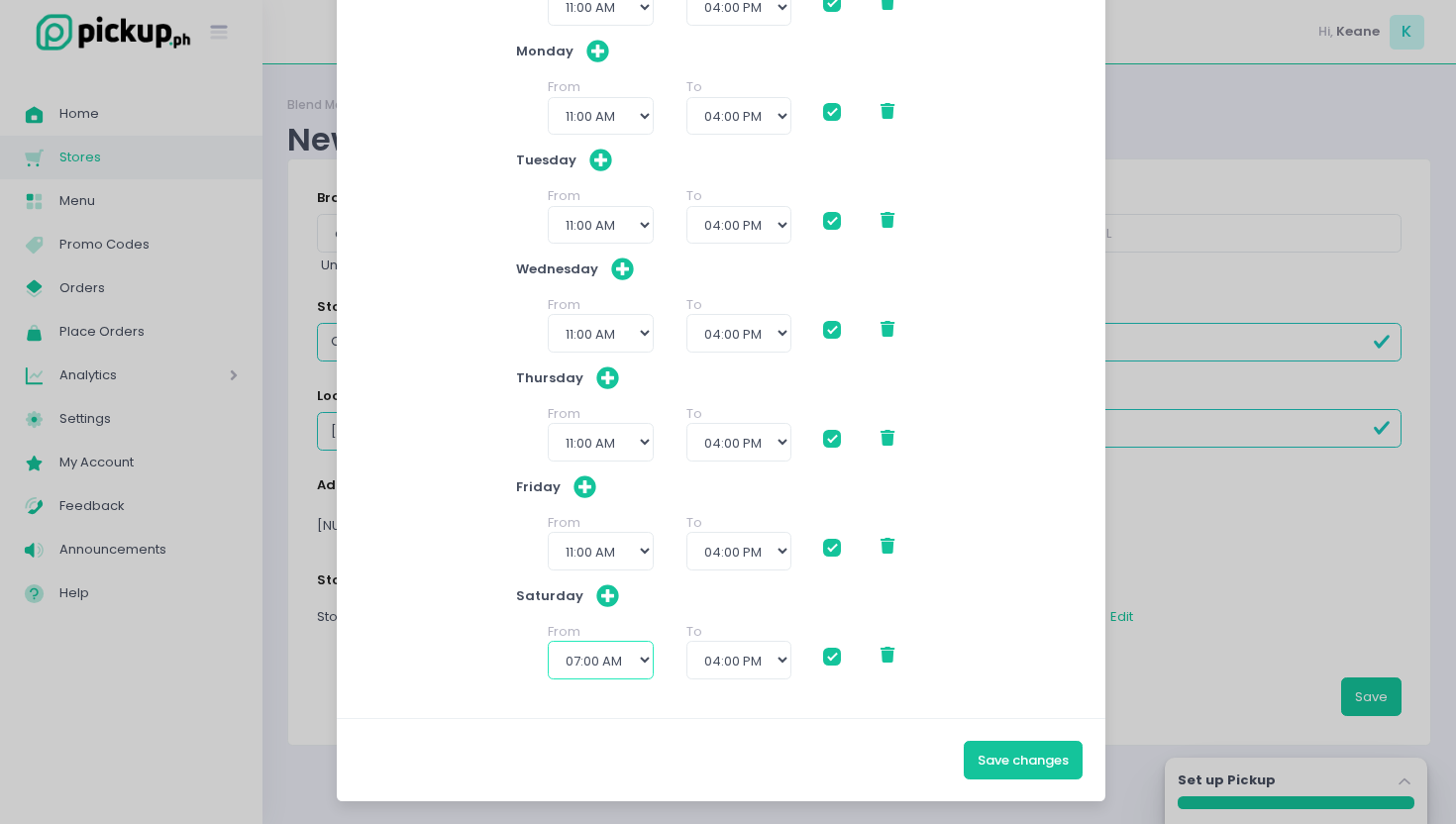 select on "11:00" 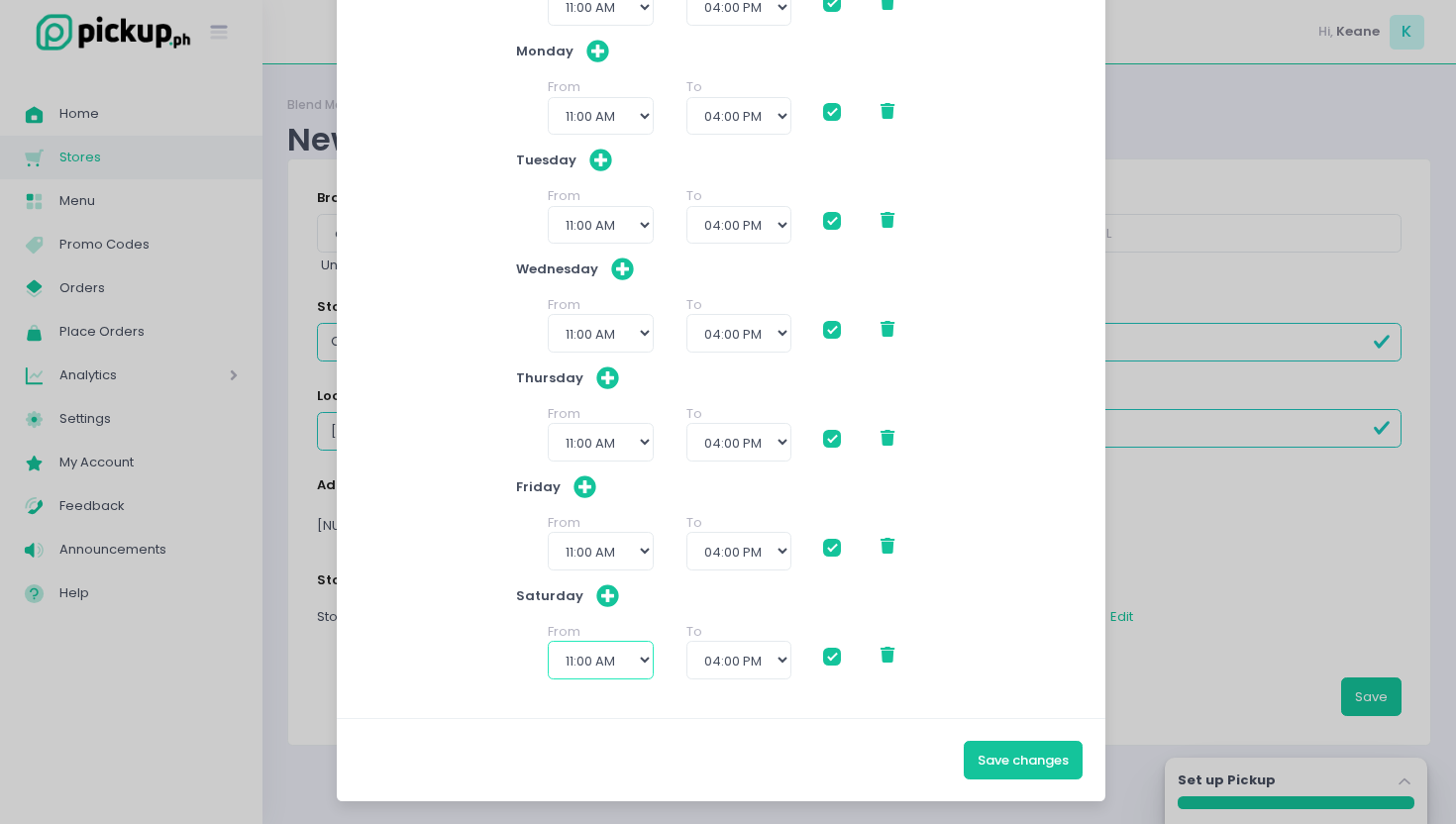 checkbox on "true" 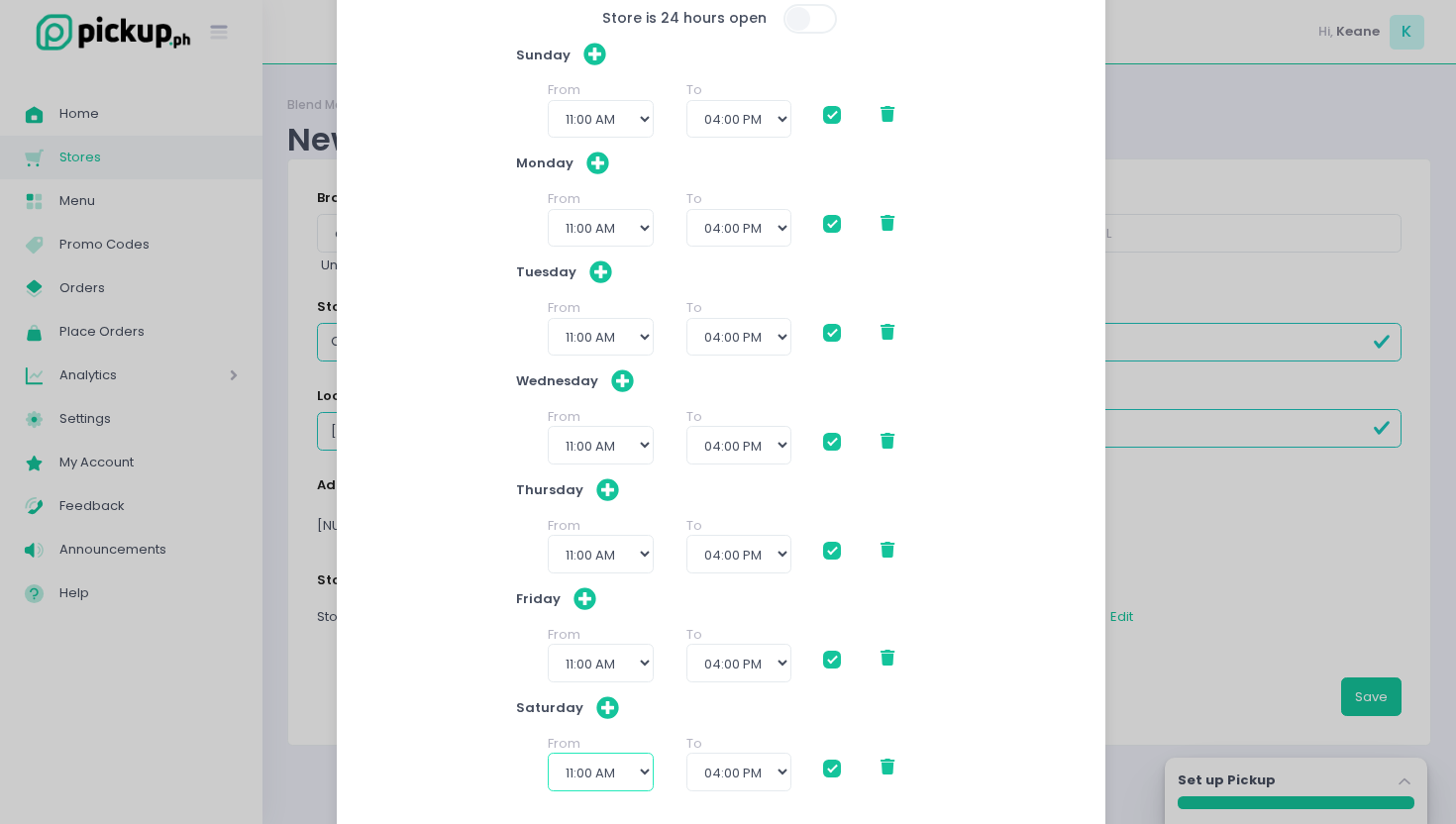 scroll, scrollTop: 0, scrollLeft: 0, axis: both 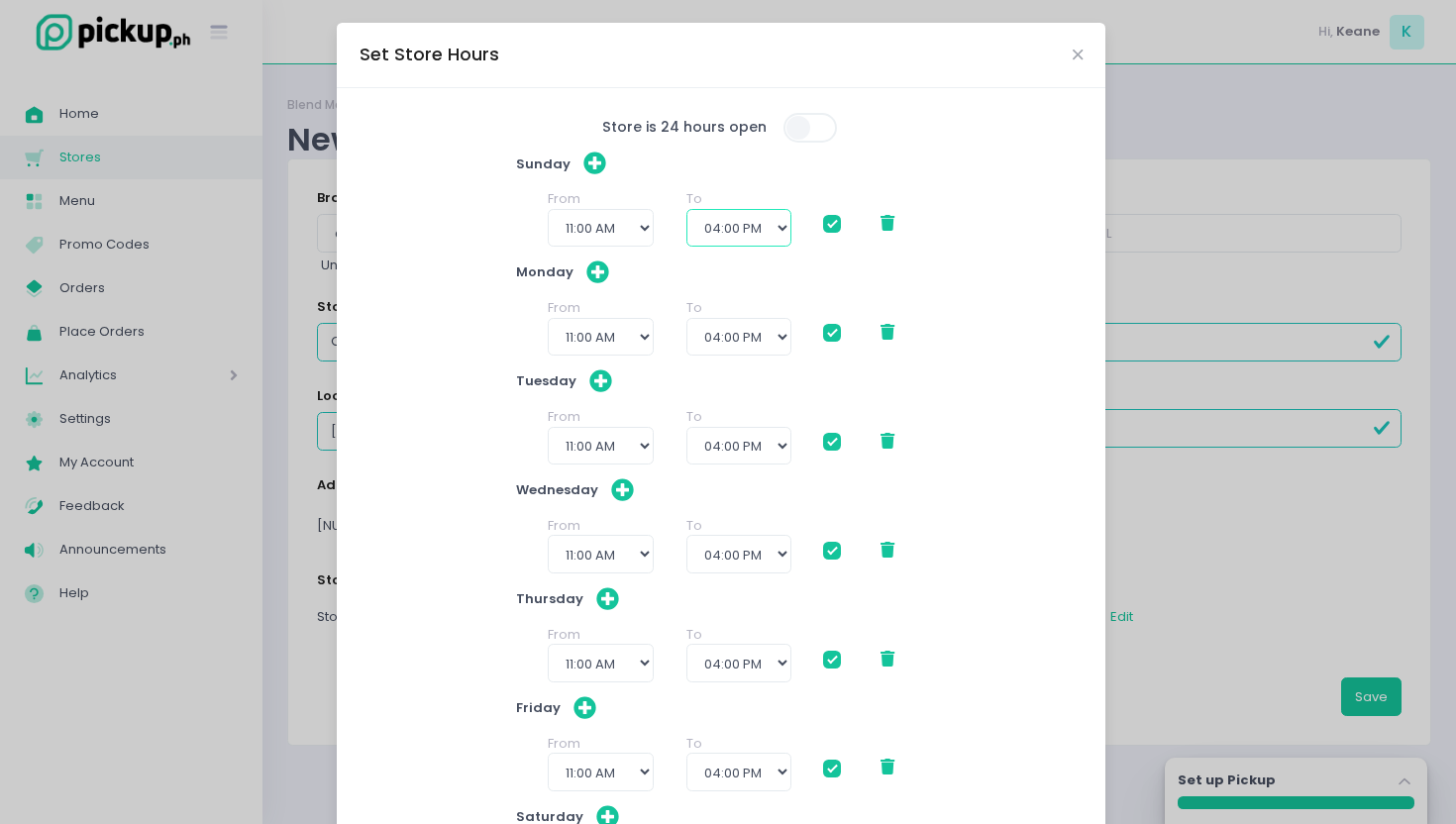 click on "12:00 PM 12:30 PM 01:00 PM 01:30 PM 02:00 PM 02:30 PM 03:00 PM 03:30 PM 04:00 PM 04:30 PM 05:00 PM 05:30 PM 06:00 PM 06:30 PM 07:00 PM 07:30 PM 08:00 PM 08:30 PM 09:00 PM 09:30 PM 10:00 PM 10:30 PM 11:00 PM 11:30 PM" at bounding box center (739, 228) 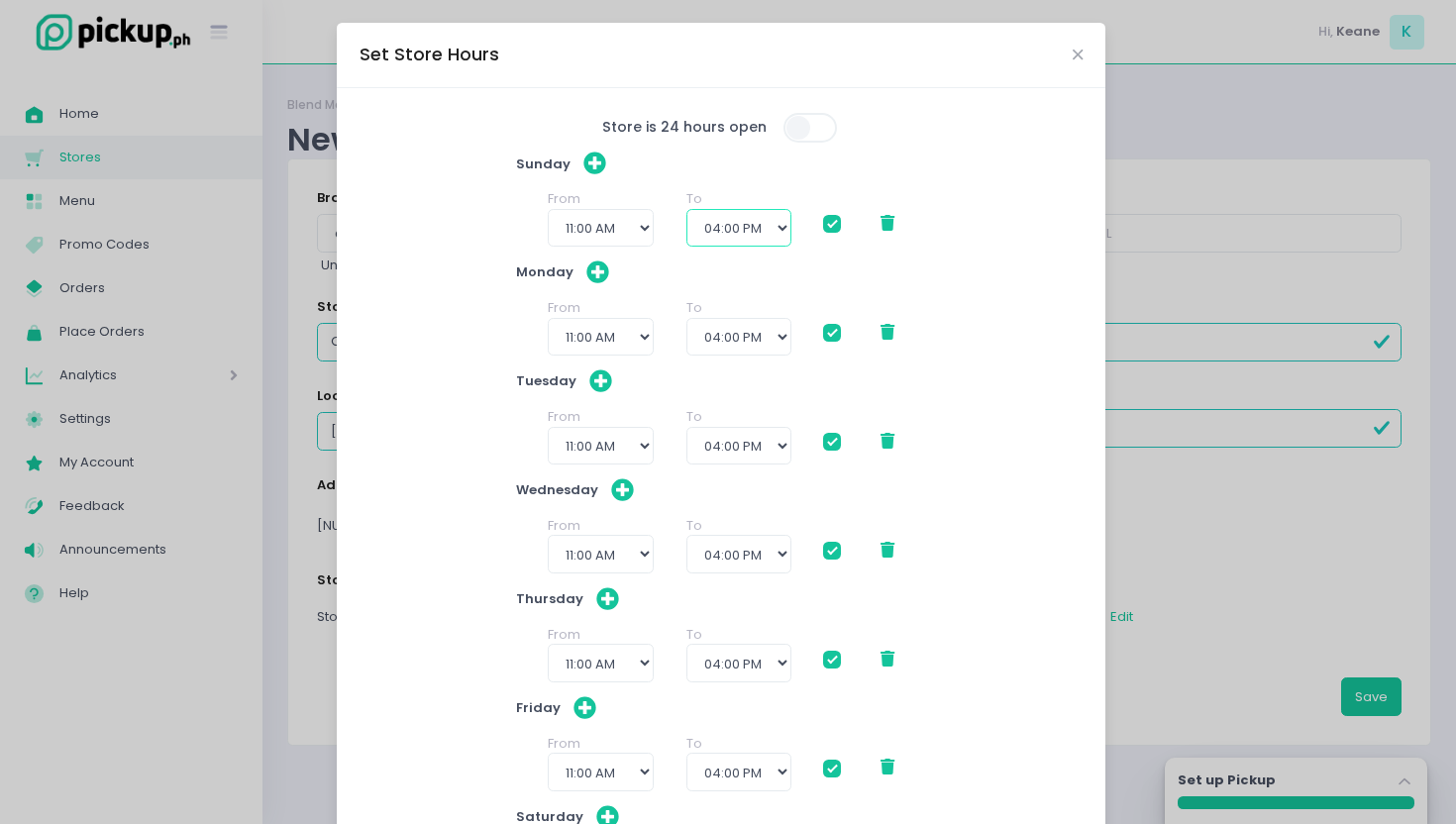 select on "20:00" 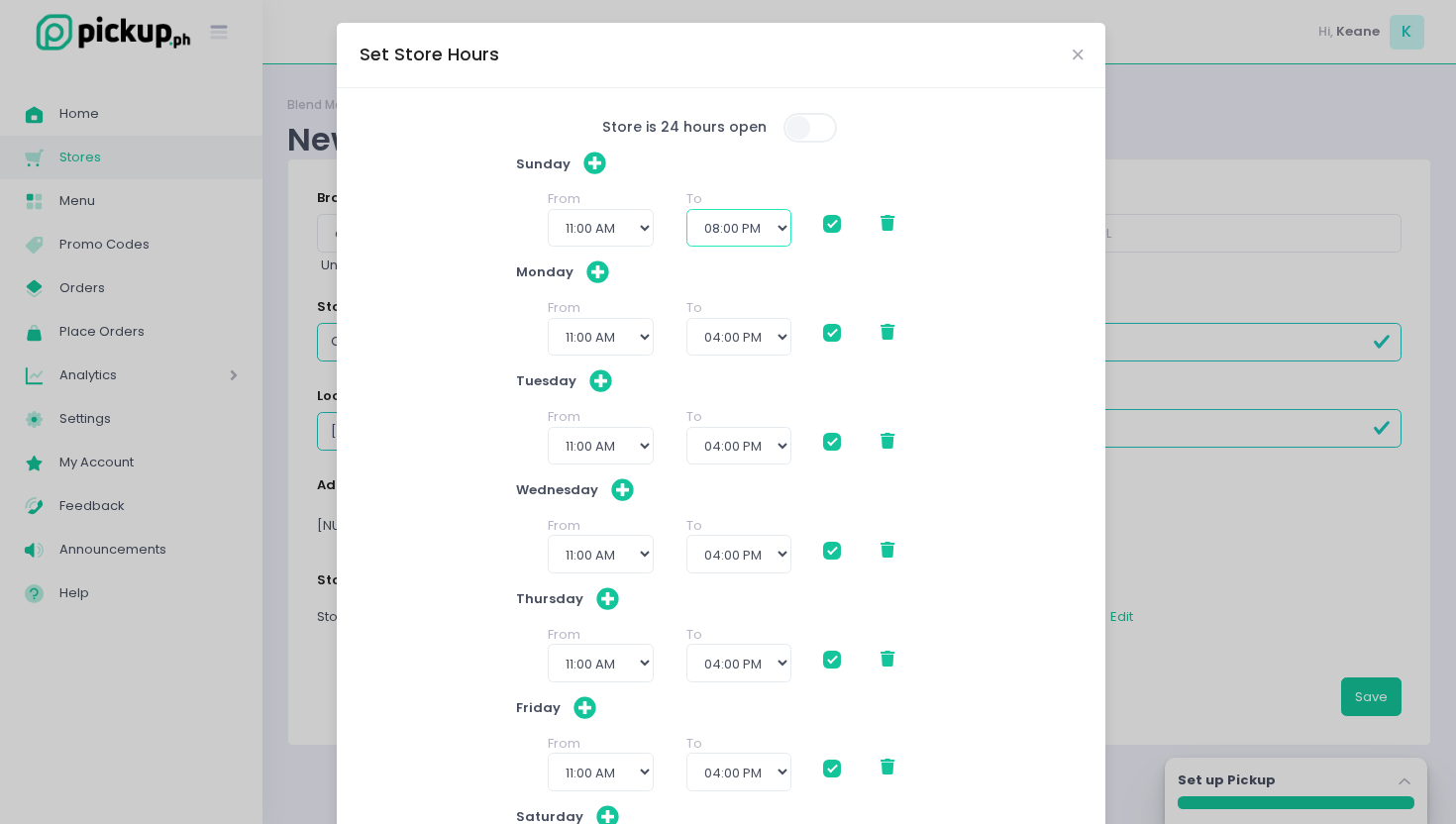 checkbox on "true" 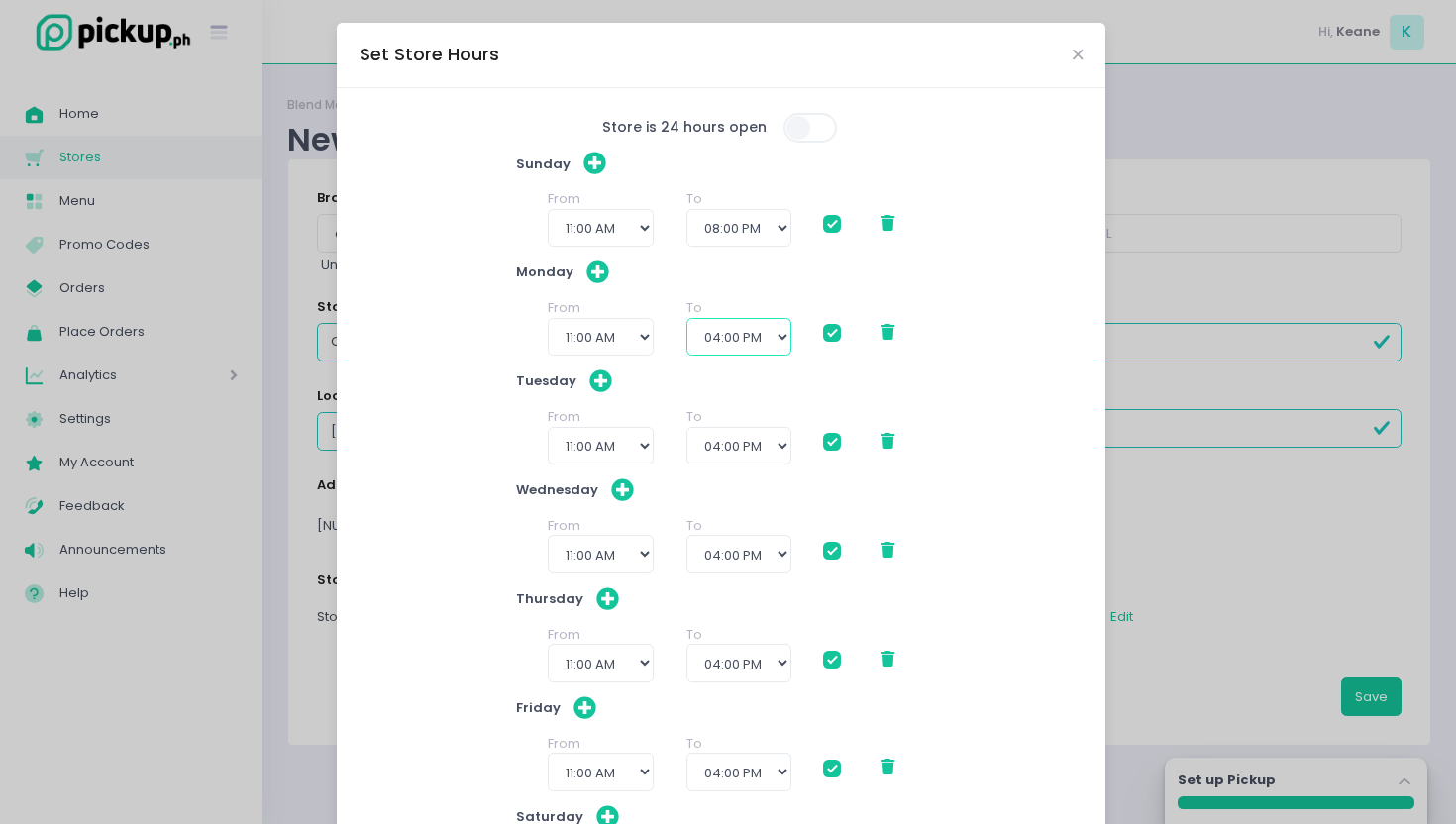 click on "12:00 PM 12:30 PM 01:00 PM 01:30 PM 02:00 PM 02:30 PM 03:00 PM 03:30 PM 04:00 PM 04:30 PM 05:00 PM 05:30 PM 06:00 PM 06:30 PM 07:00 PM 07:30 PM 08:00 PM 08:30 PM 09:00 PM 09:30 PM 10:00 PM 10:30 PM 11:00 PM 11:30 PM" at bounding box center [739, 337] 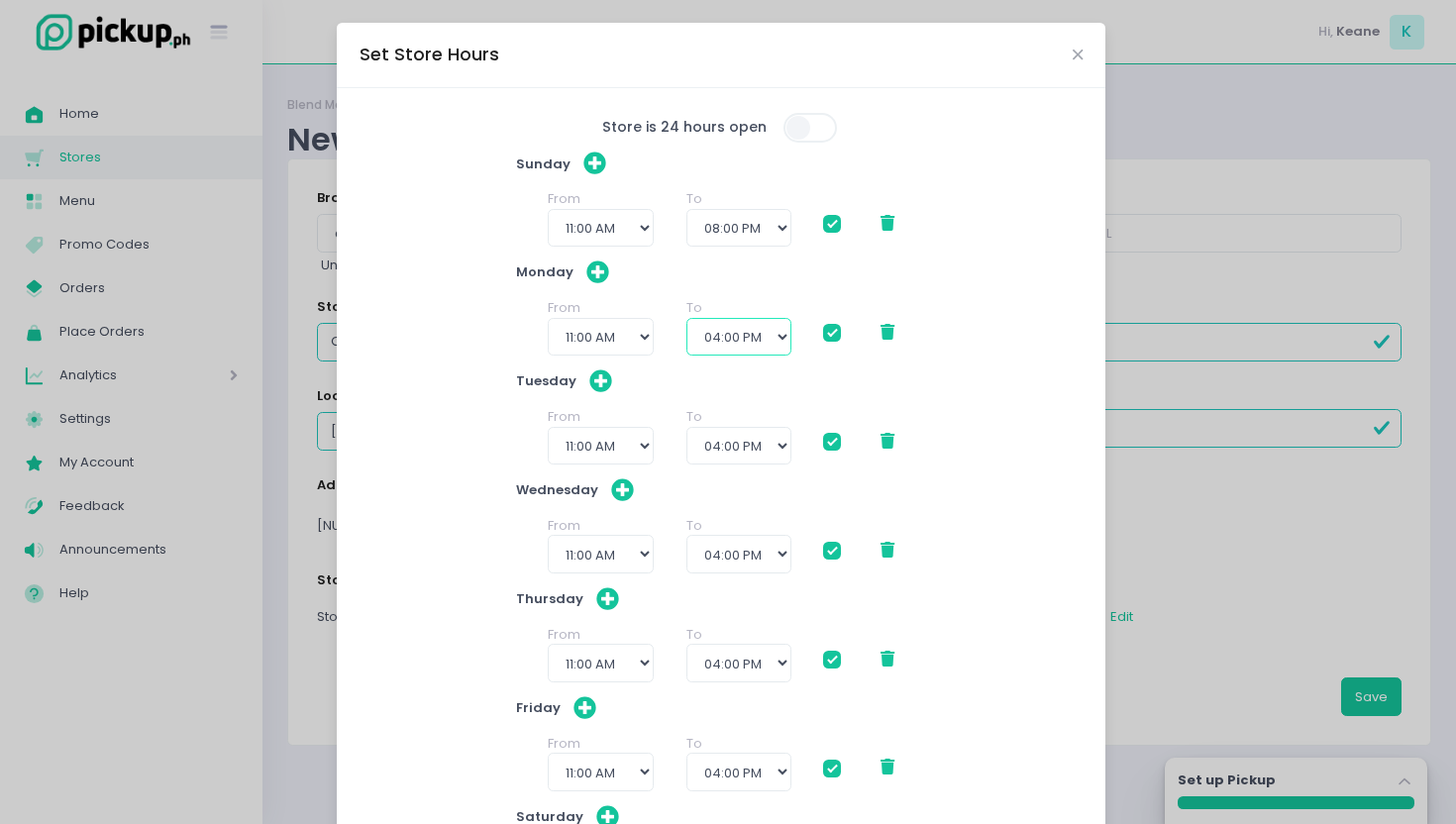 select on "20:00" 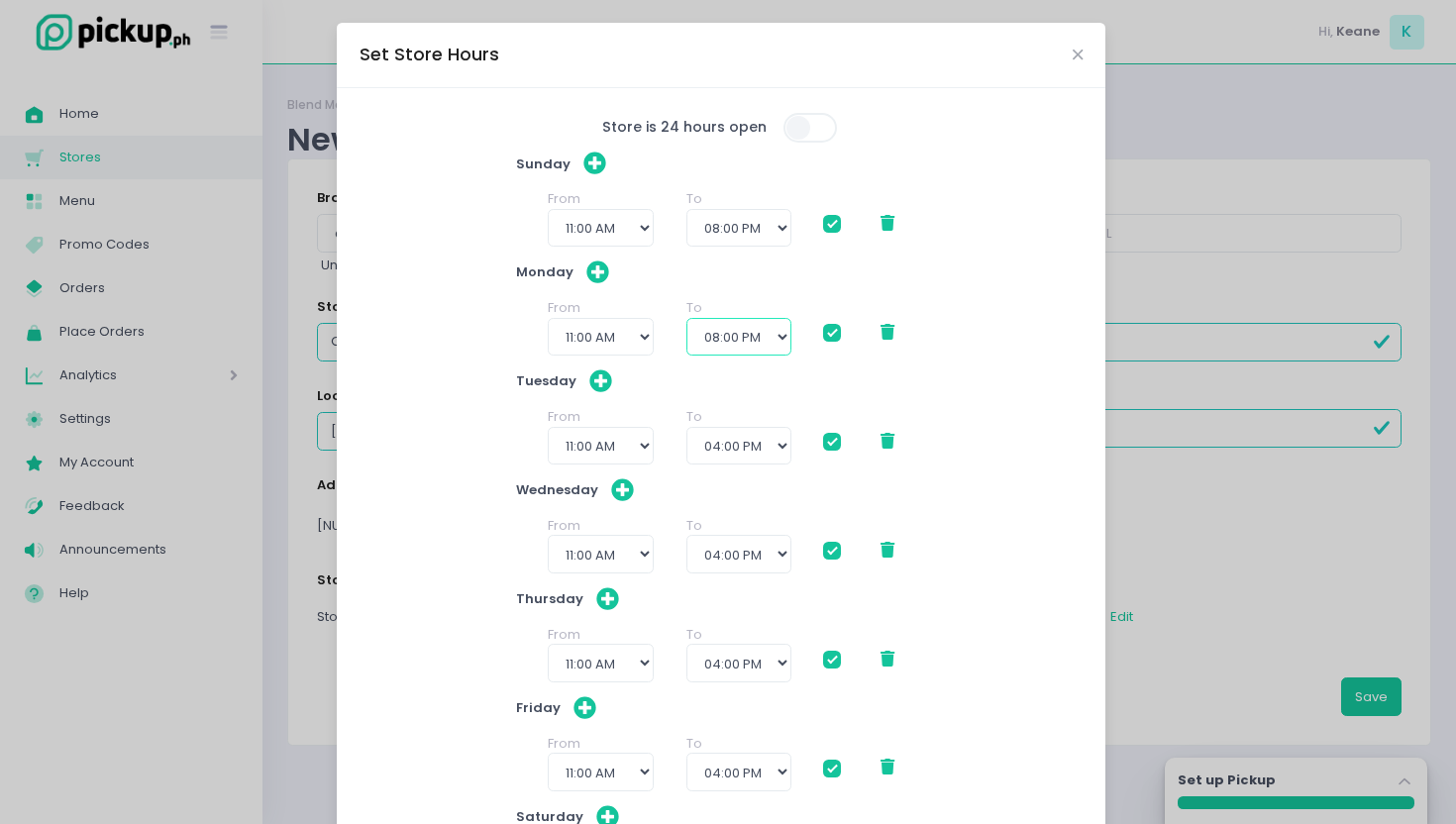 checkbox on "true" 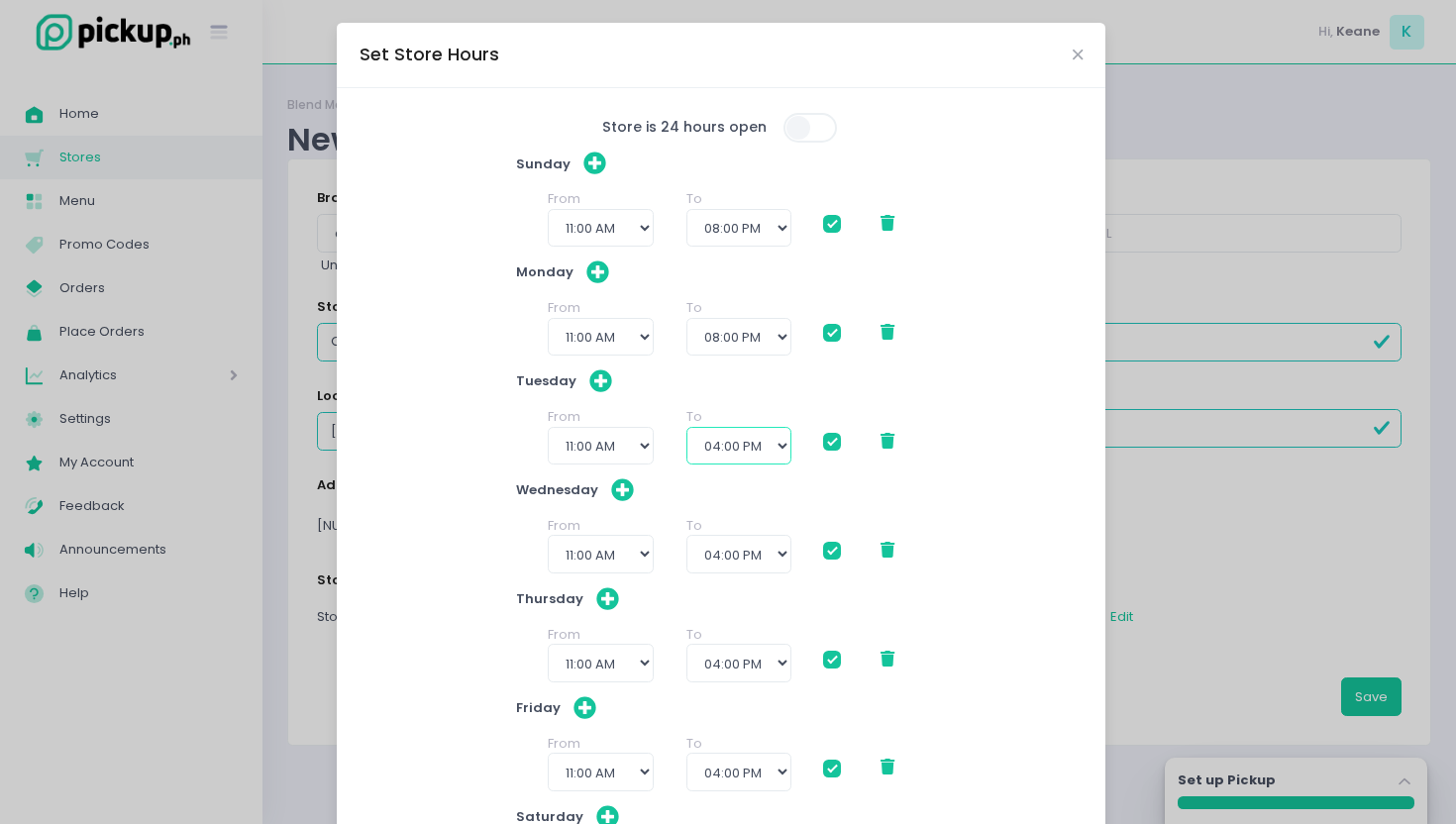 click on "12:00 PM 12:30 PM 01:00 PM 01:30 PM 02:00 PM 02:30 PM 03:00 PM 03:30 PM 04:00 PM 04:30 PM 05:00 PM 05:30 PM 06:00 PM 06:30 PM 07:00 PM 07:30 PM 08:00 PM 08:30 PM 09:00 PM 09:30 PM 10:00 PM 10:30 PM 11:00 PM 11:30 PM" at bounding box center [739, 446] 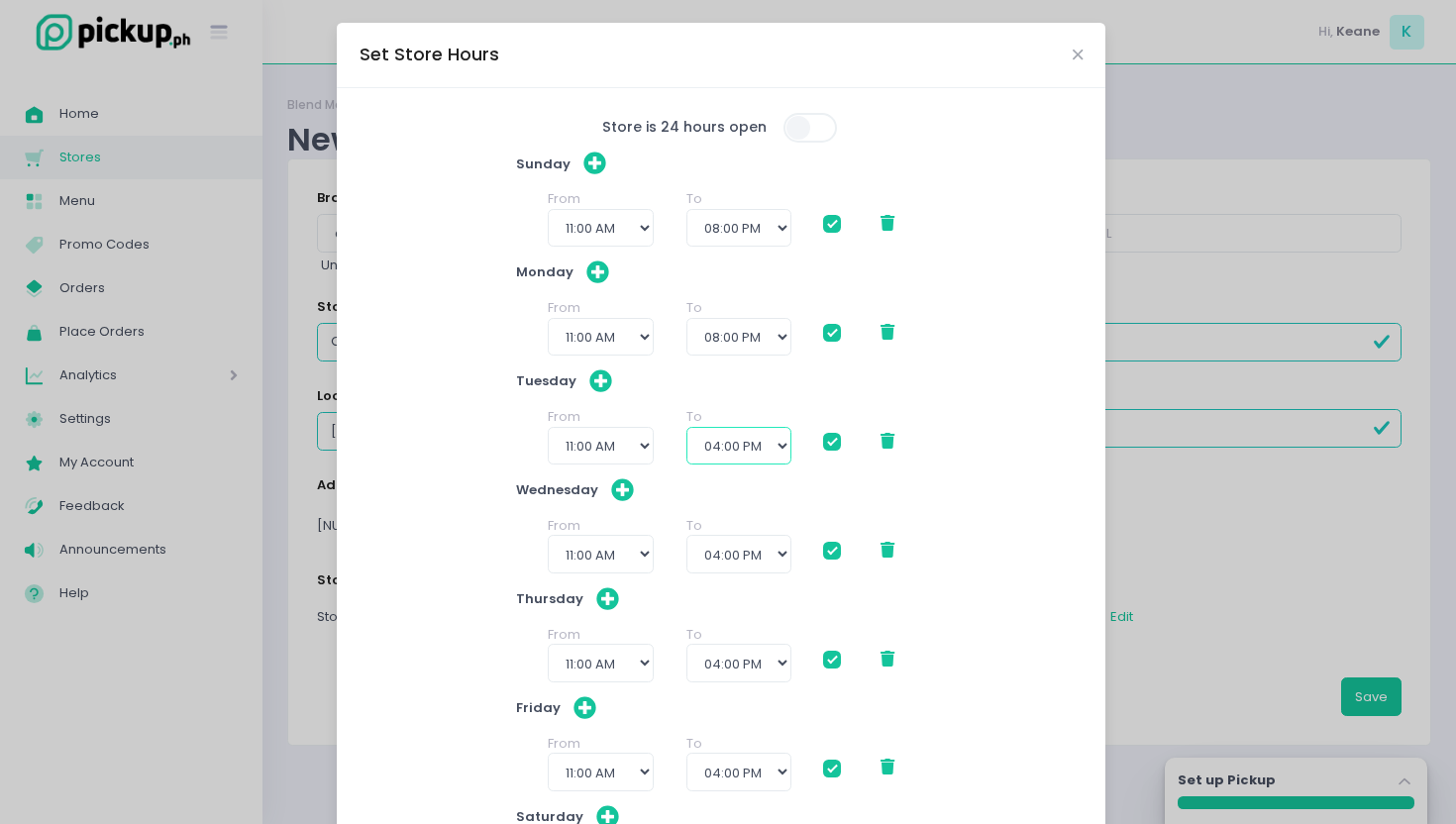 select on "20:00" 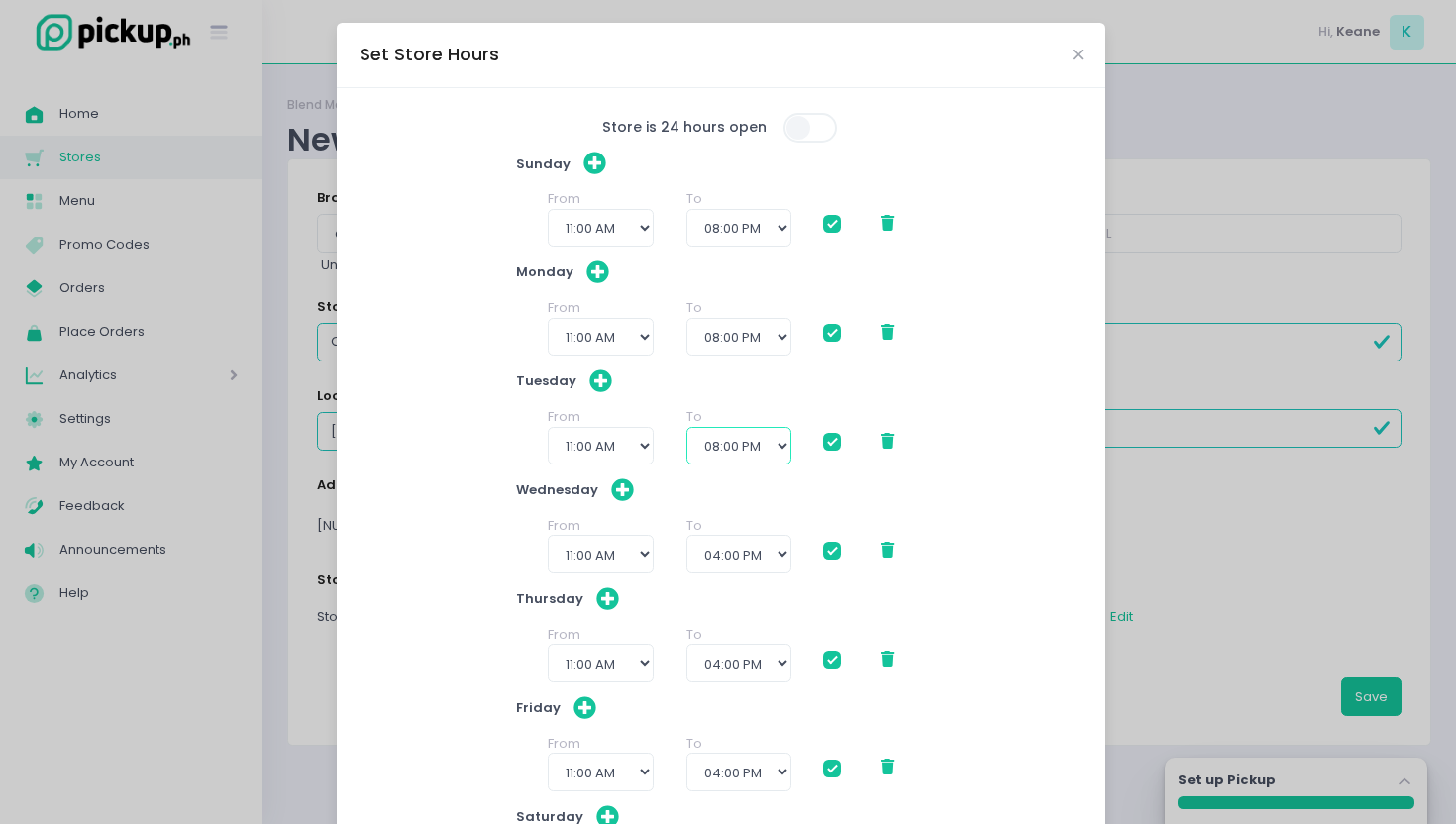 checkbox on "true" 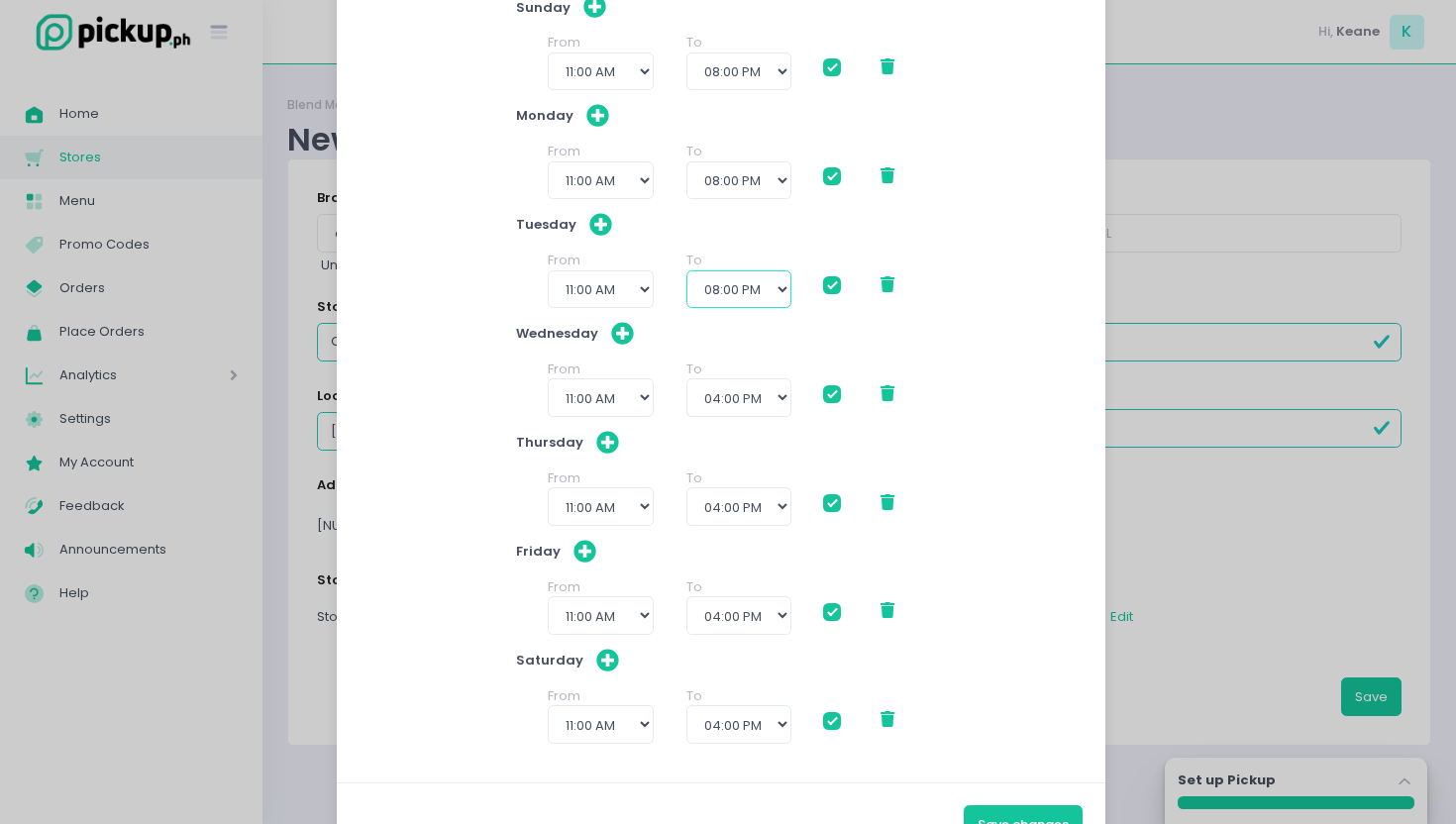 scroll, scrollTop: 204, scrollLeft: 0, axis: vertical 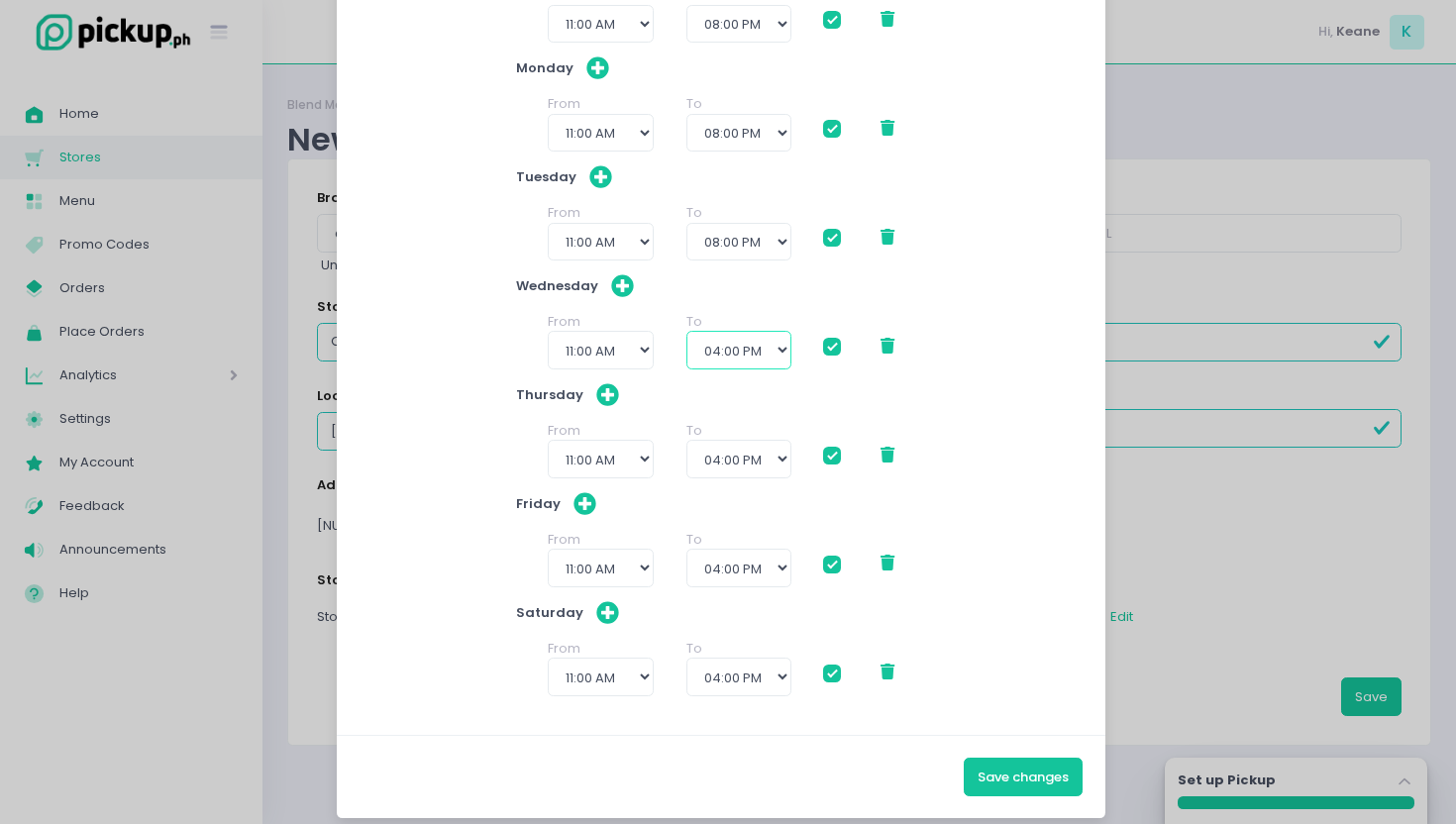 click on "12:00 PM 12:30 PM 01:00 PM 01:30 PM 02:00 PM 02:30 PM 03:00 PM 03:30 PM 04:00 PM 04:30 PM 05:00 PM 05:30 PM 06:00 PM 06:30 PM 07:00 PM 07:30 PM 08:00 PM 08:30 PM 09:00 PM 09:30 PM 10:00 PM 10:30 PM 11:00 PM 11:30 PM" at bounding box center [739, 350] 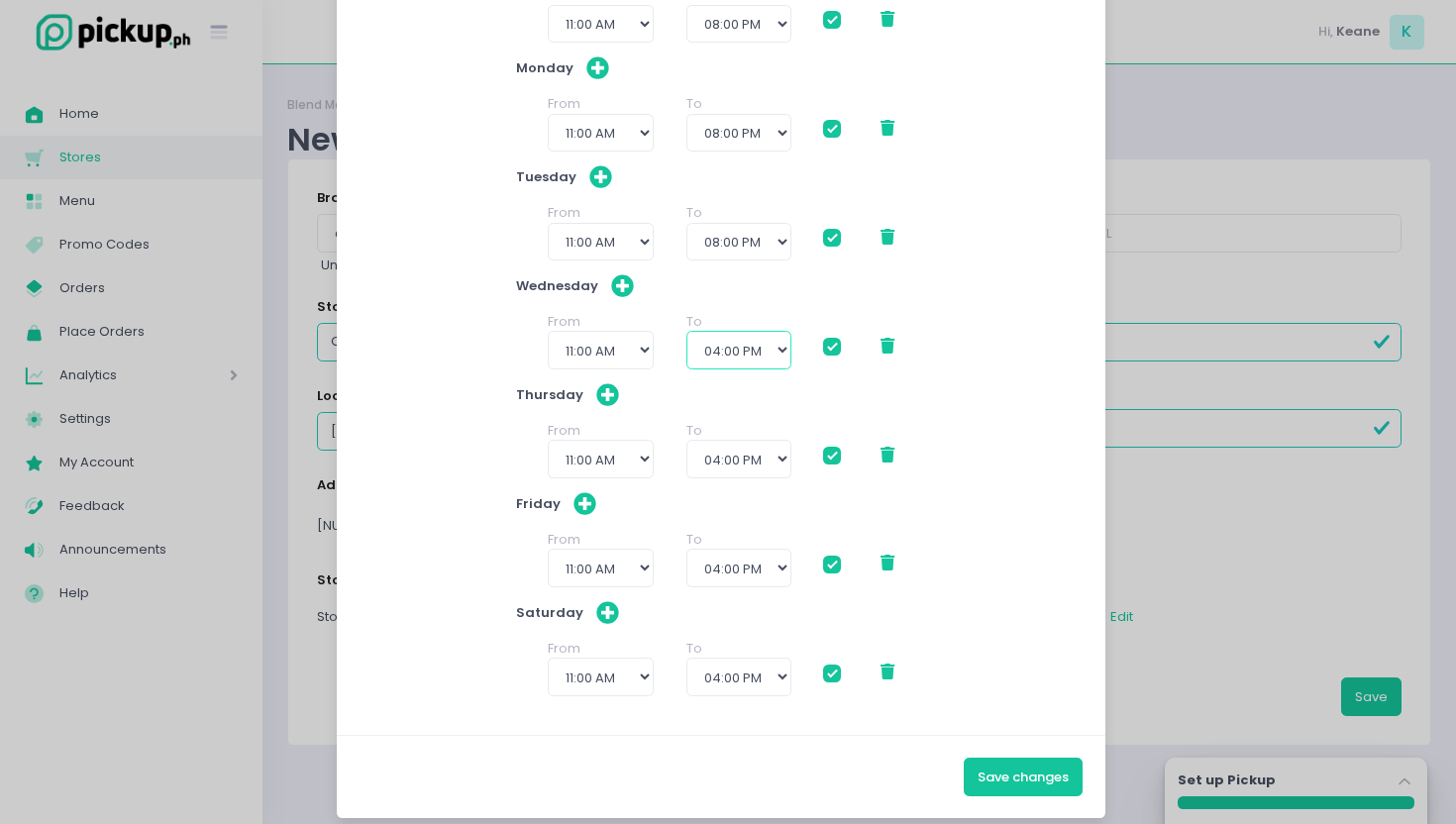 select on "20:00" 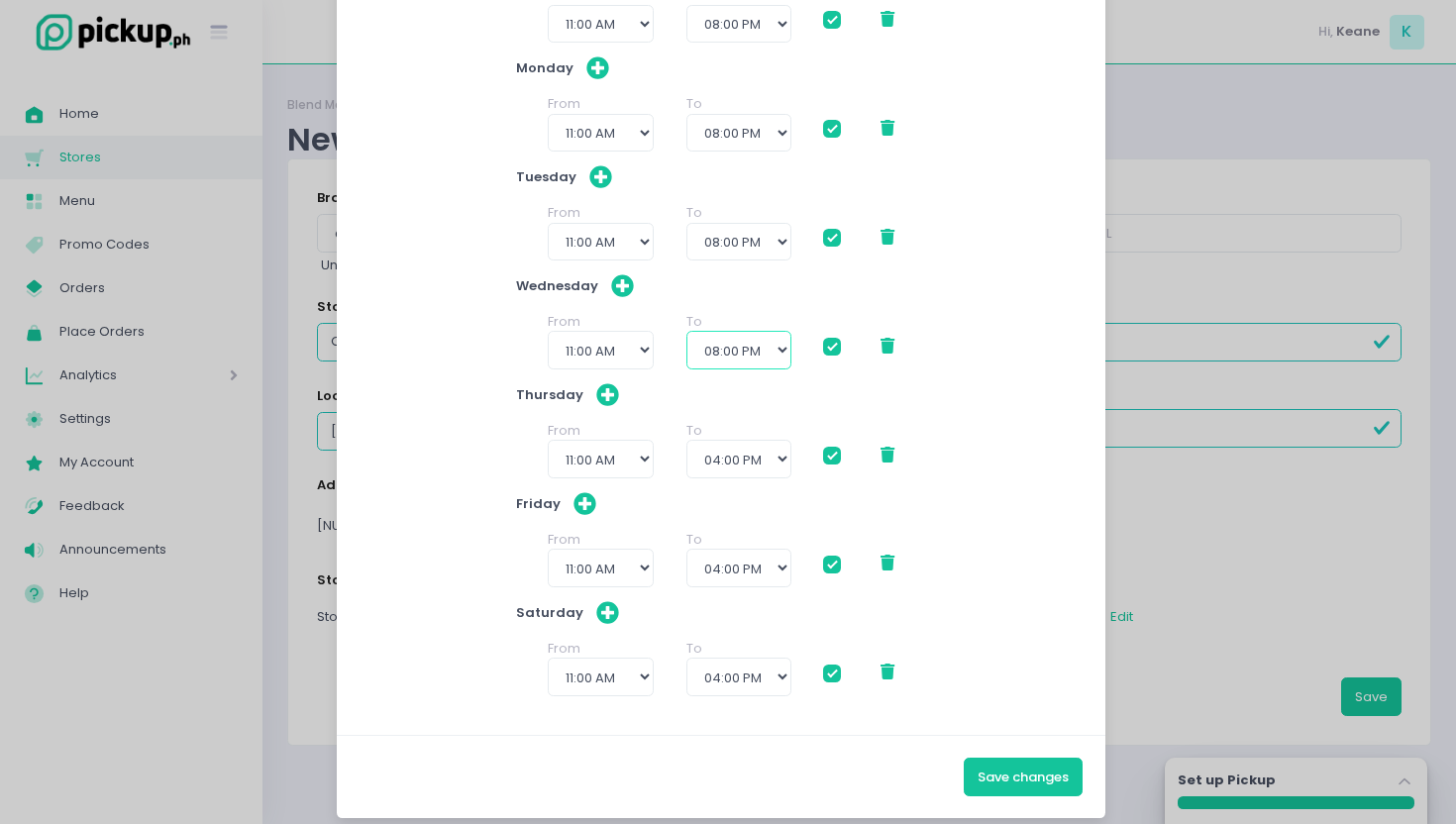 checkbox on "true" 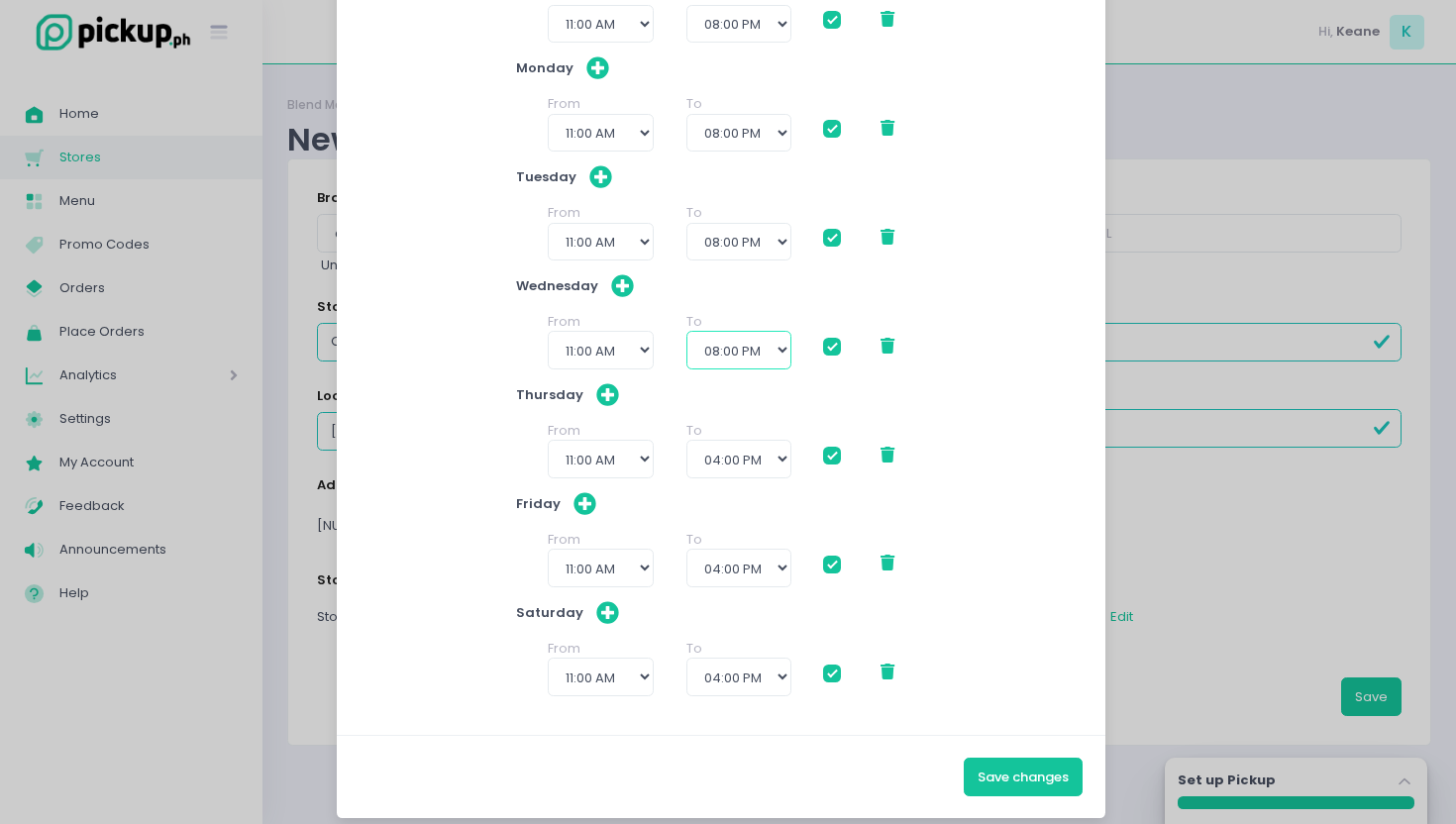 checkbox on "true" 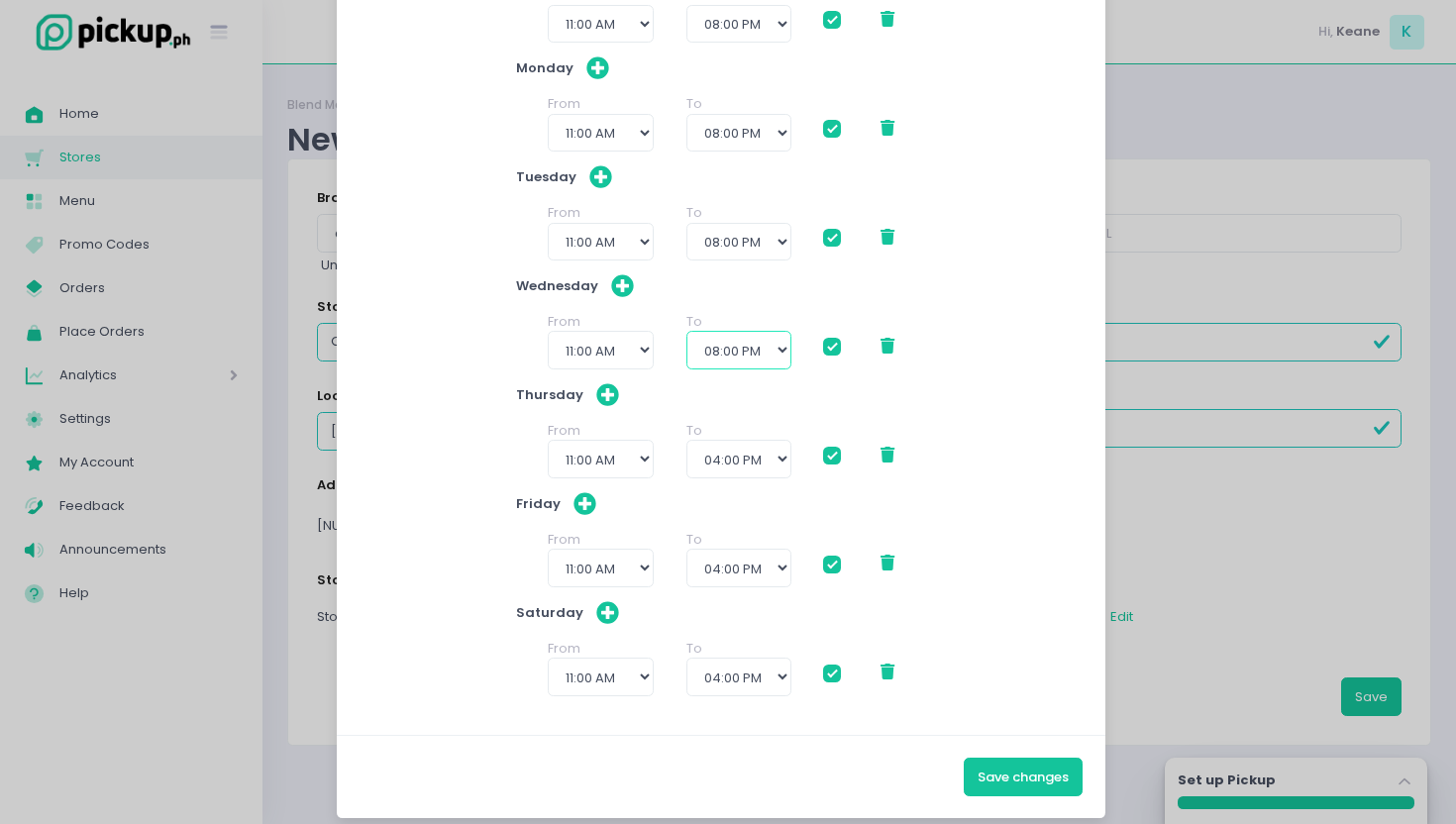 checkbox on "true" 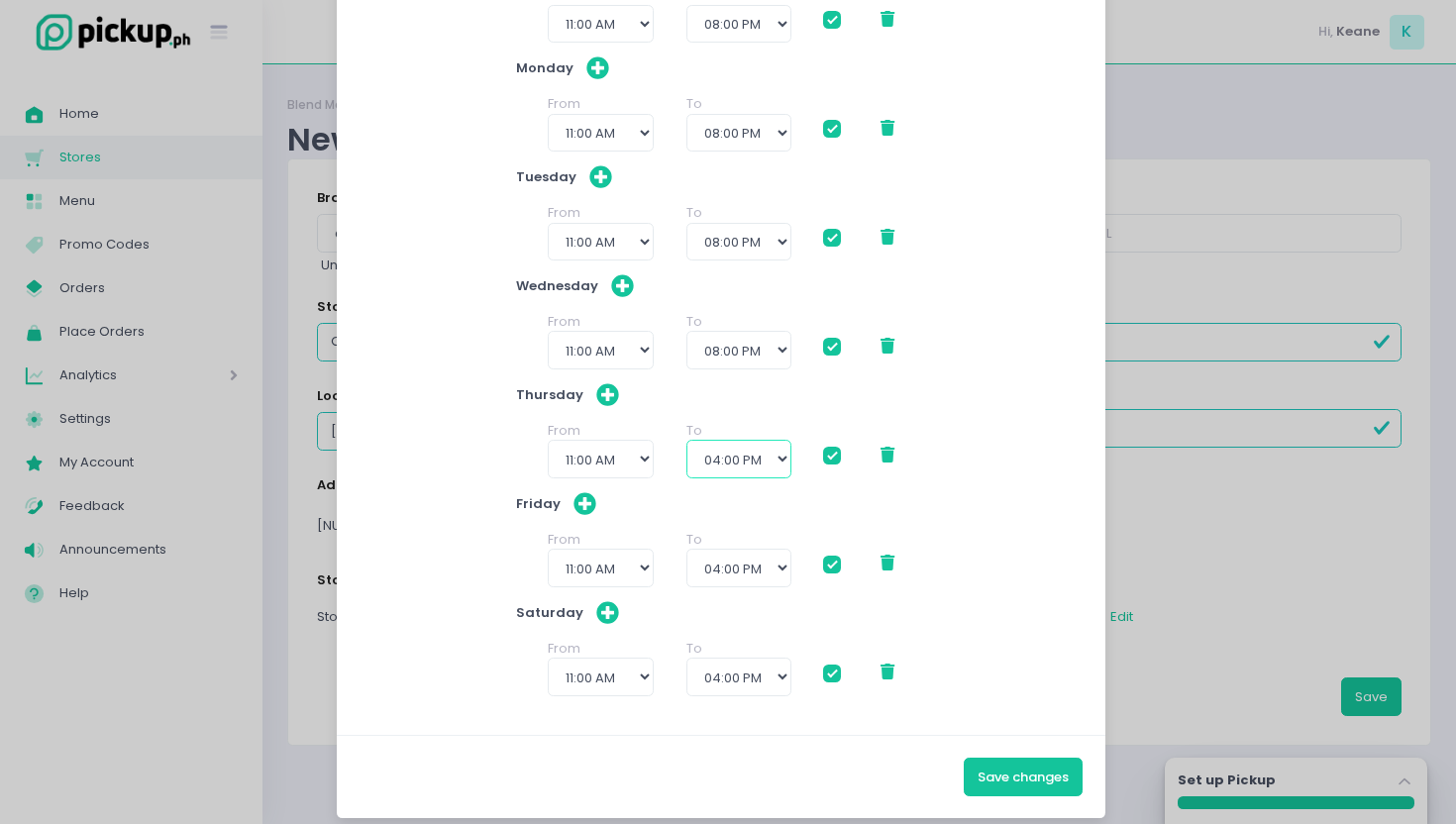 click on "12:00 PM 12:30 PM 01:00 PM 01:30 PM 02:00 PM 02:30 PM 03:00 PM 03:30 PM 04:00 PM 04:30 PM 05:00 PM 05:30 PM 06:00 PM 06:30 PM 07:00 PM 07:30 PM 08:00 PM 08:30 PM 09:00 PM 09:30 PM 10:00 PM 10:30 PM 11:00 PM 11:30 PM" at bounding box center [739, 459] 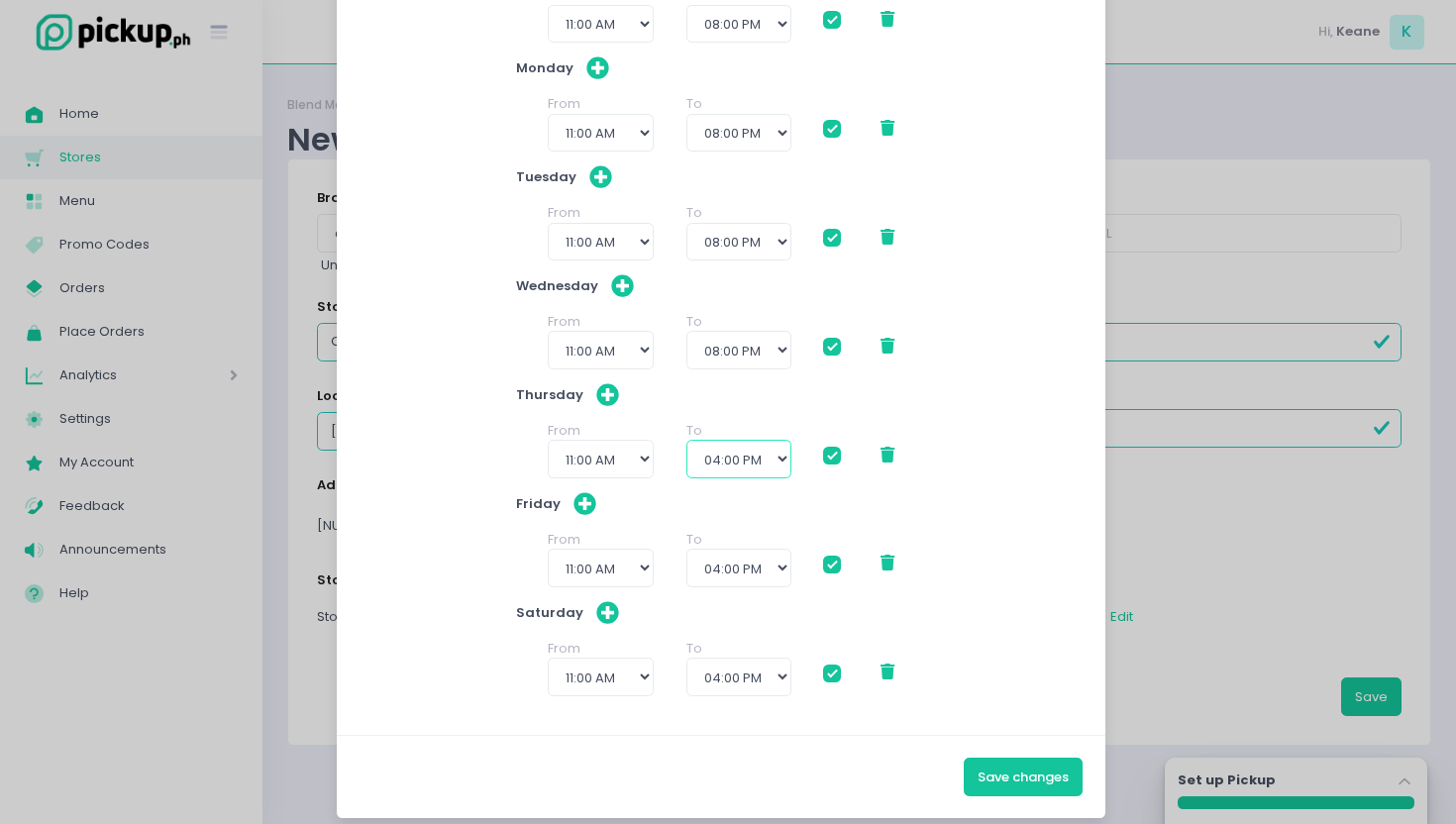 select on "20:00" 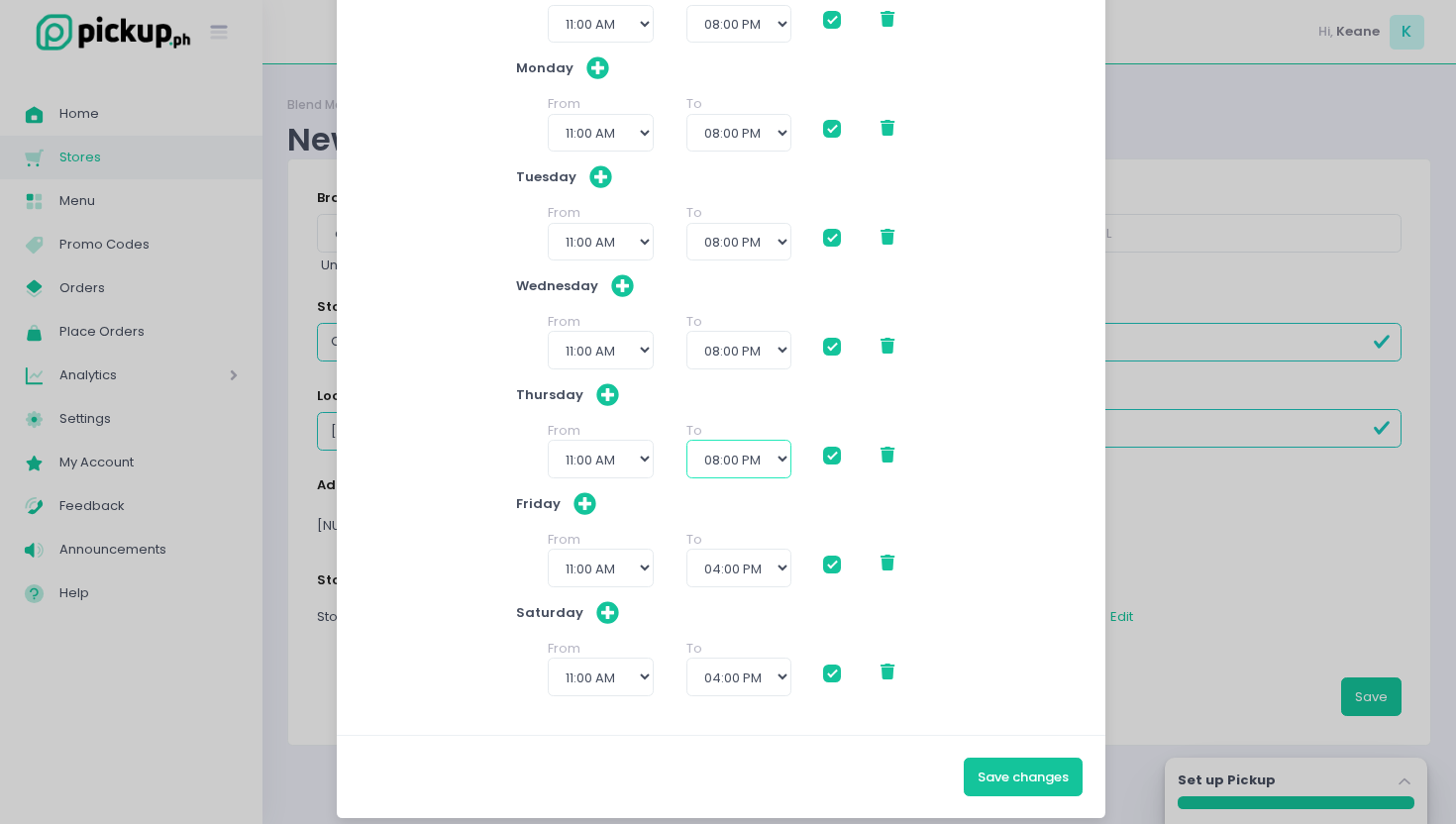 checkbox on "true" 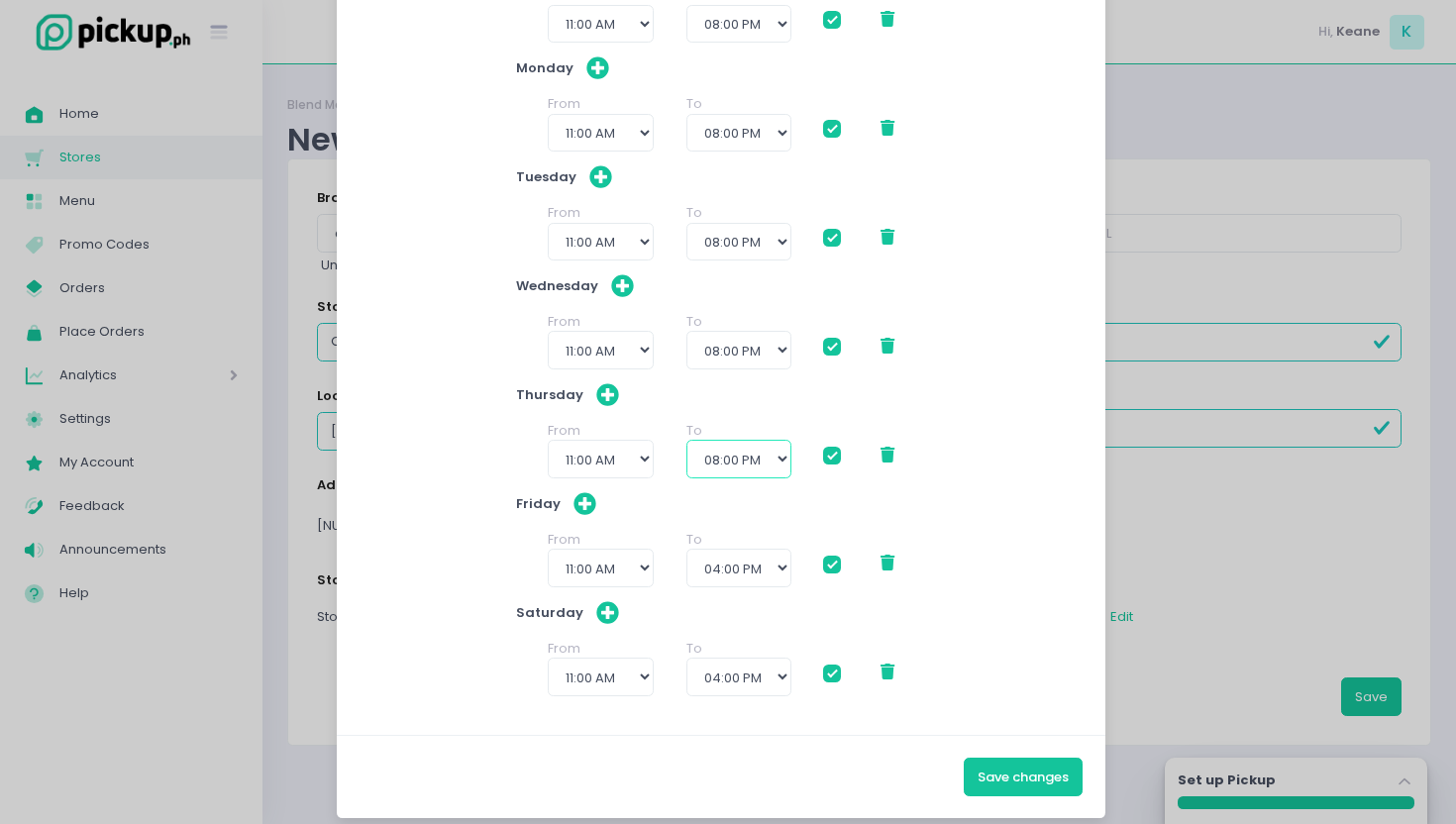 checkbox on "true" 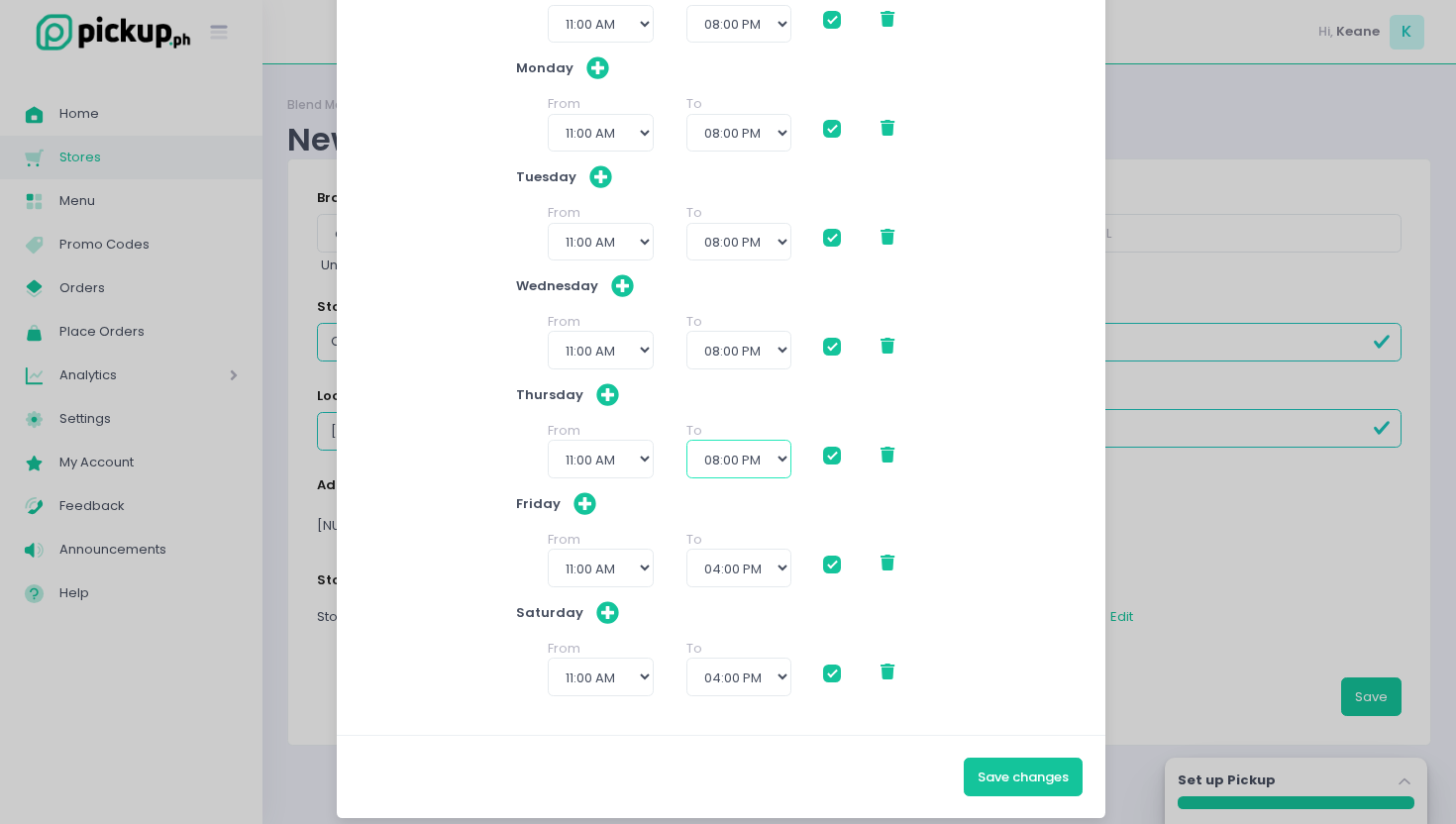 scroll, scrollTop: 221, scrollLeft: 0, axis: vertical 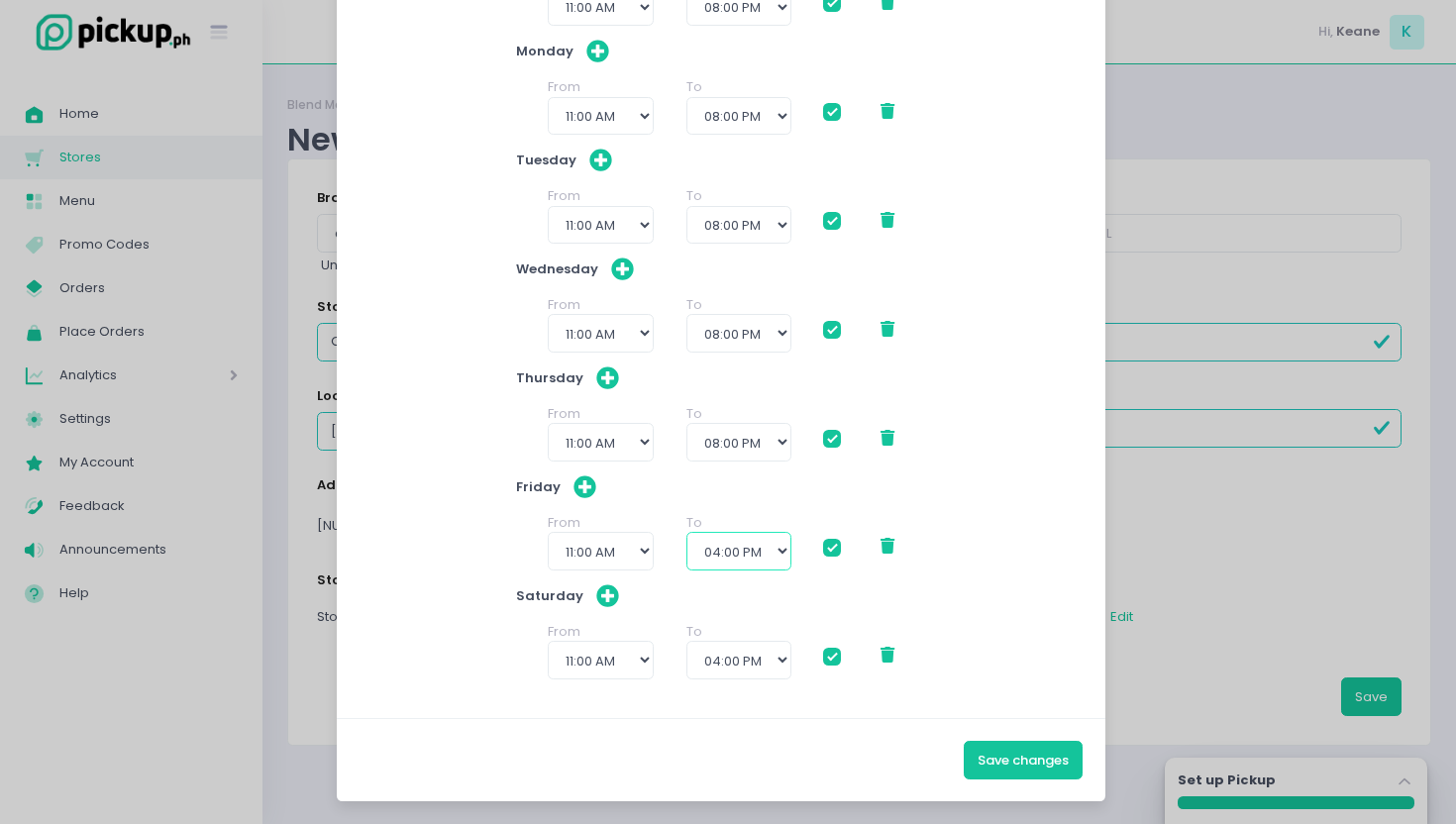 click on "12:00 PM 12:30 PM 01:00 PM 01:30 PM 02:00 PM 02:30 PM 03:00 PM 03:30 PM 04:00 PM 04:30 PM 05:00 PM 05:30 PM 06:00 PM 06:30 PM 07:00 PM 07:30 PM 08:00 PM 08:30 PM 09:00 PM 09:30 PM 10:00 PM 10:30 PM 11:00 PM 11:30 PM" at bounding box center [739, 551] 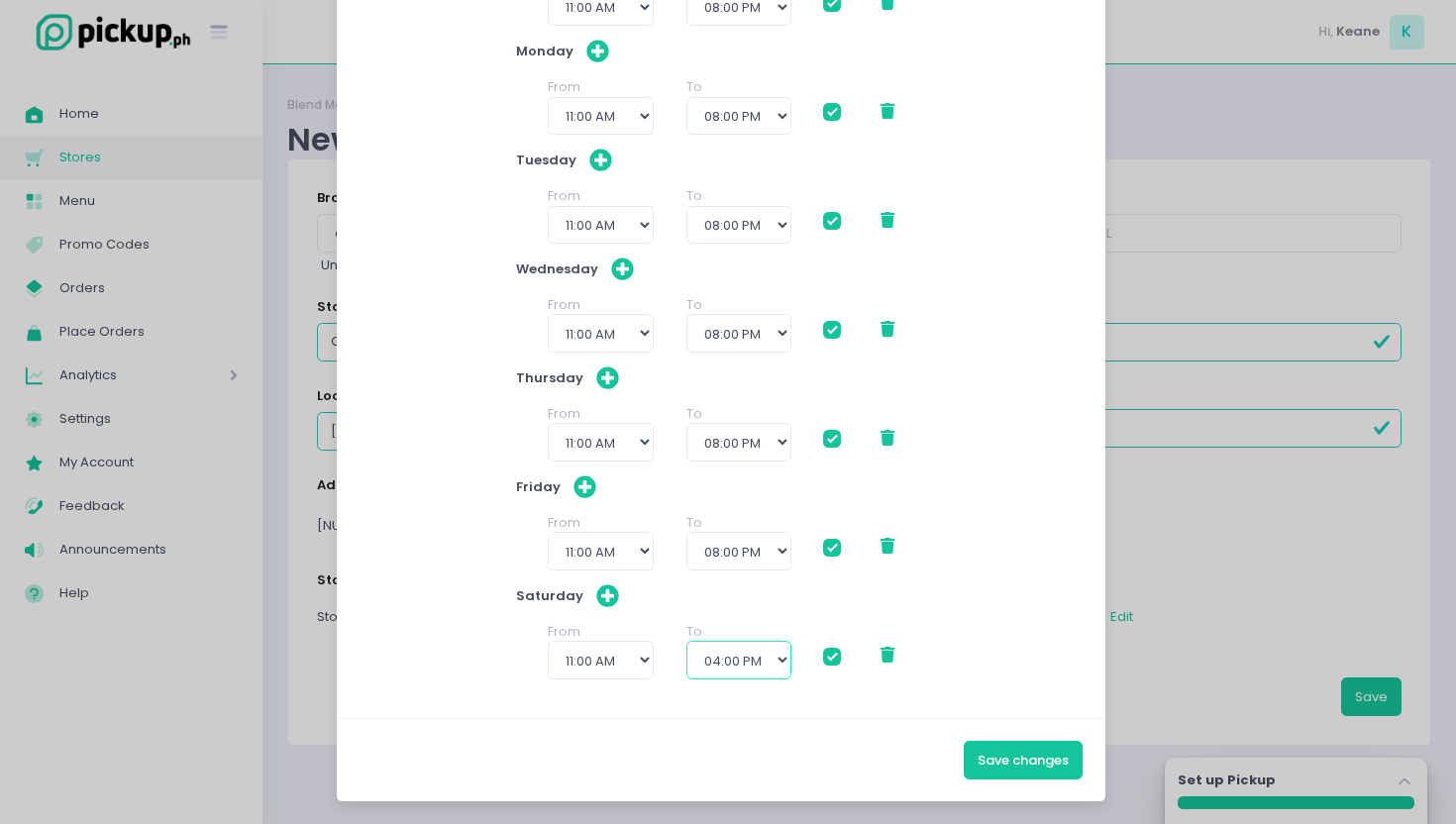 click on "12:00 PM 12:30 PM 01:00 PM 01:30 PM 02:00 PM 02:30 PM 03:00 PM 03:30 PM 04:00 PM 04:30 PM 05:00 PM 05:30 PM 06:00 PM 06:30 PM 07:00 PM 07:30 PM 08:00 PM 08:30 PM 09:00 PM 09:30 PM 10:00 PM 10:30 PM 11:00 PM 11:30 PM" at bounding box center [739, 660] 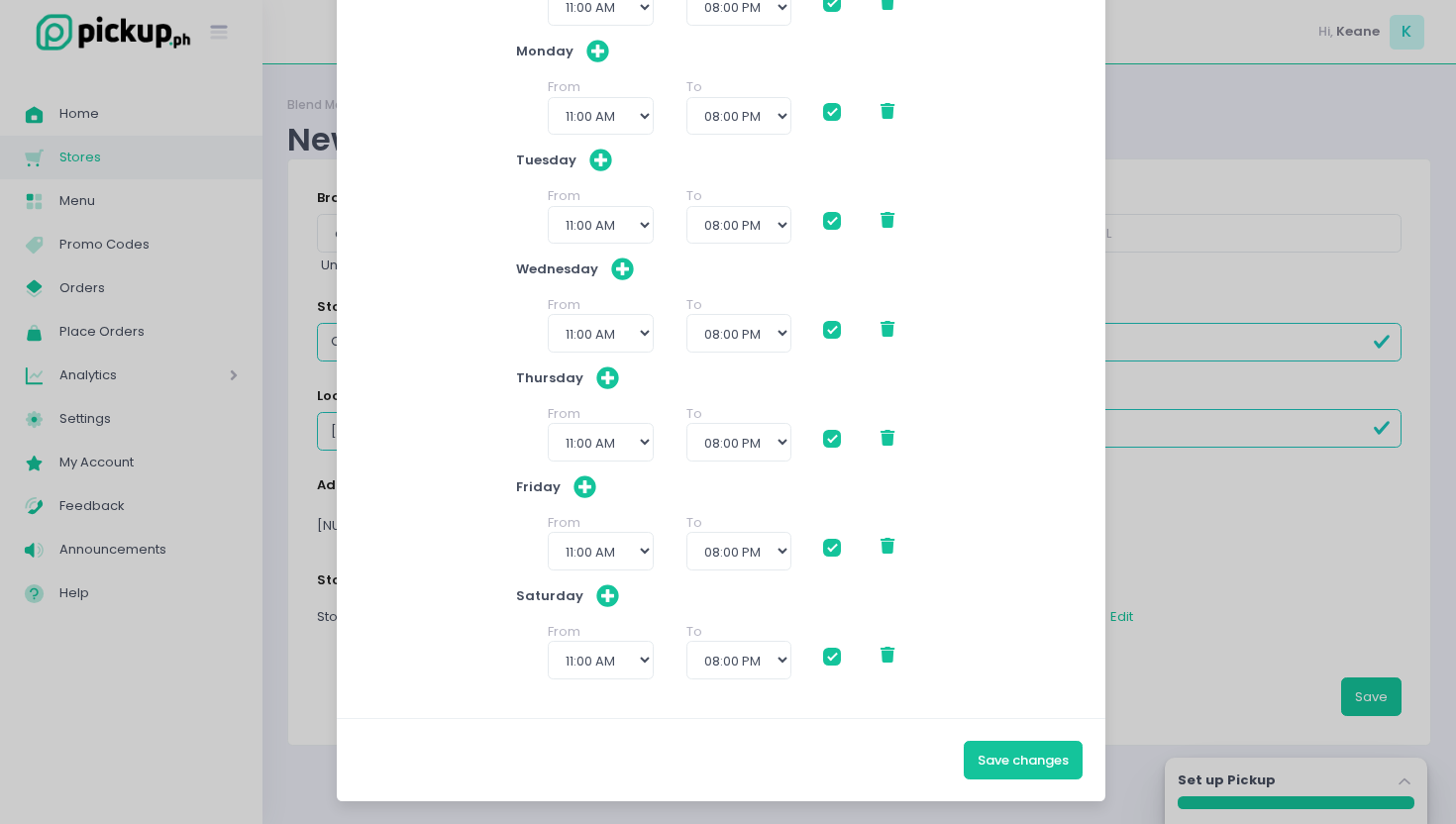 click on "Save changes" at bounding box center [721, 760] 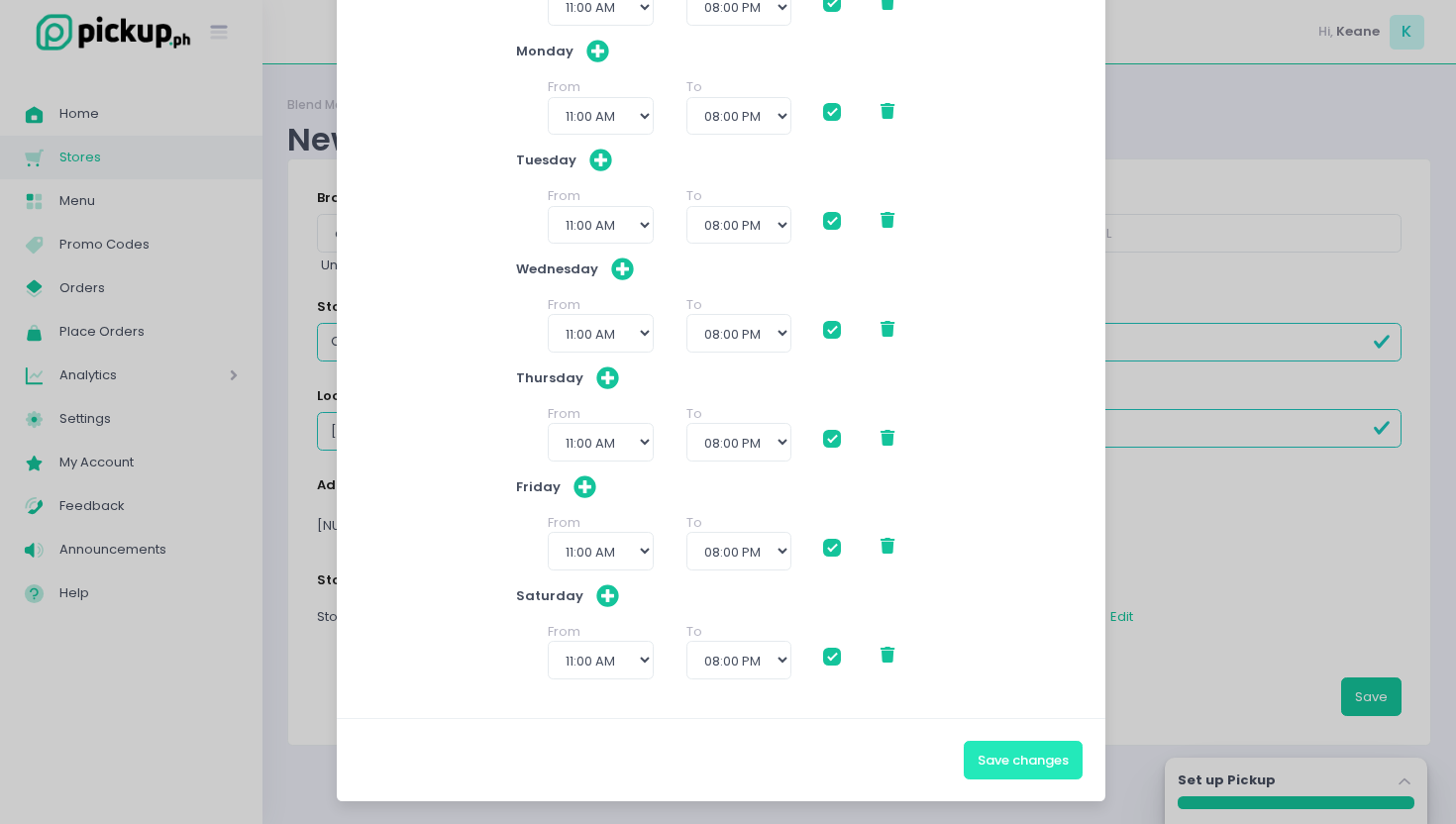click on "Save changes" at bounding box center [1023, 760] 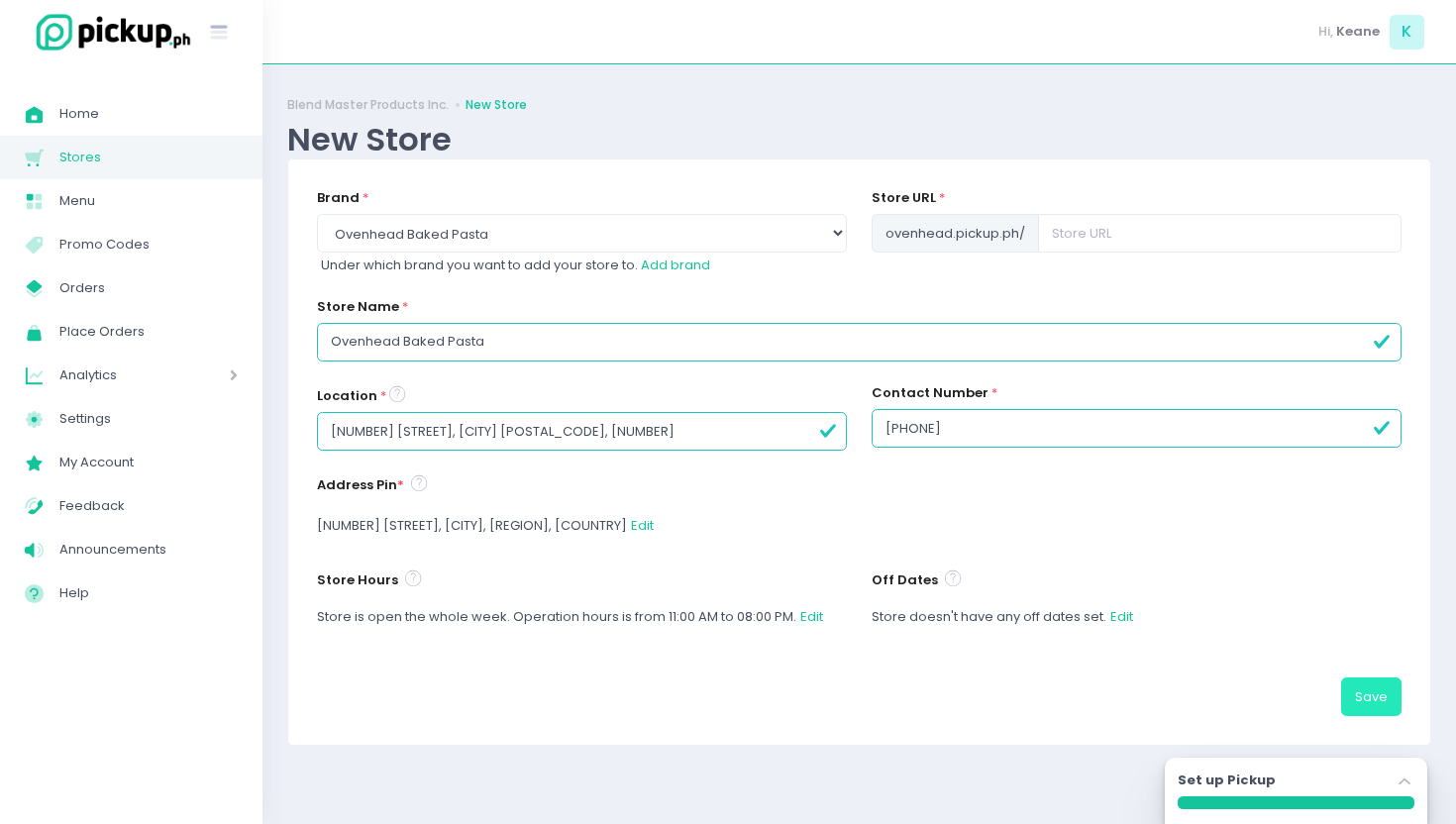 click on "Save" at bounding box center (1371, 696) 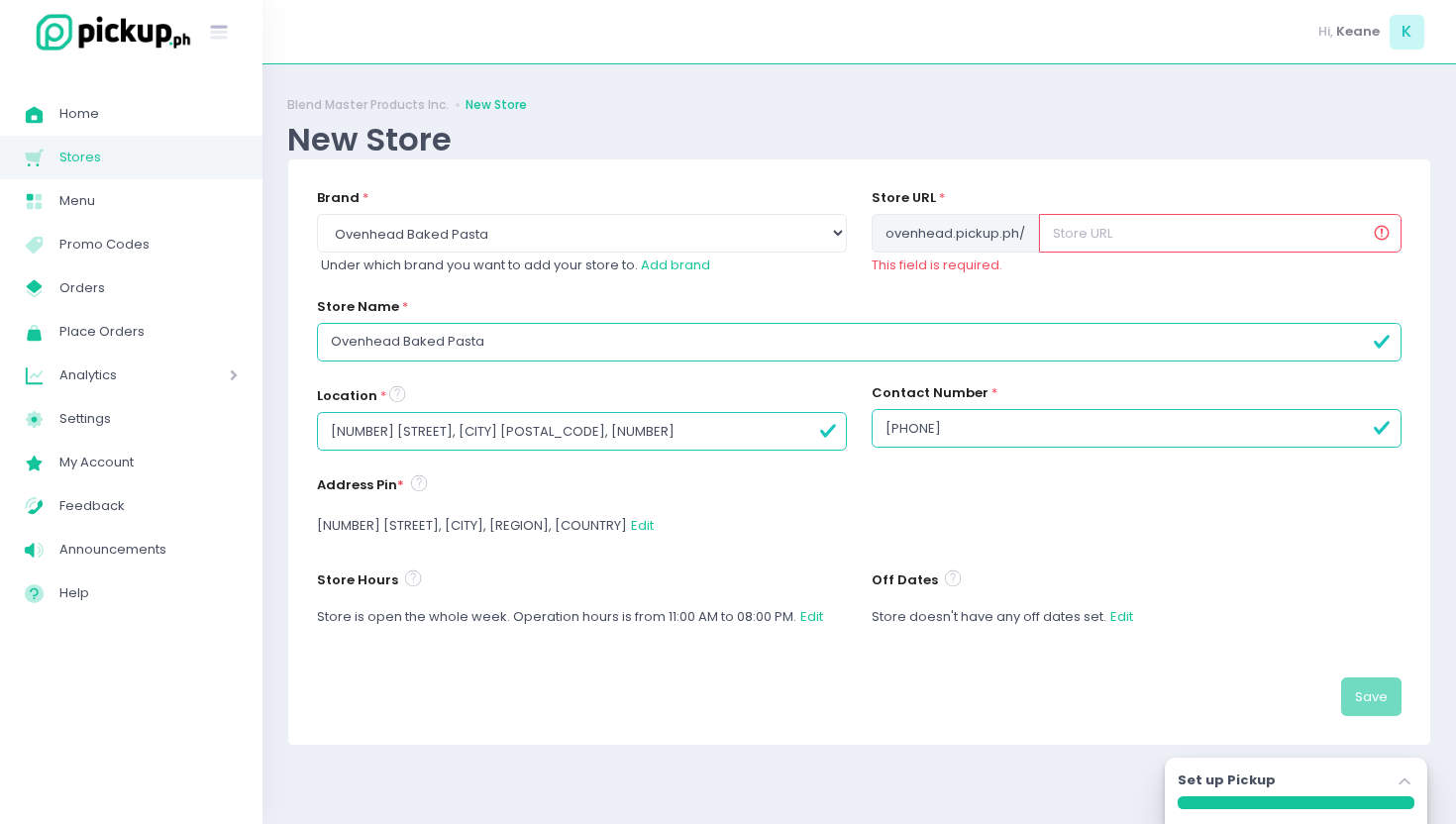 click at bounding box center [1220, 233] 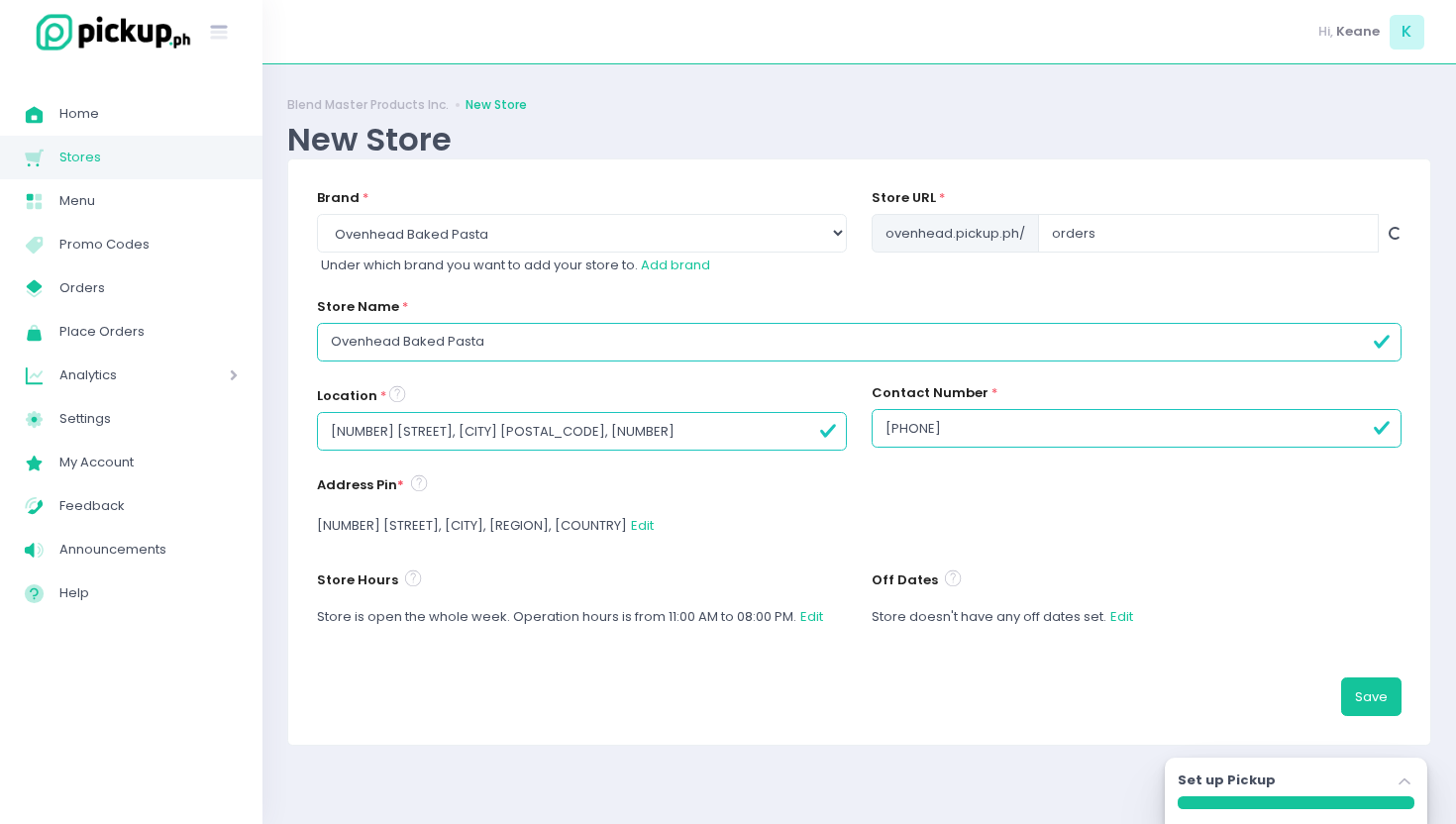 click on "New Store" at bounding box center (859, 139) 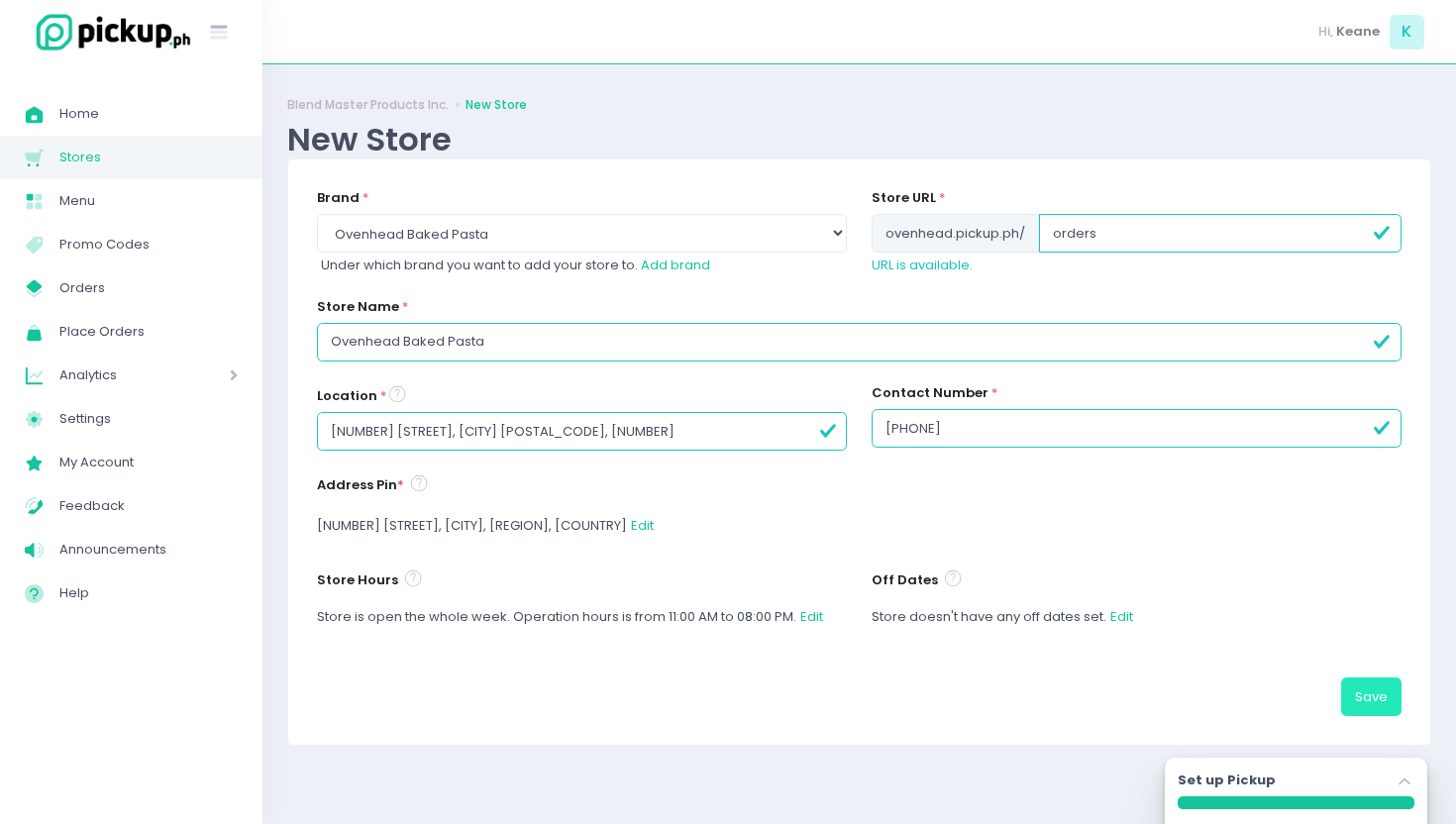 click on "Save" at bounding box center (1371, 696) 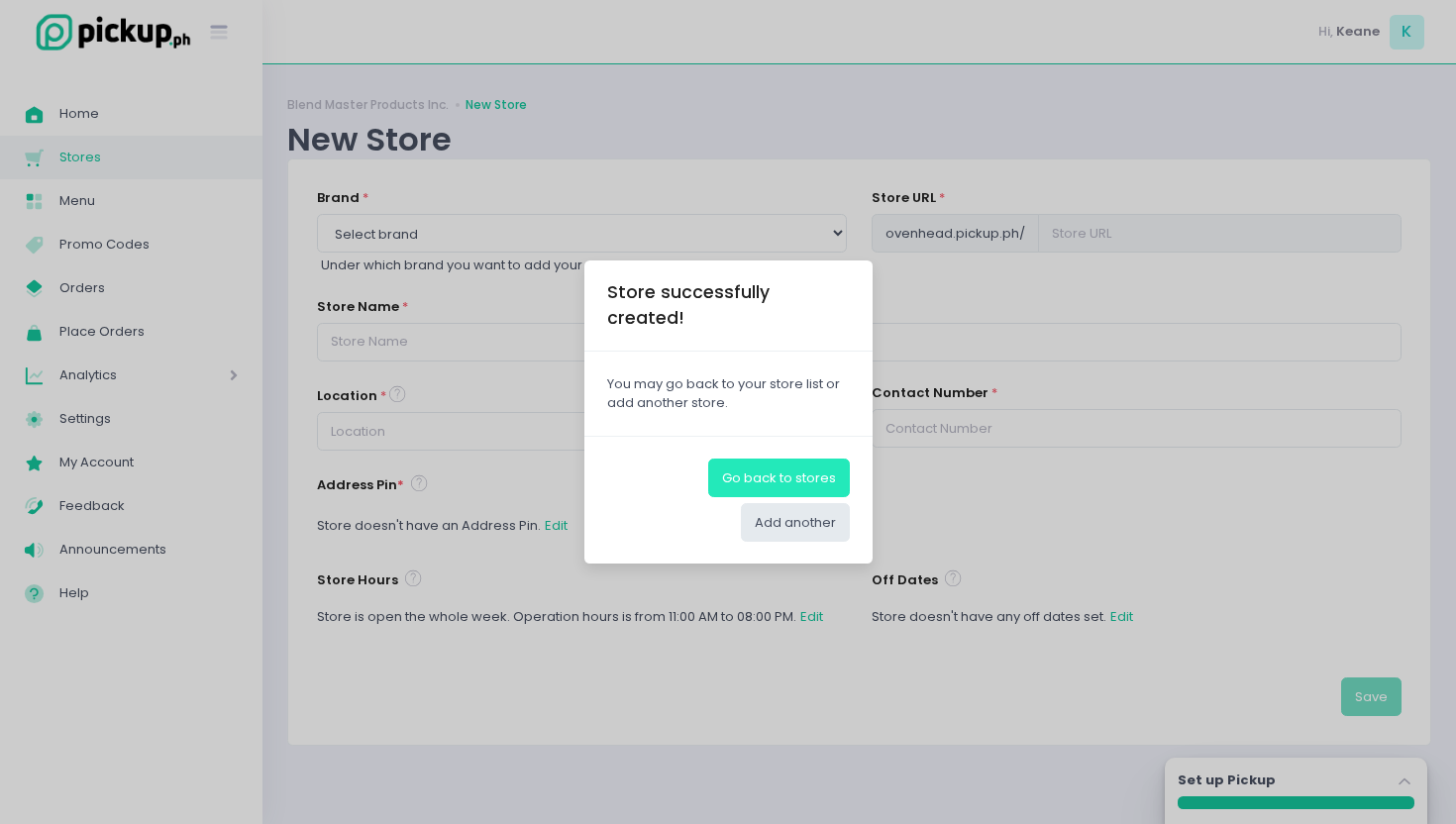 click on "Go back to stores" at bounding box center [779, 477] 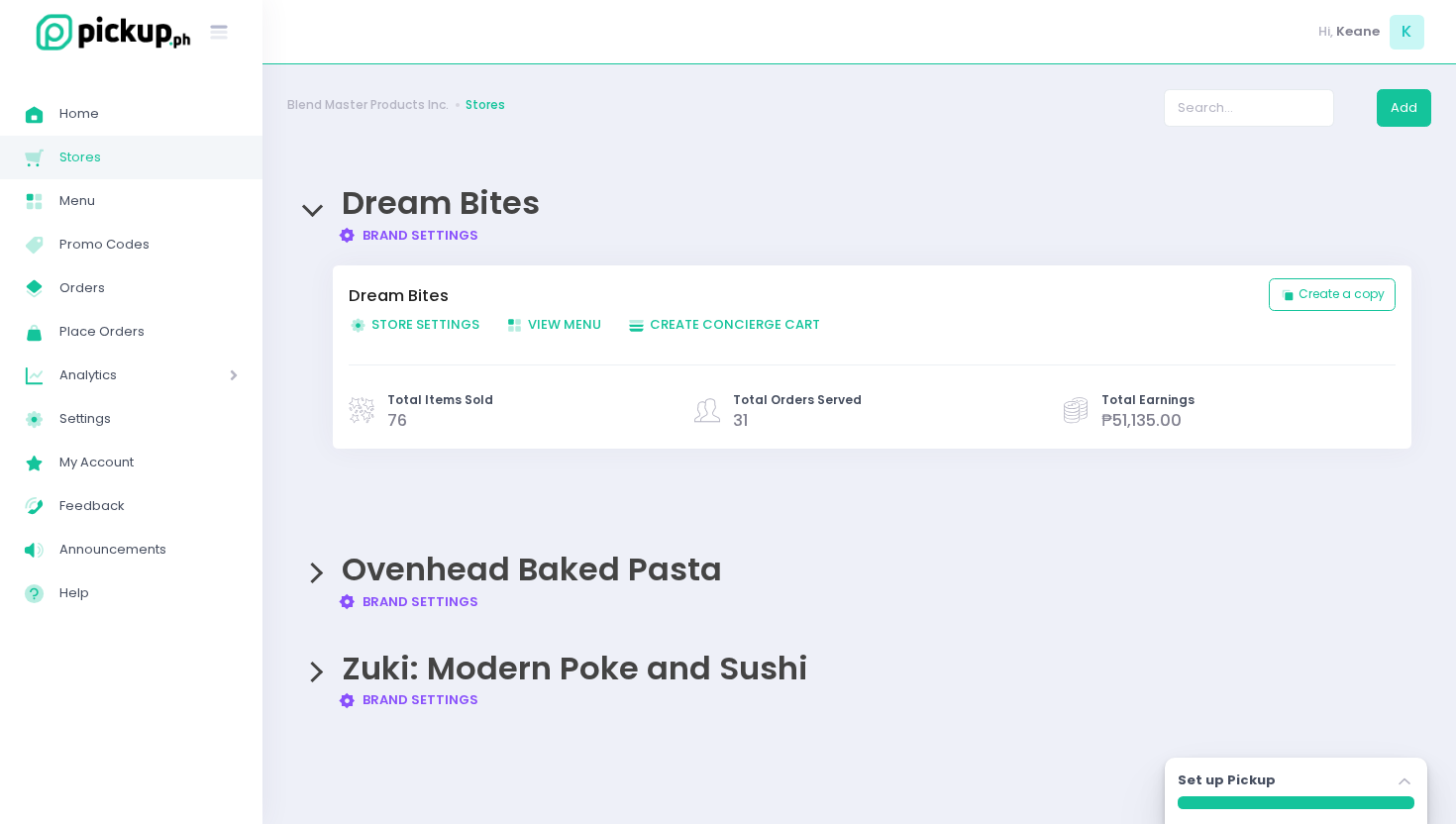 click on "Ovenhead Baked Pasta  Brand Settings Created with Sketch.   Brand Settings" at bounding box center (859, 571) 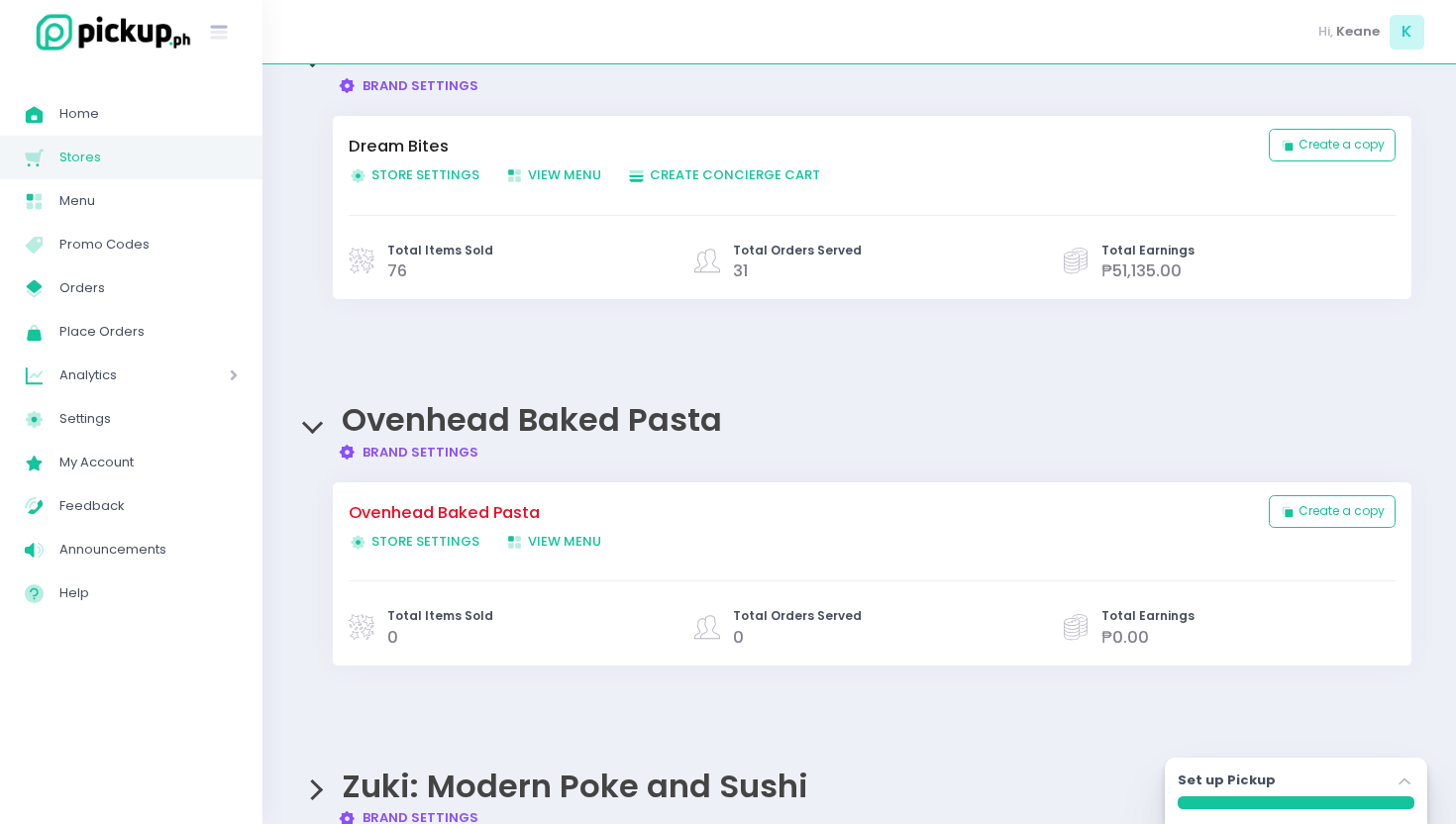 scroll, scrollTop: 155, scrollLeft: 0, axis: vertical 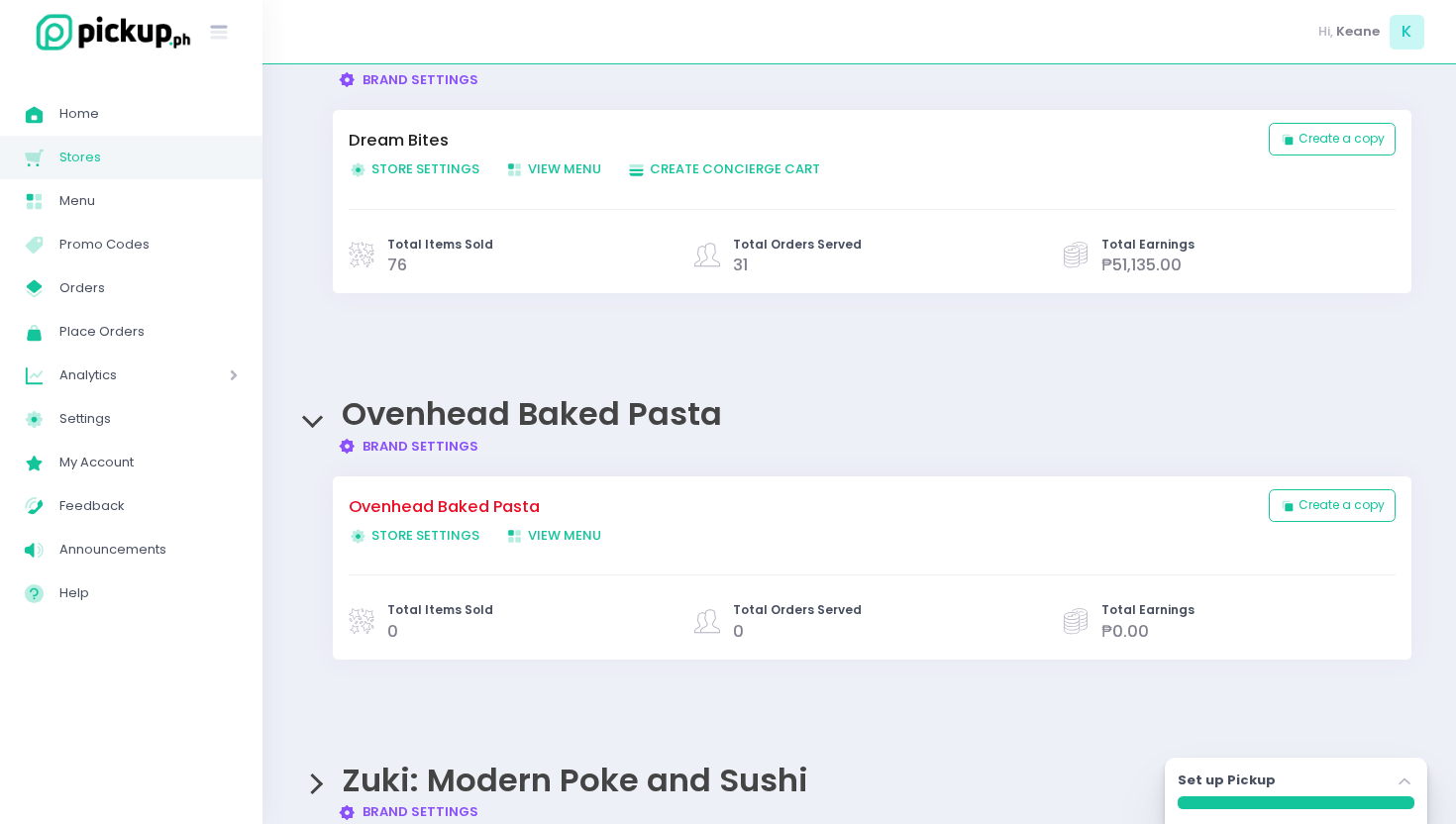 click on "Ovenhead Baked Pasta" at bounding box center [798, 507] 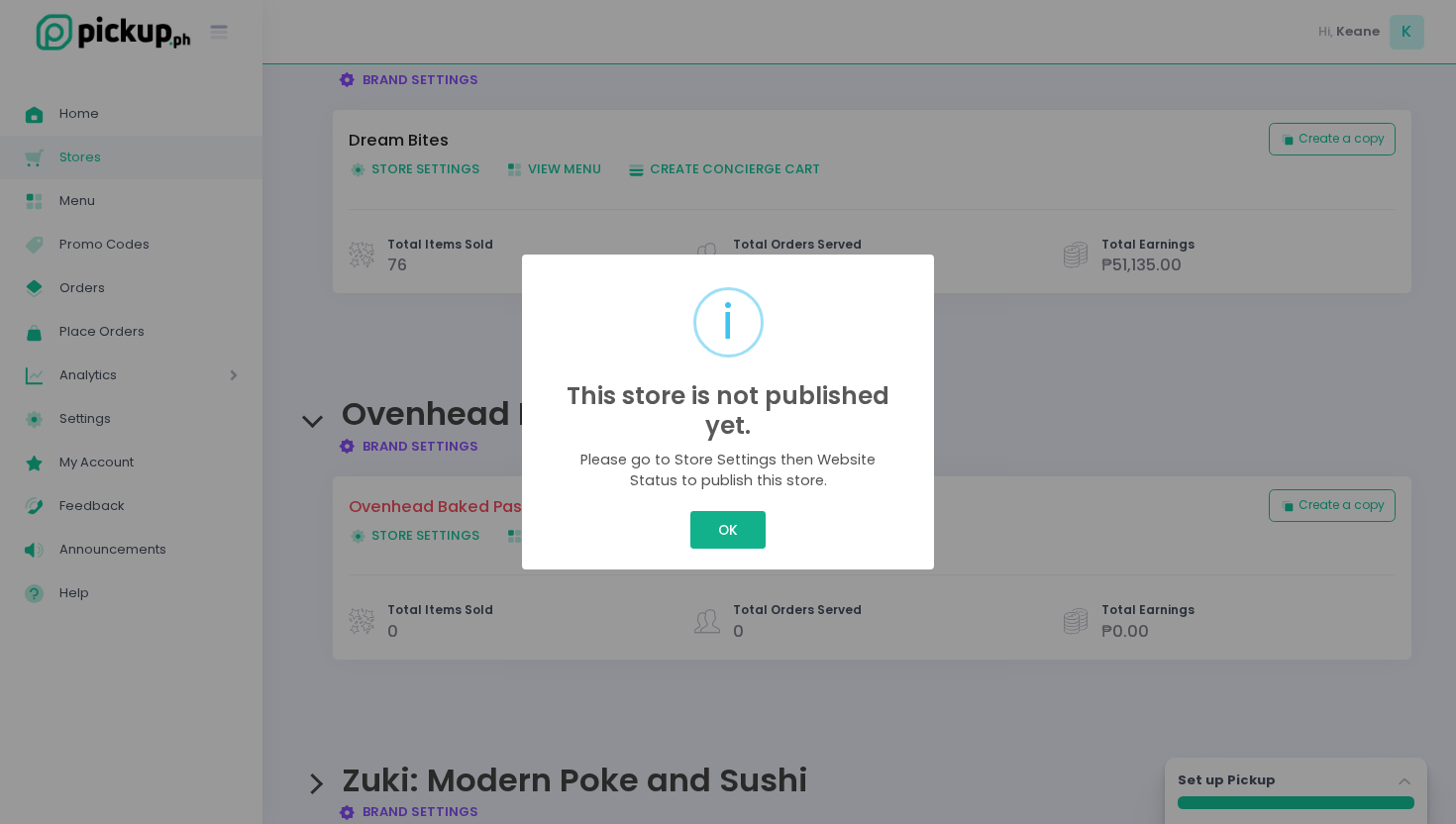 click on "OK" at bounding box center [727, 530] 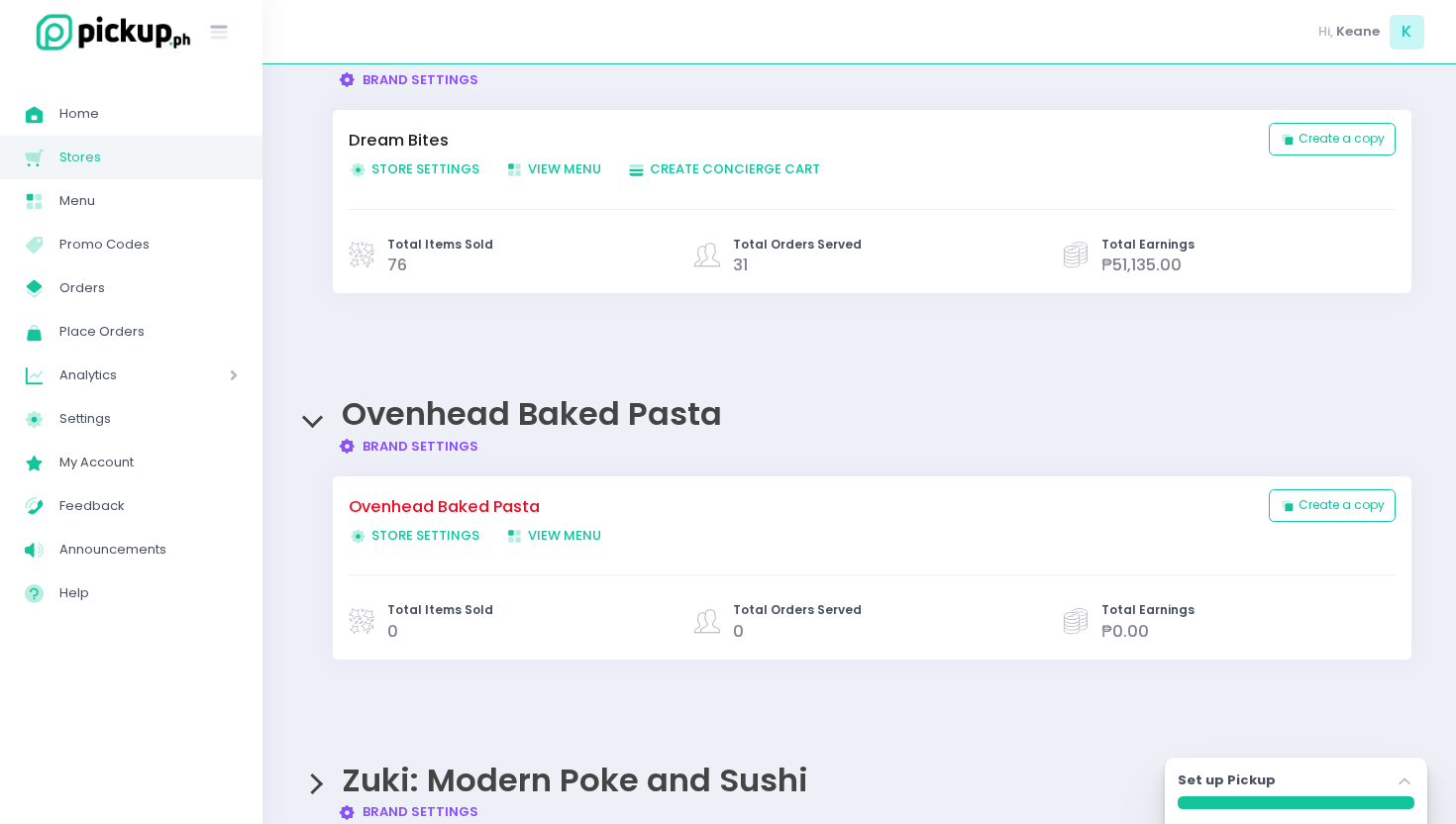 scroll, scrollTop: 198, scrollLeft: 0, axis: vertical 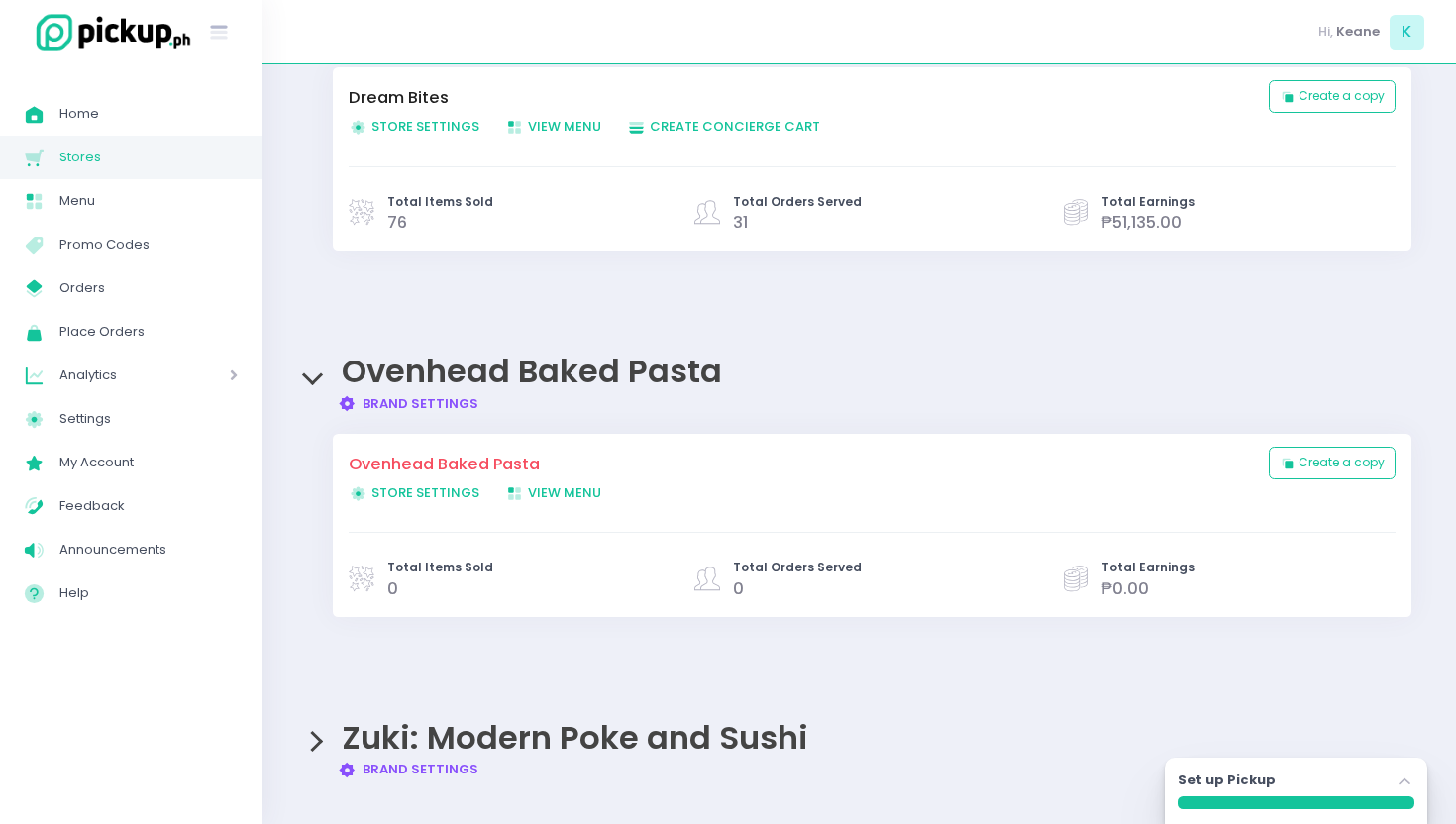 click on "Zuki: Modern Poke and Sushi Brand Settings Created with Sketch. Brand Settings" at bounding box center [859, 740] 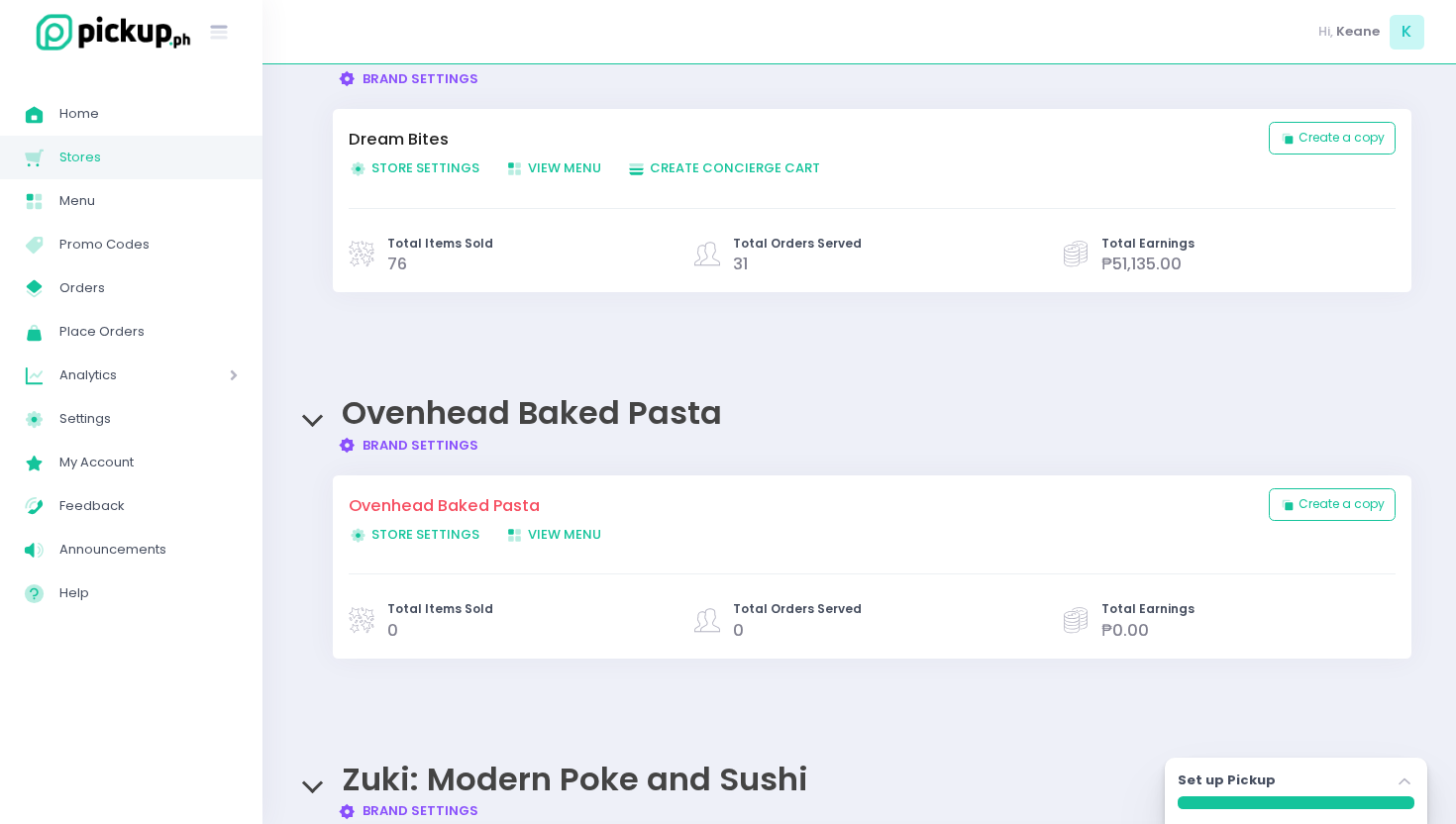 scroll, scrollTop: 198, scrollLeft: 0, axis: vertical 